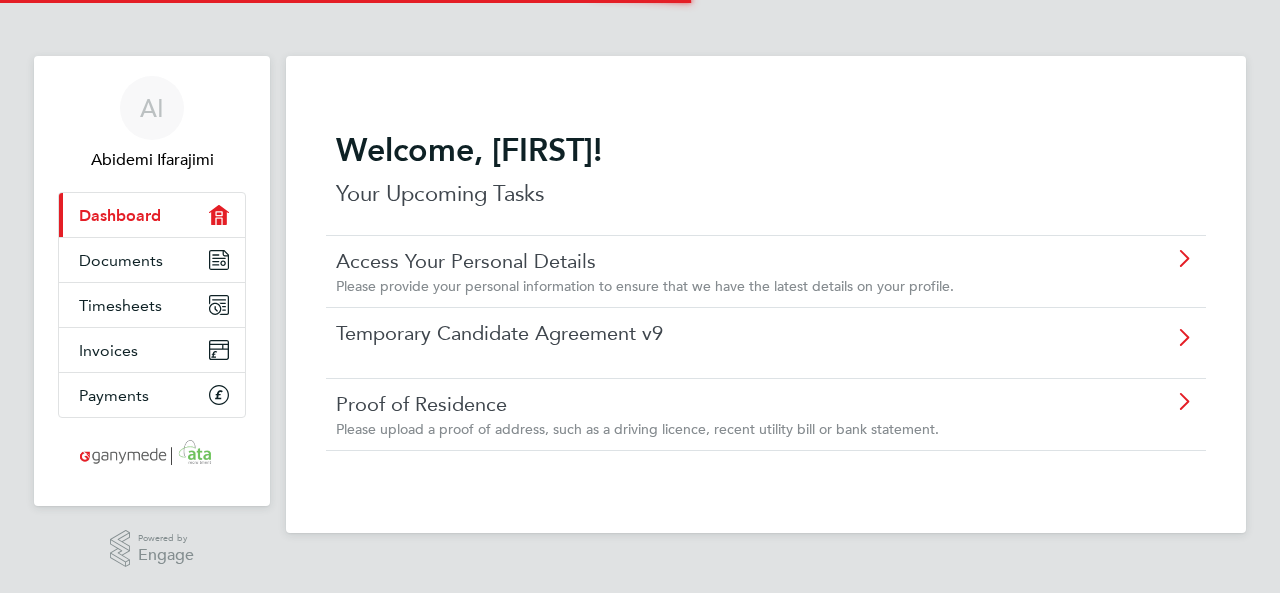 scroll, scrollTop: 0, scrollLeft: 0, axis: both 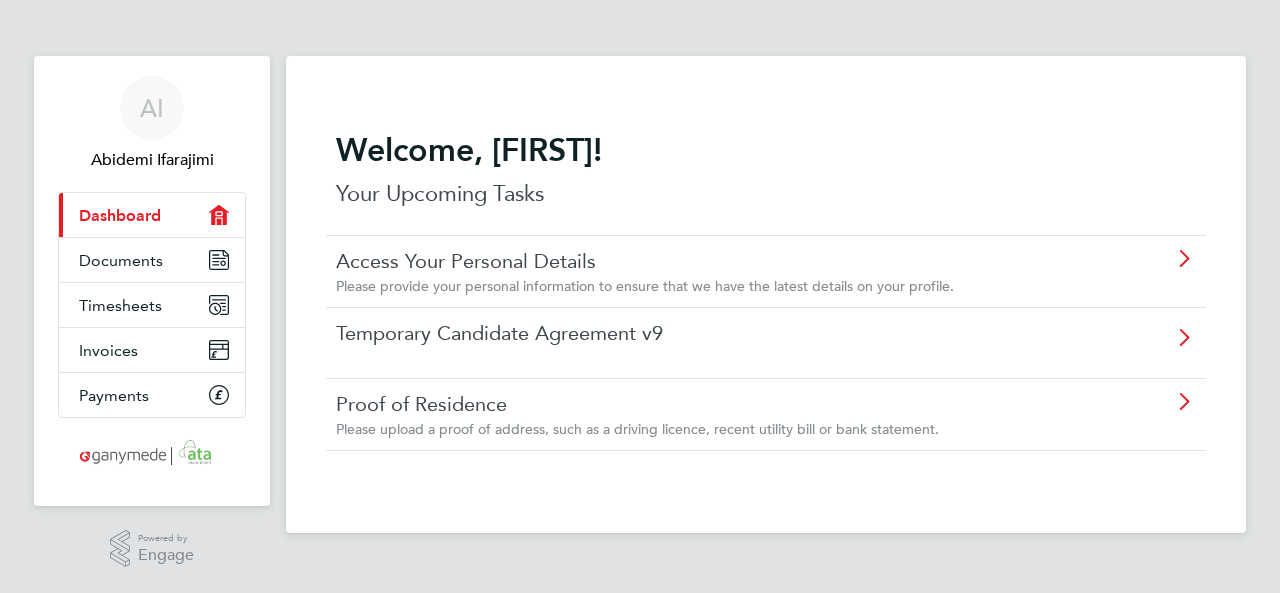 click 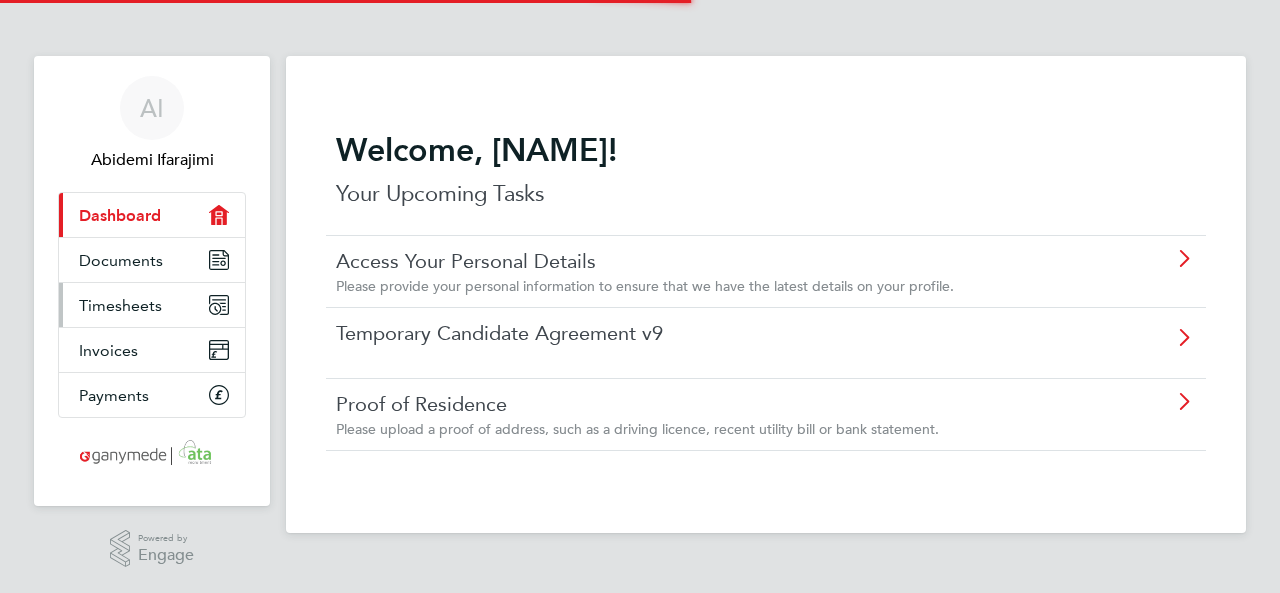 scroll, scrollTop: 0, scrollLeft: 0, axis: both 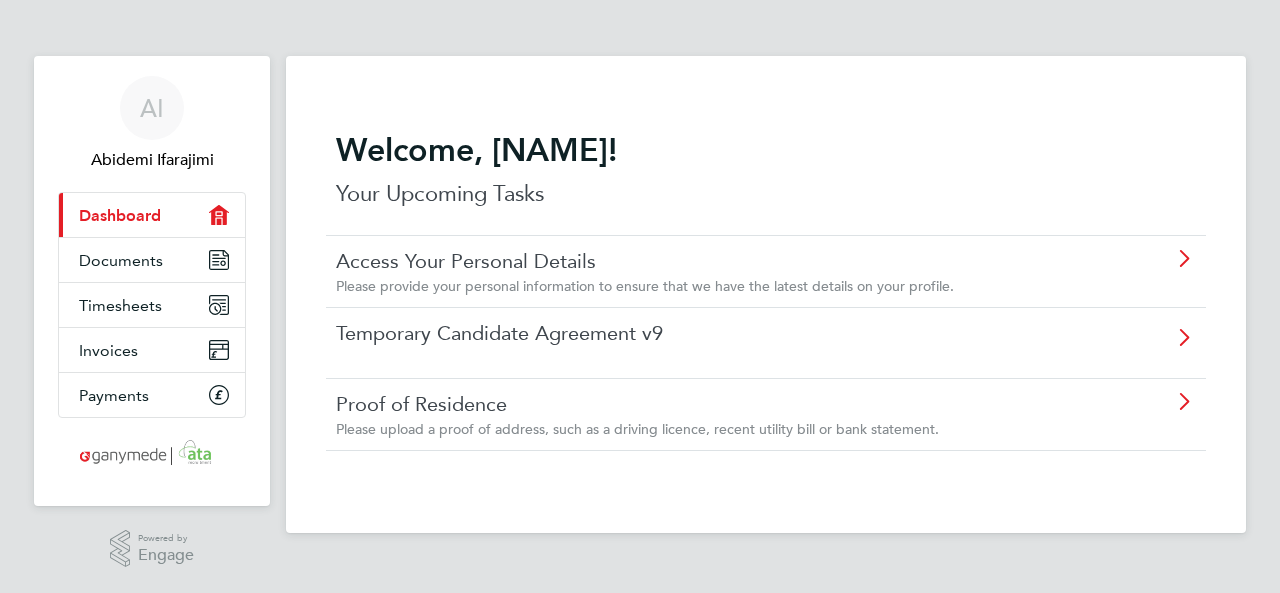 click on "Temporary Candidate Agreement v9" 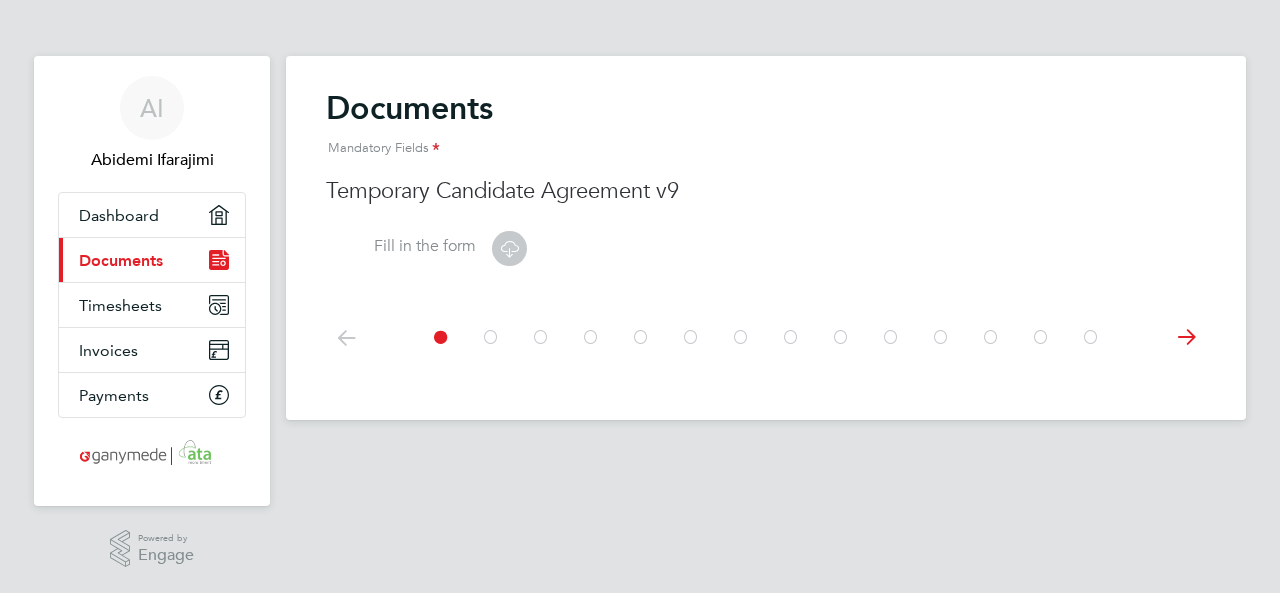 click 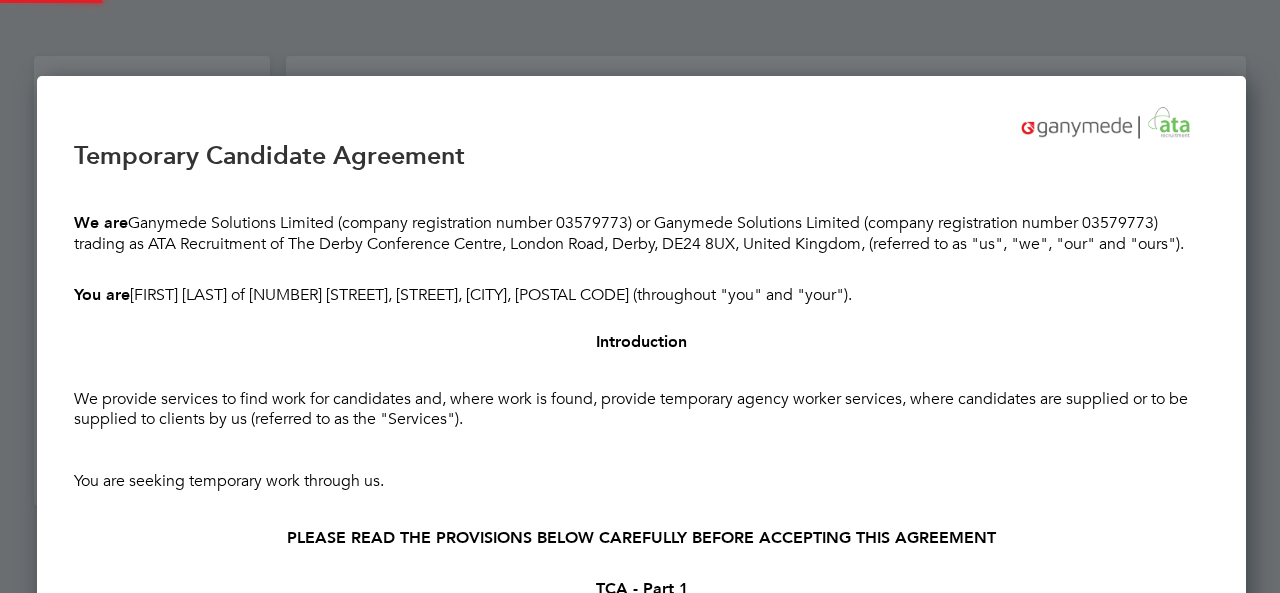scroll, scrollTop: 10, scrollLeft: 10, axis: both 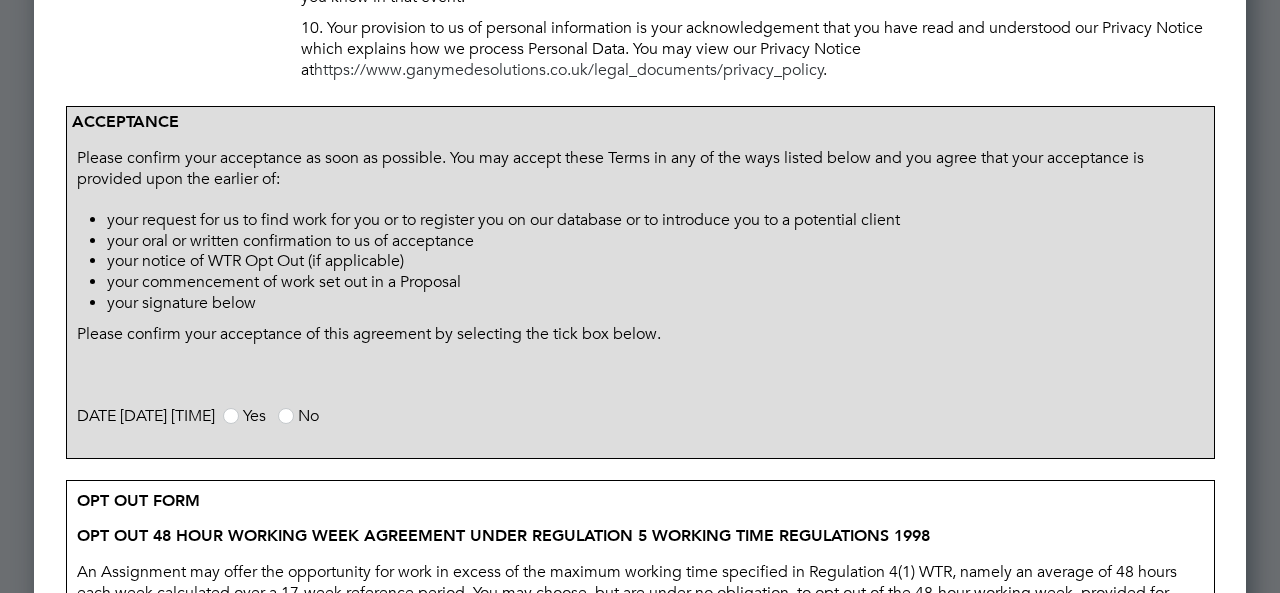 click at bounding box center [231, 416] 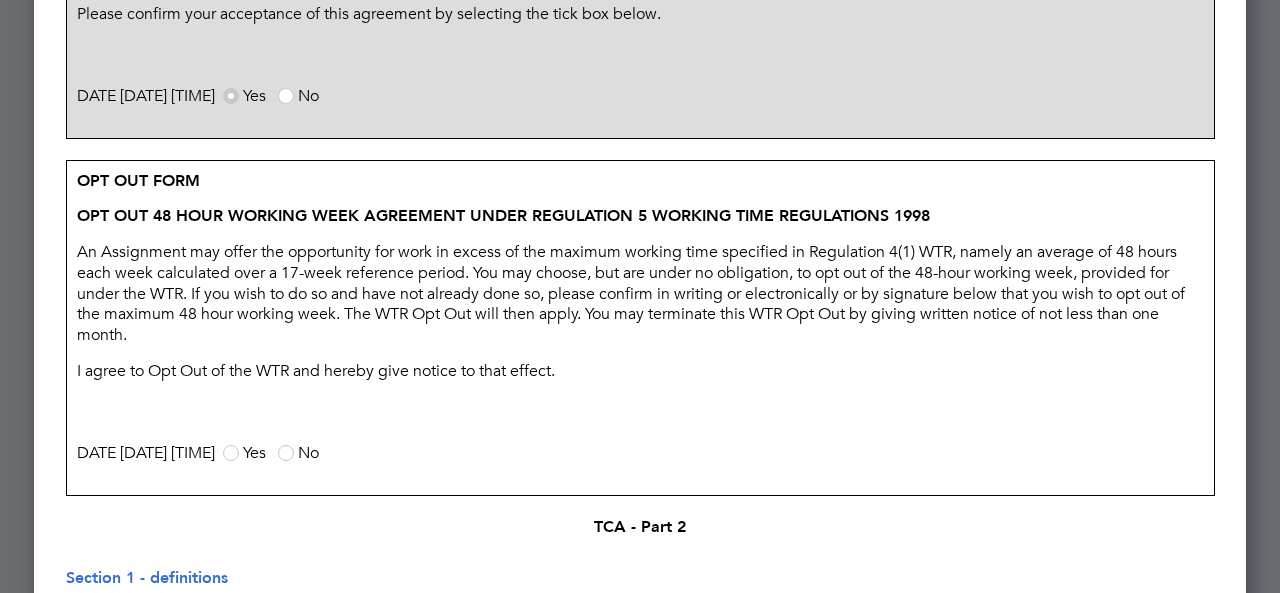 scroll, scrollTop: 1680, scrollLeft: 0, axis: vertical 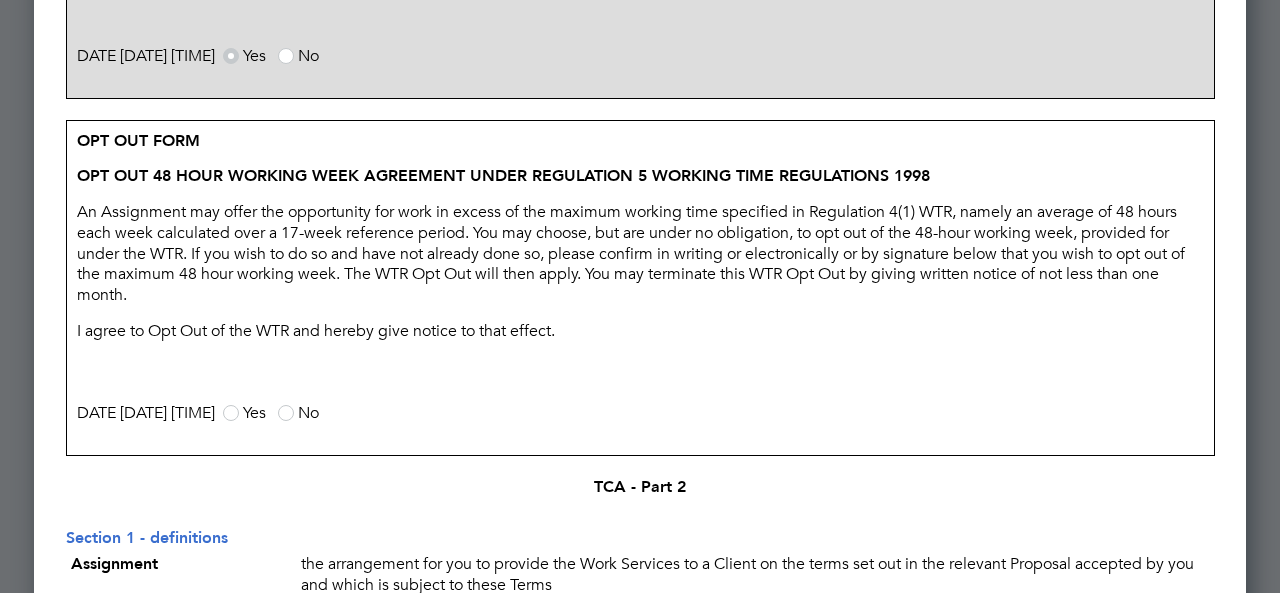 click at bounding box center (286, 413) 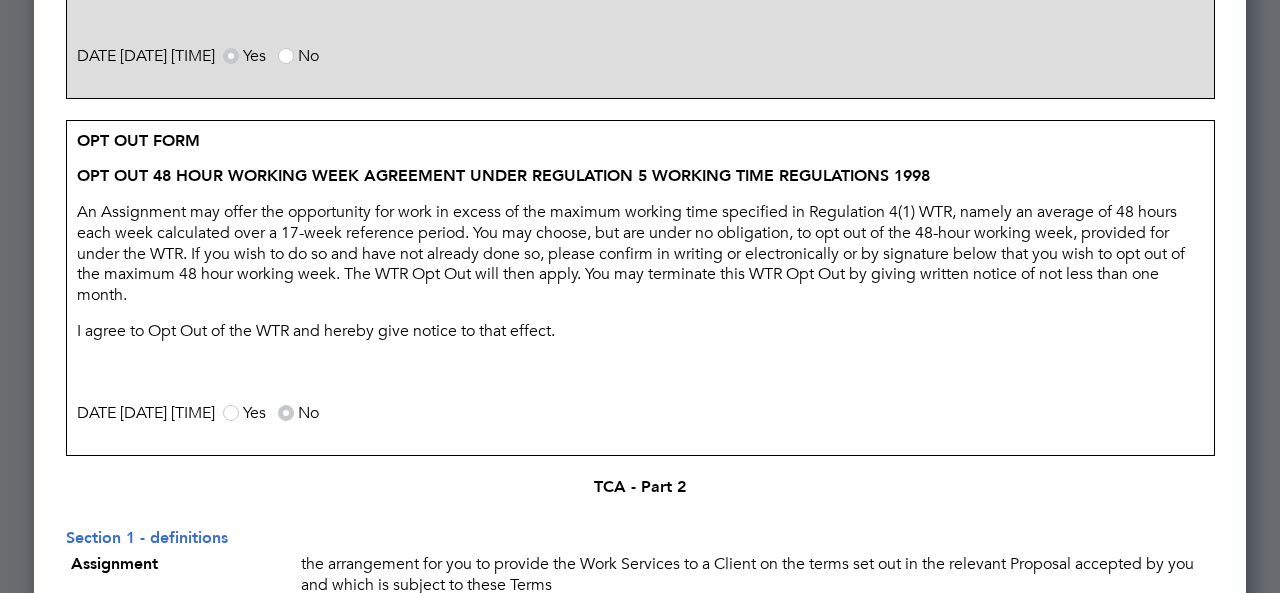 click at bounding box center (231, 413) 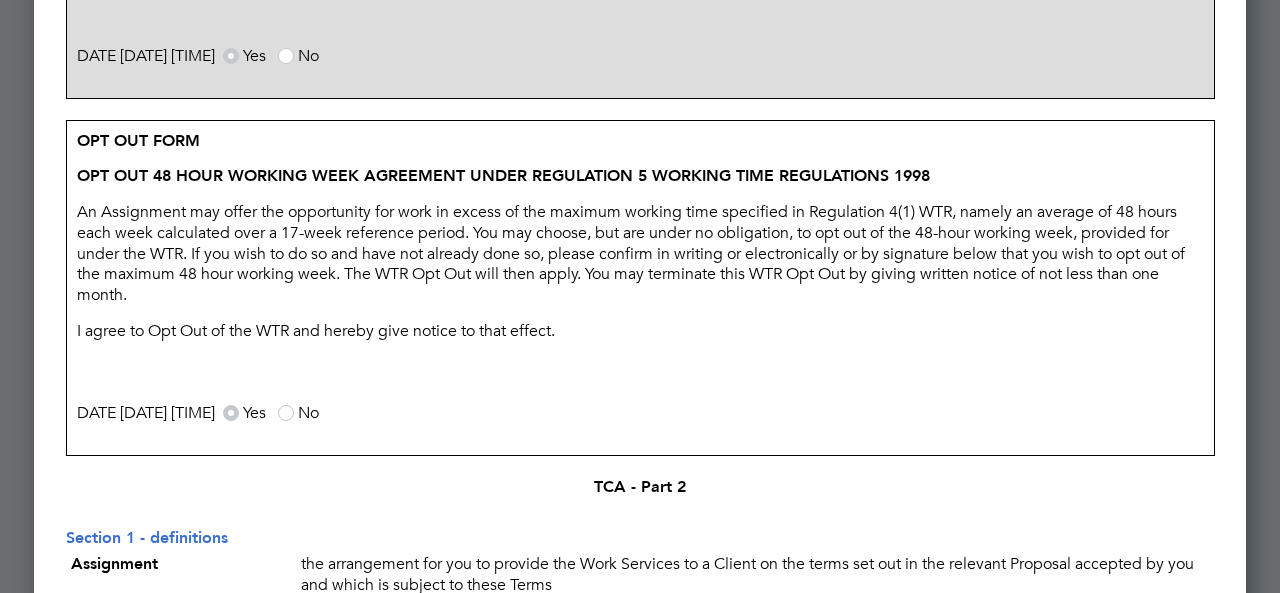 click at bounding box center [286, 413] 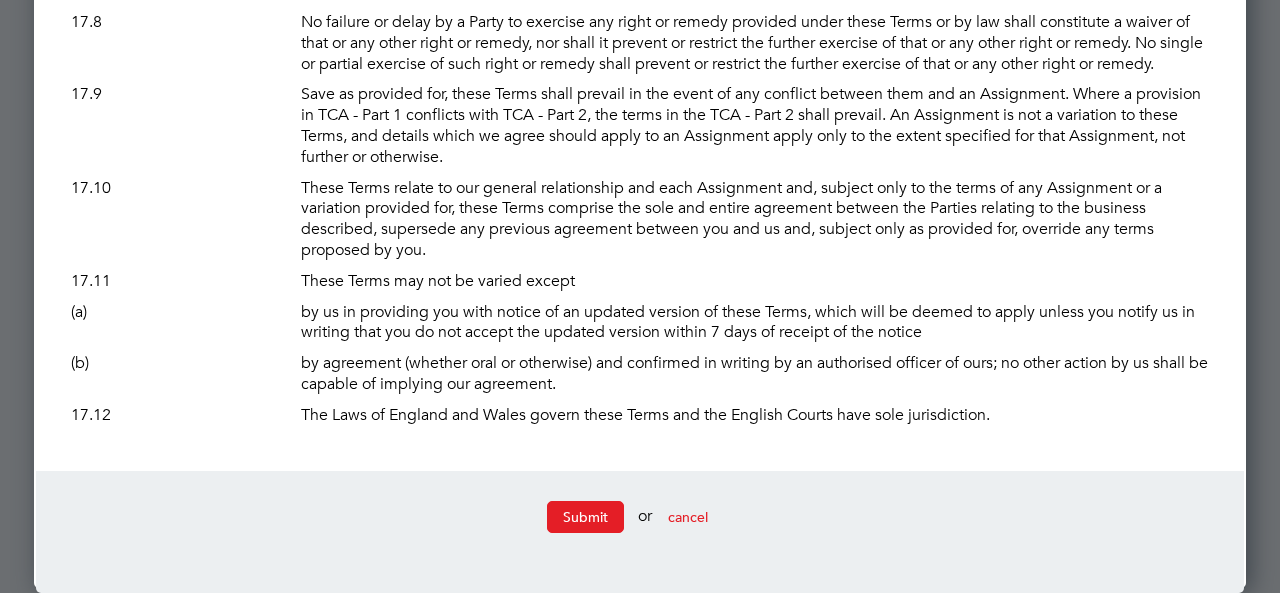 scroll, scrollTop: 13950, scrollLeft: 0, axis: vertical 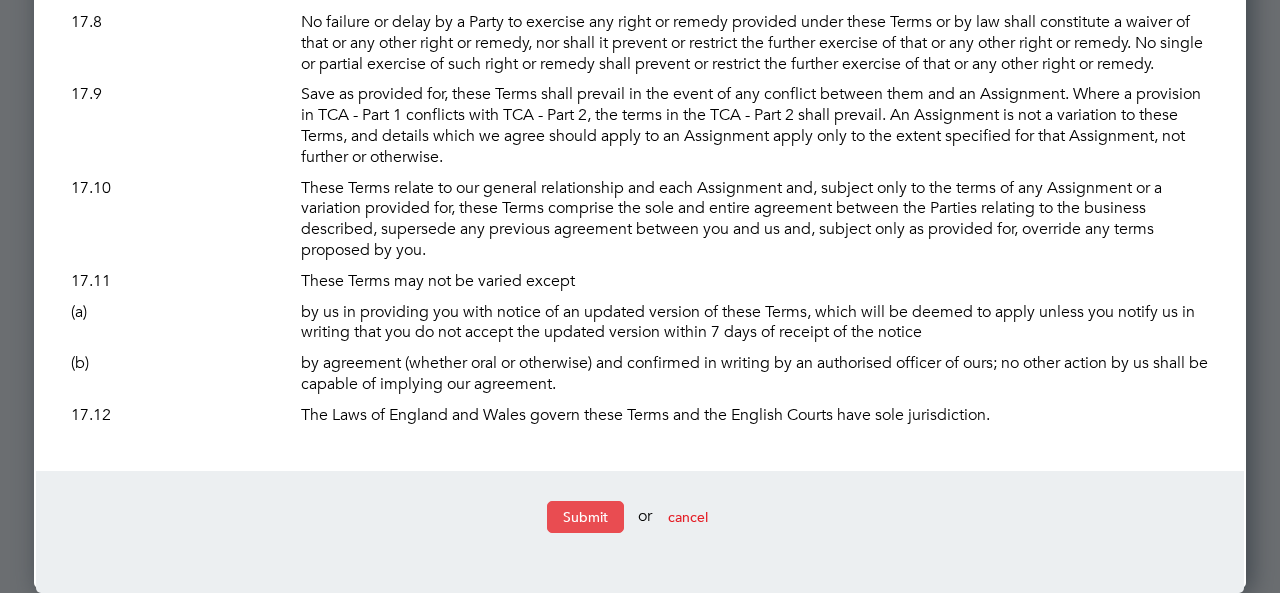 click on "Submit" at bounding box center (585, 517) 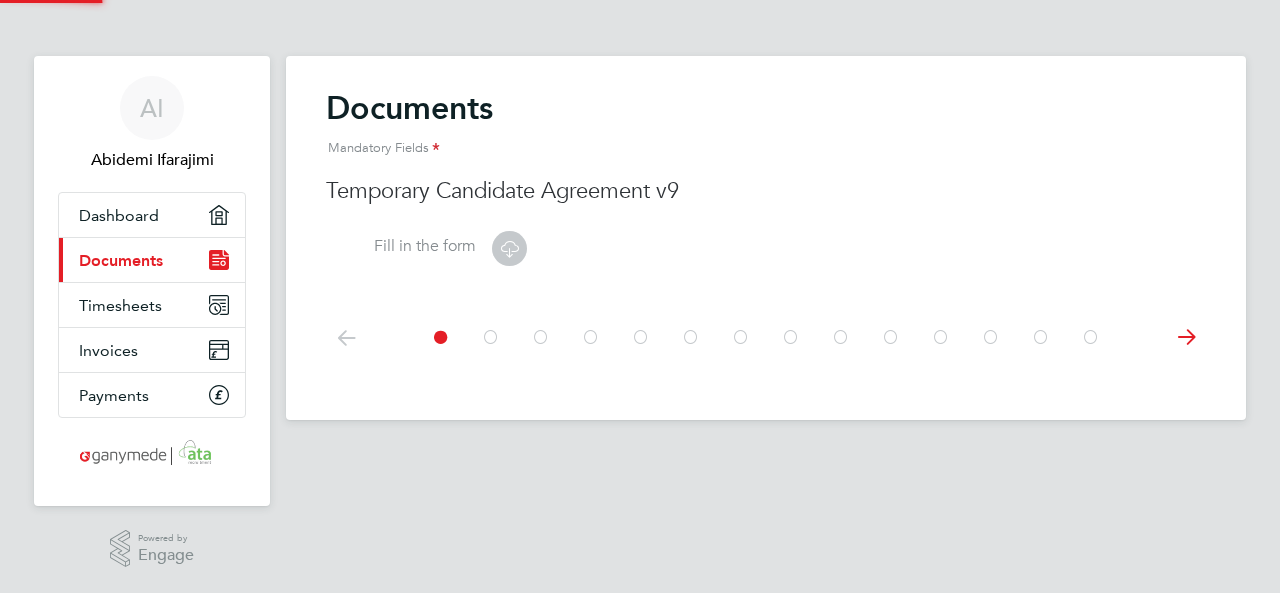 scroll, scrollTop: 0, scrollLeft: 0, axis: both 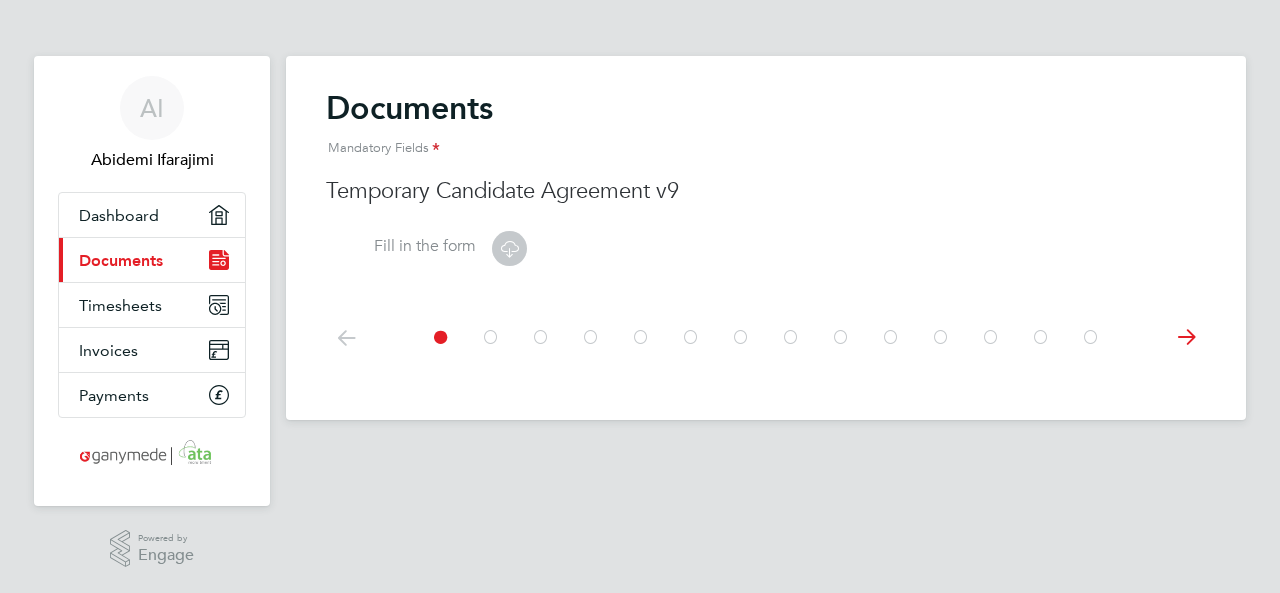 click 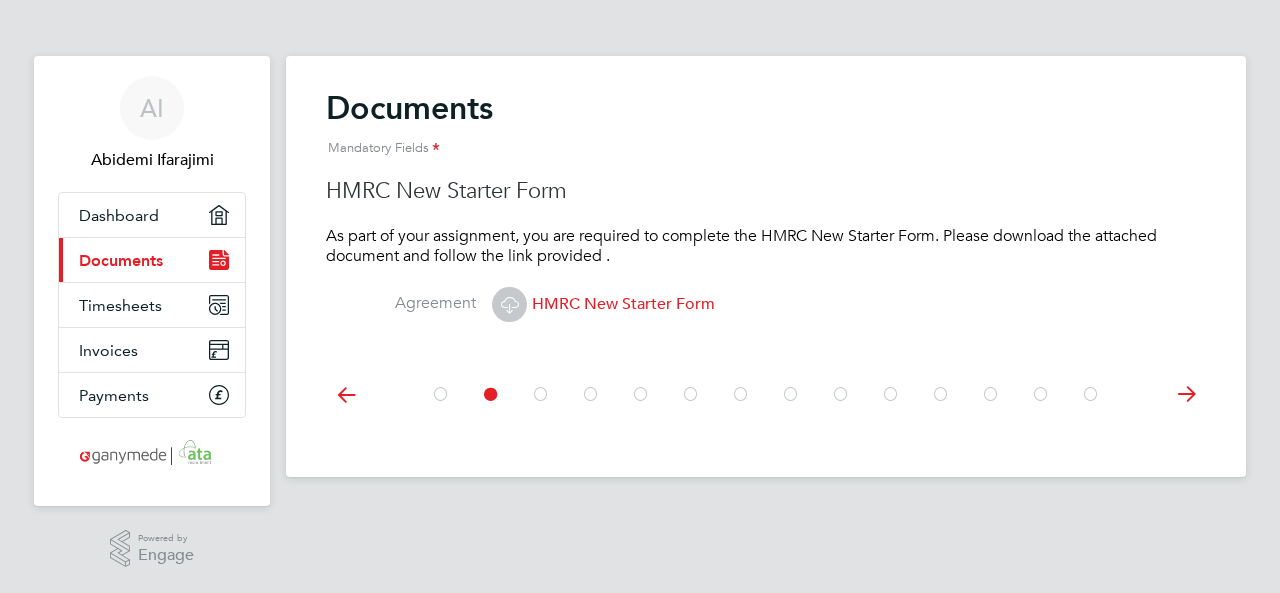 click 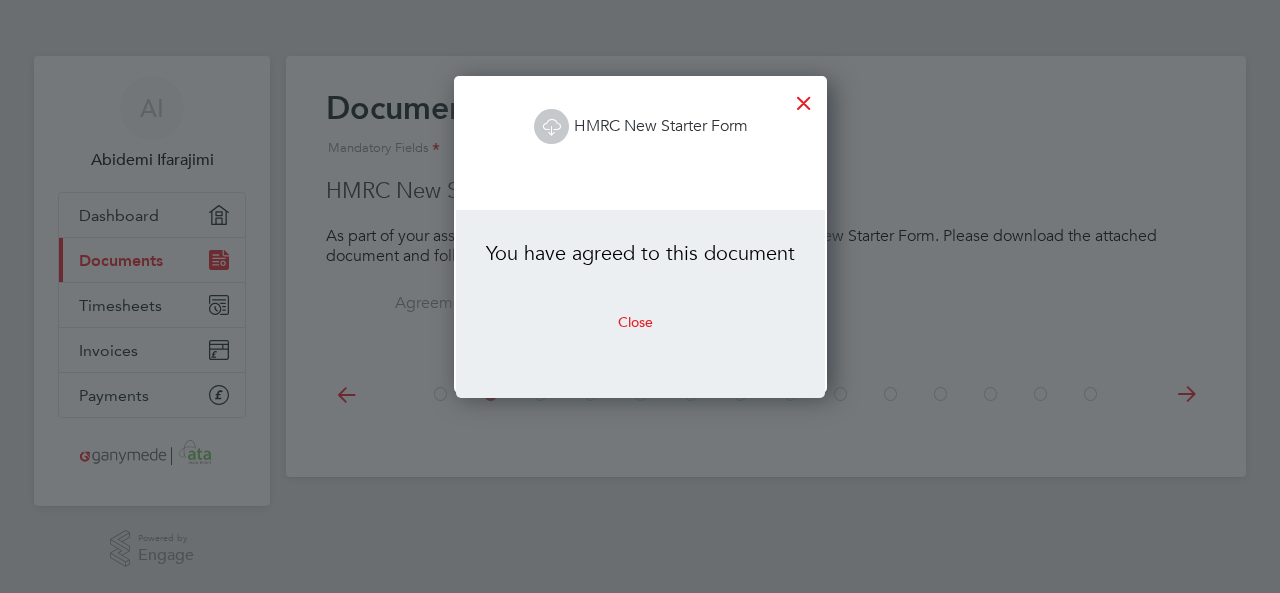 scroll, scrollTop: 10, scrollLeft: 10, axis: both 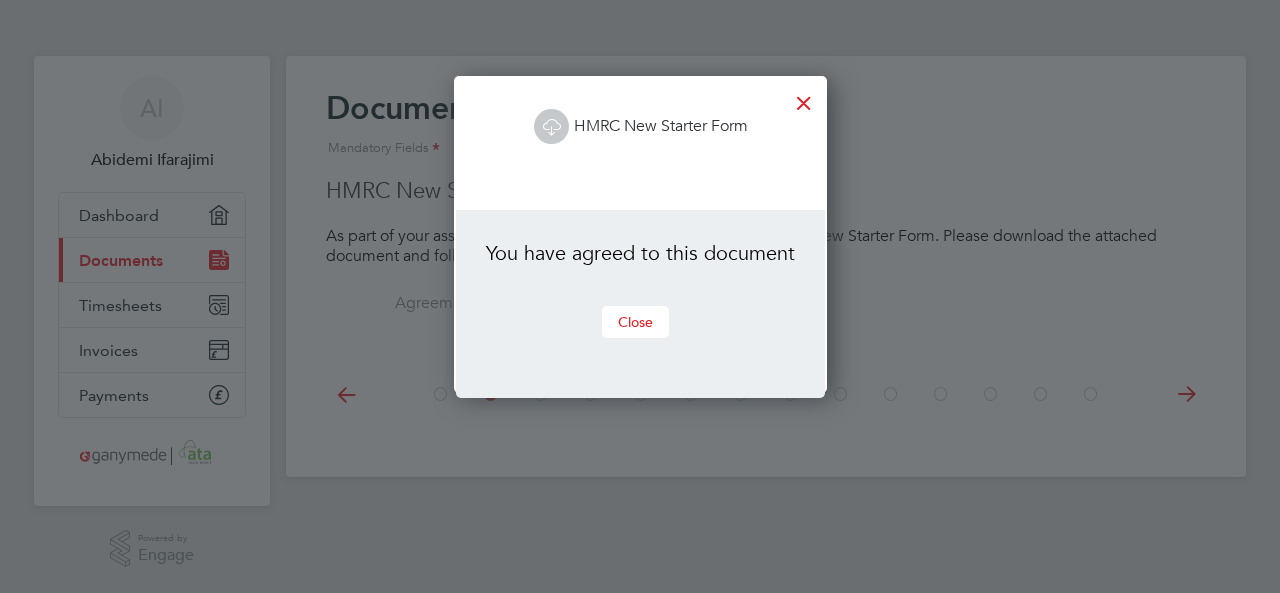 click on "Close" at bounding box center [635, 322] 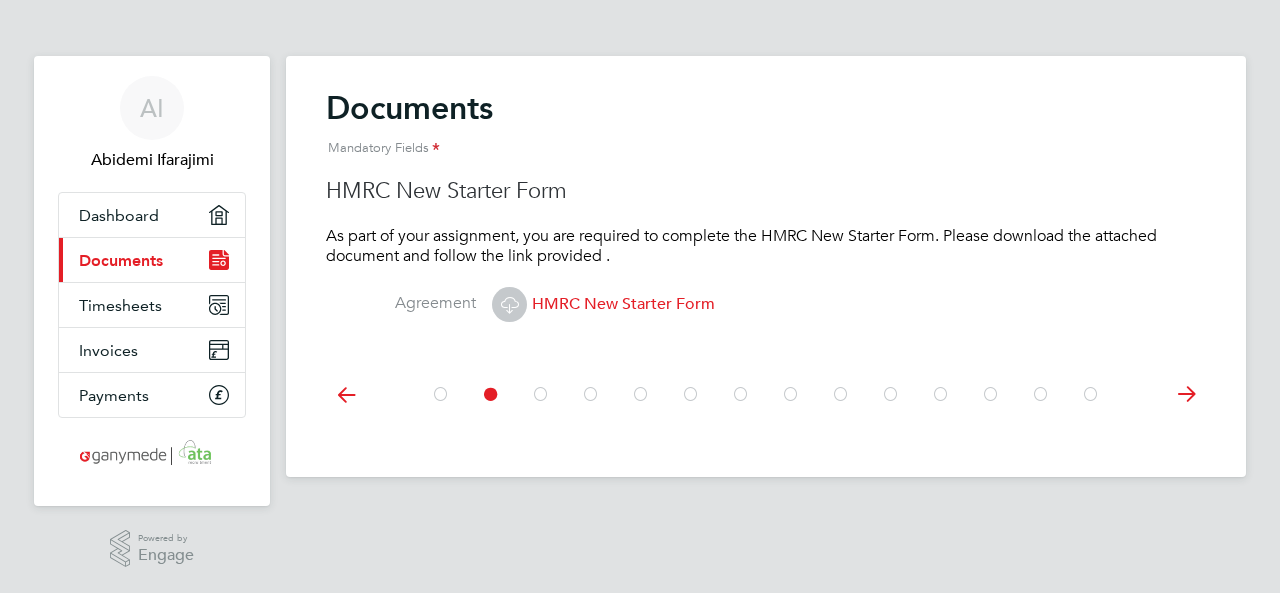 click 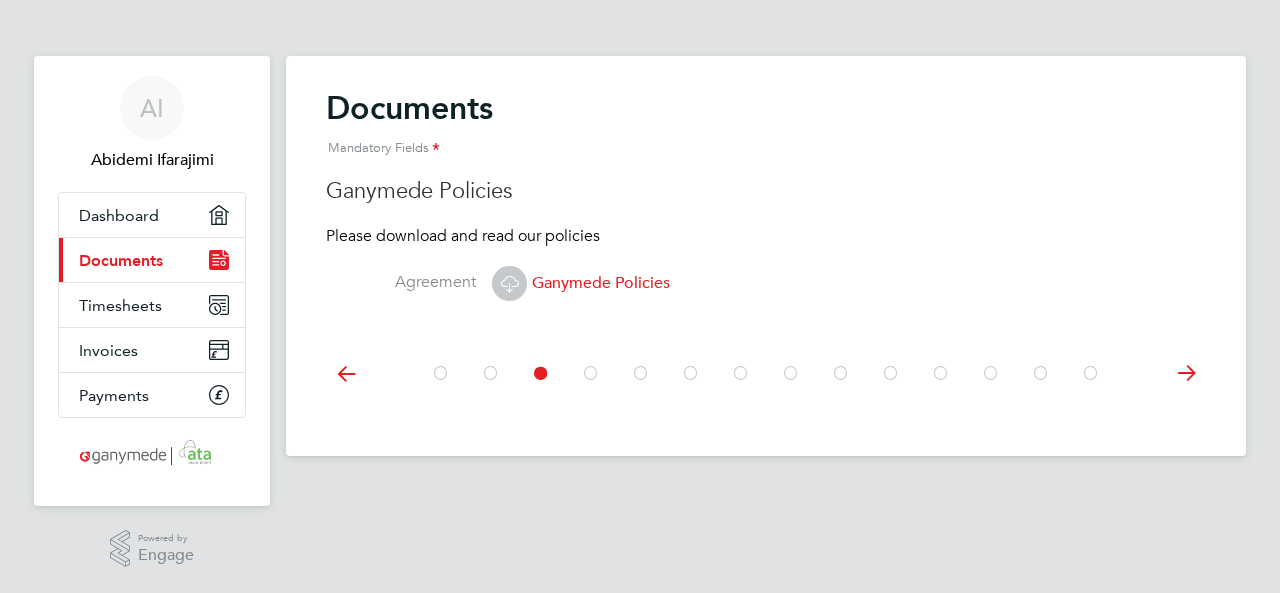 click 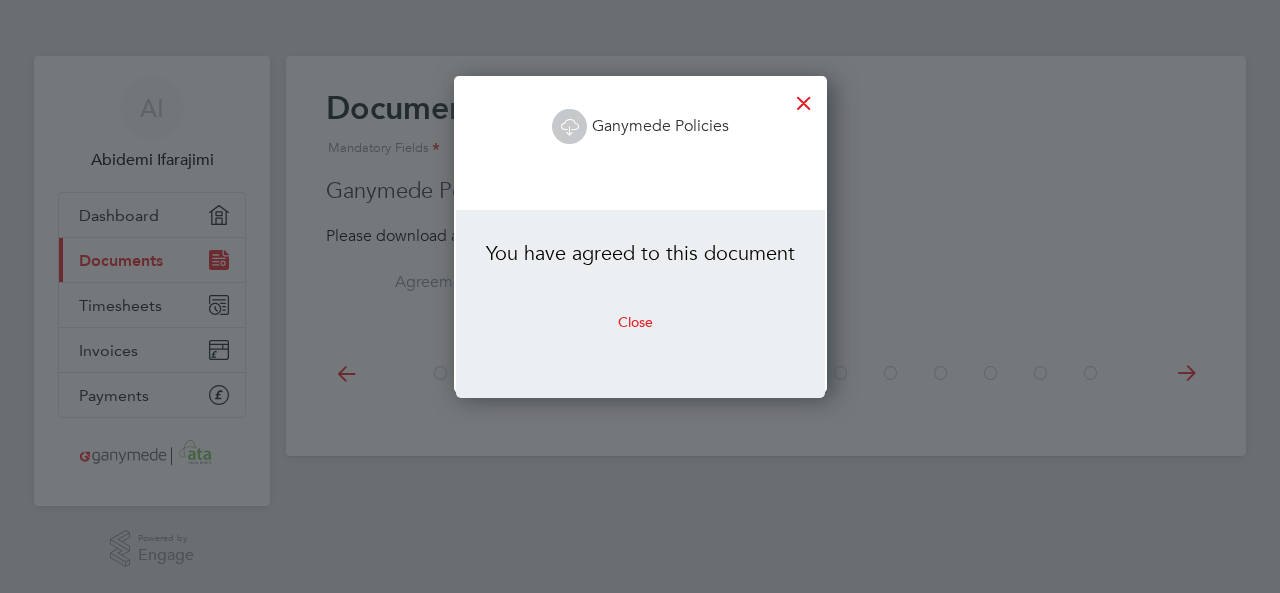 scroll, scrollTop: 10, scrollLeft: 10, axis: both 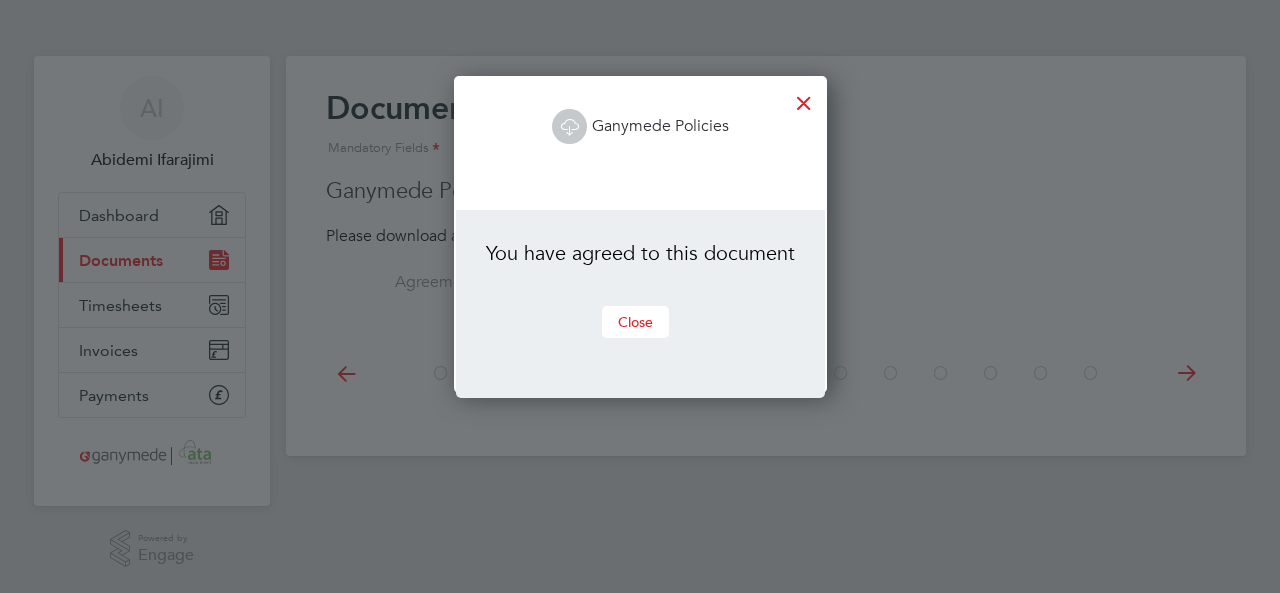 click on "Close" at bounding box center [635, 322] 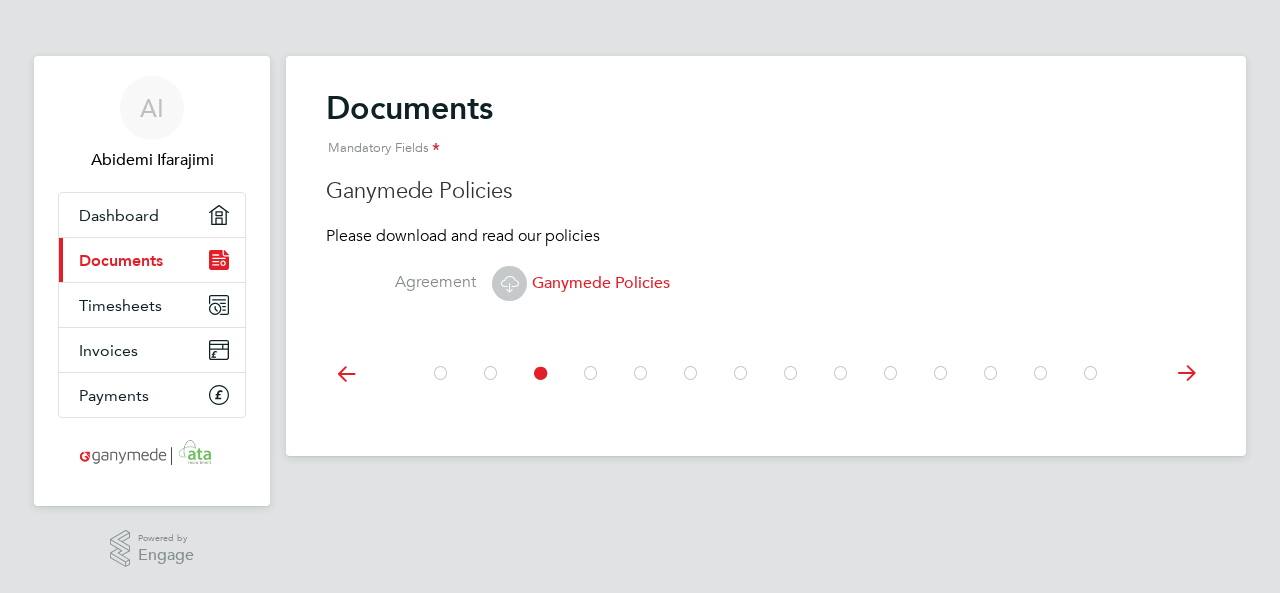 click 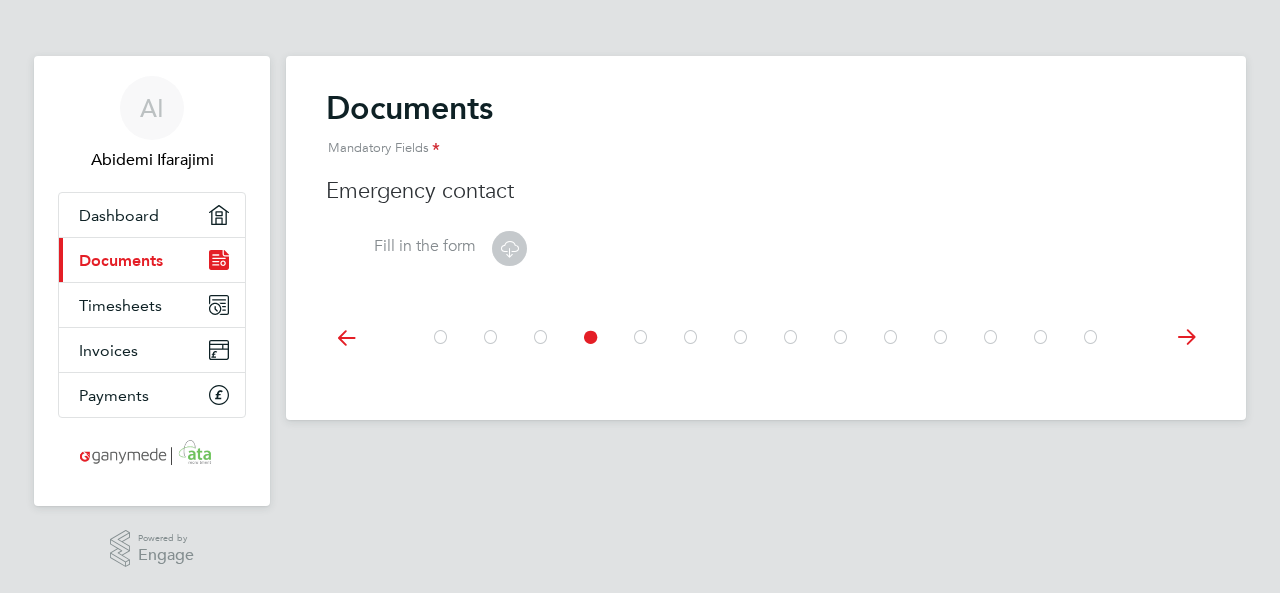 click 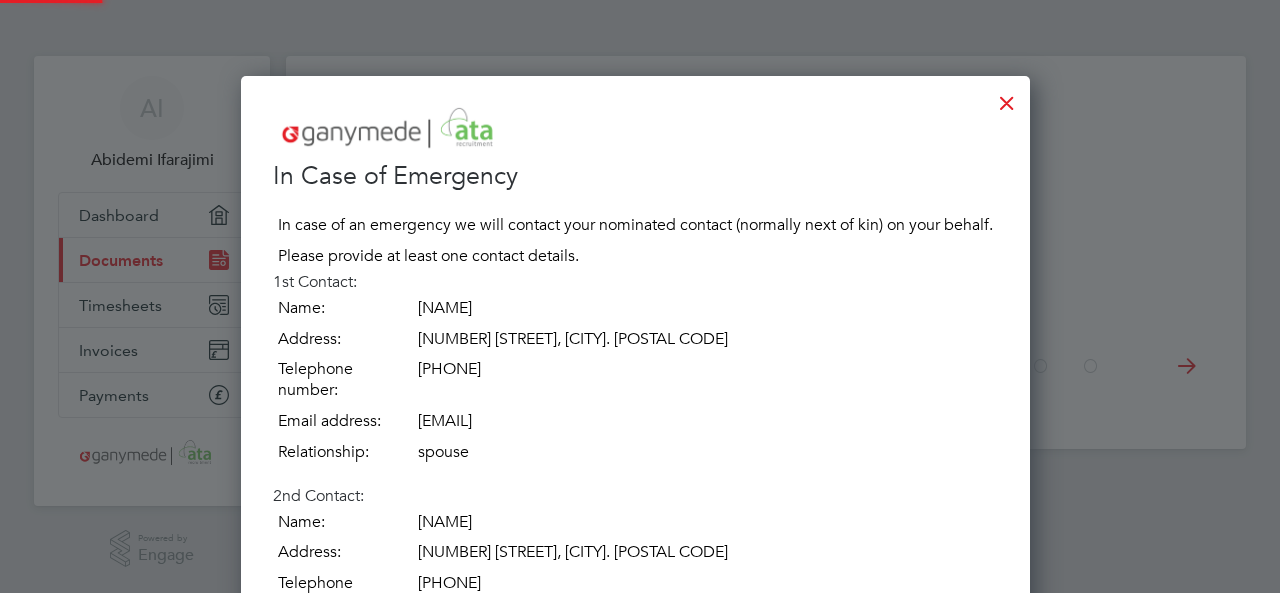 scroll, scrollTop: 10, scrollLeft: 10, axis: both 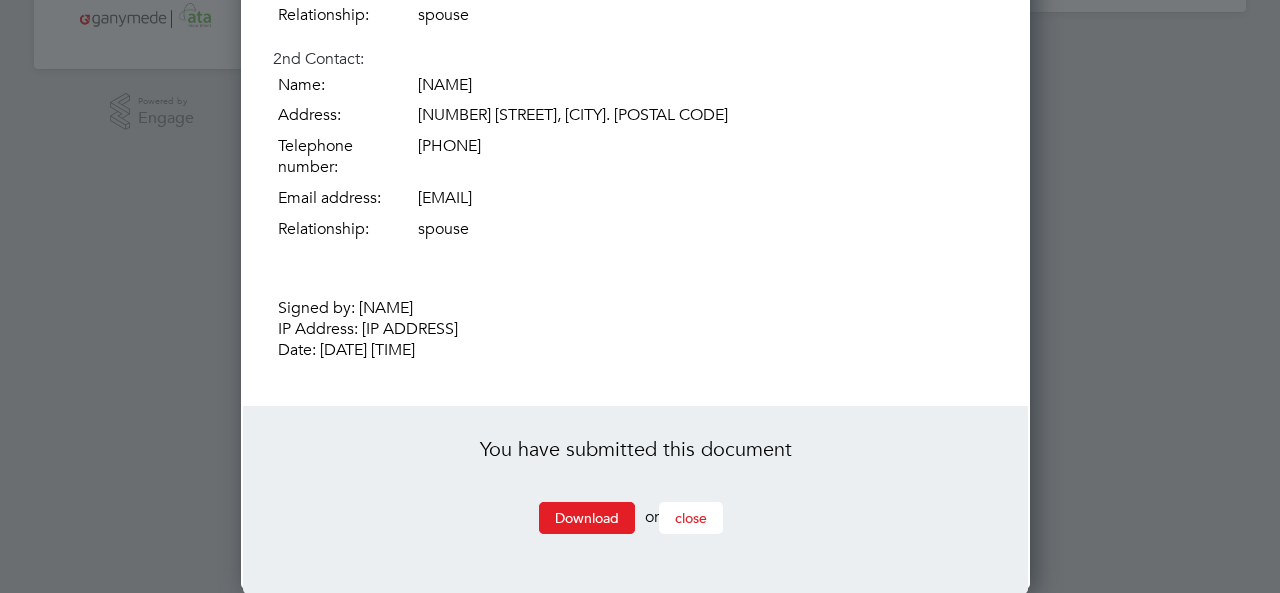 click on "close" at bounding box center [691, 518] 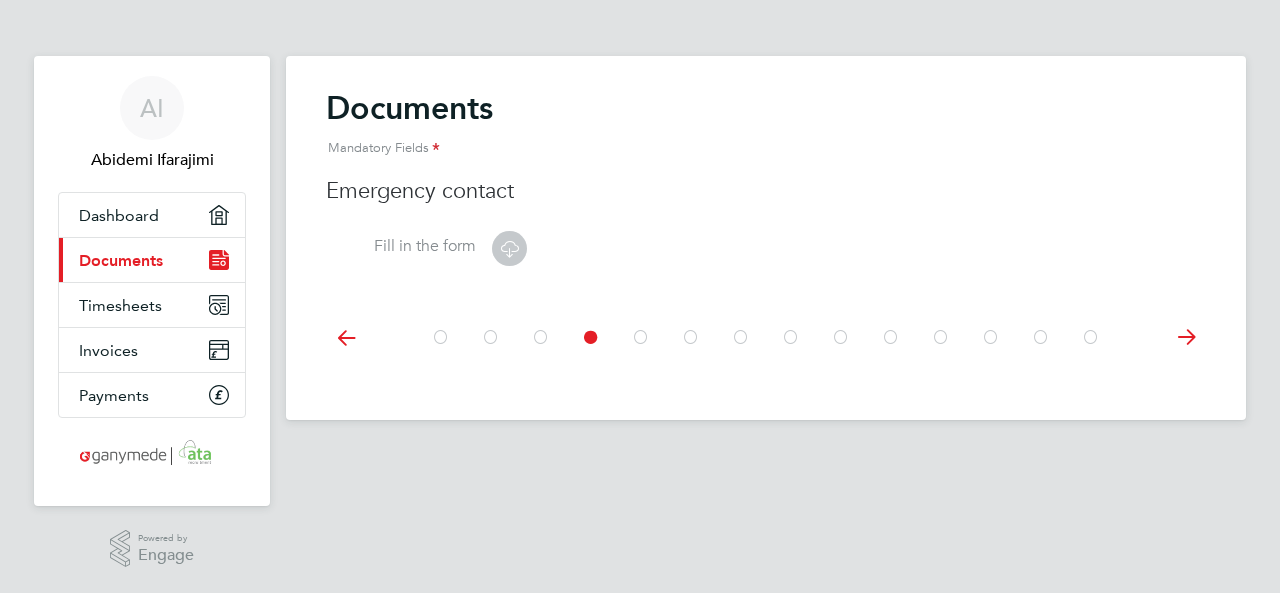 scroll, scrollTop: 0, scrollLeft: 0, axis: both 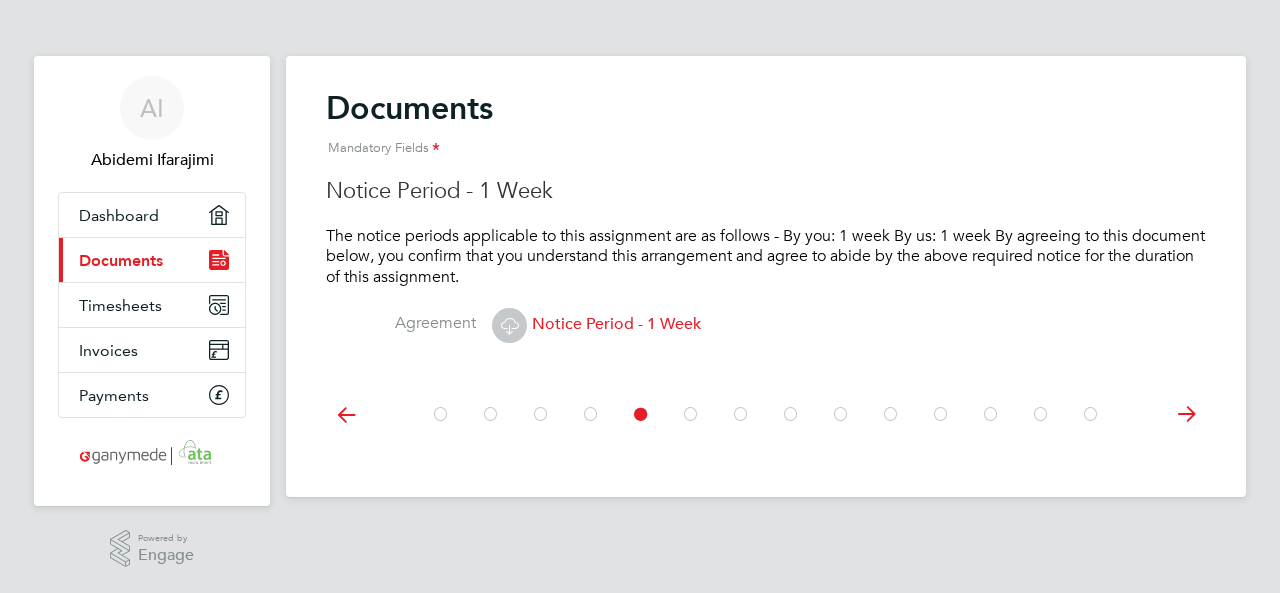 click 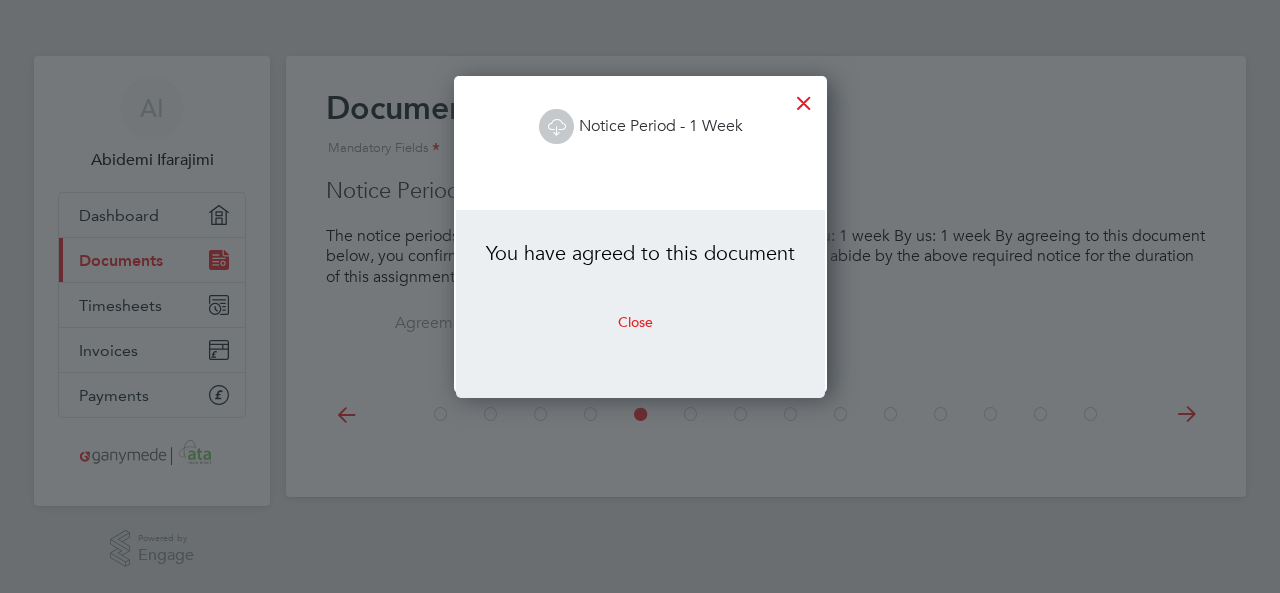 scroll, scrollTop: 10, scrollLeft: 10, axis: both 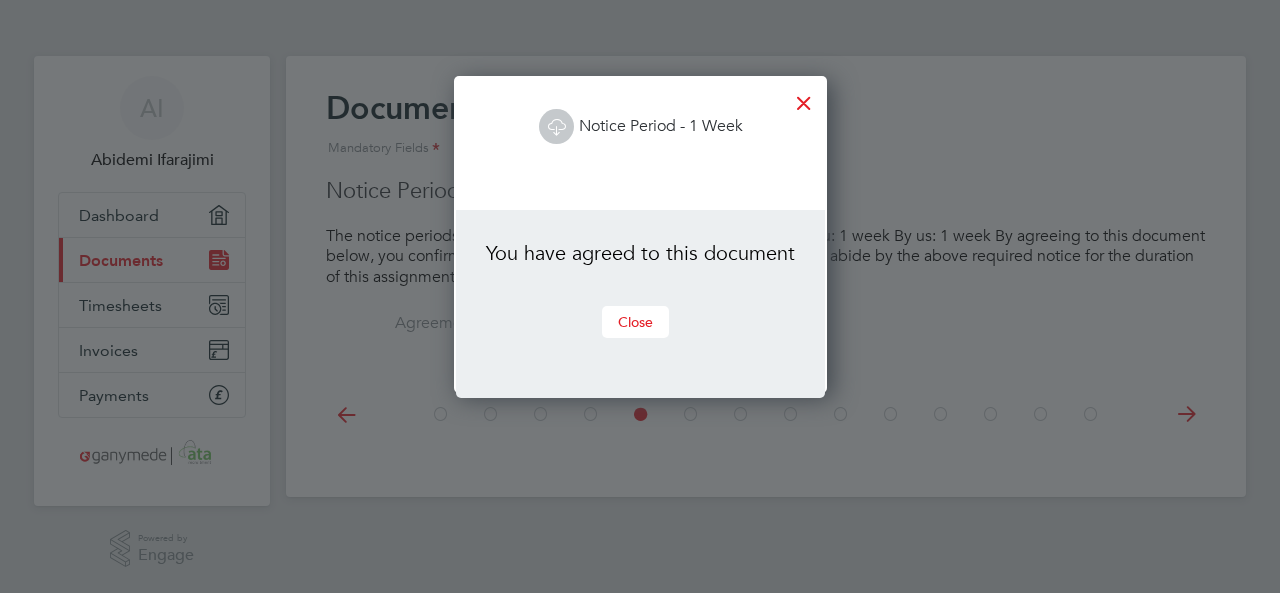 click on "Close" at bounding box center [635, 322] 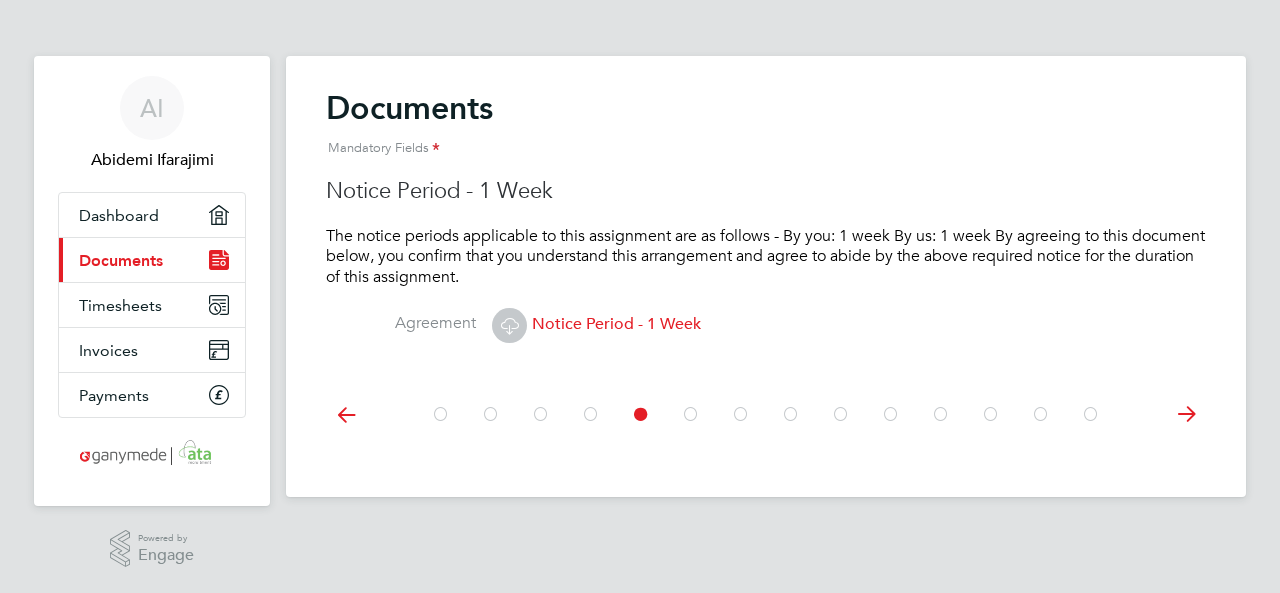 click 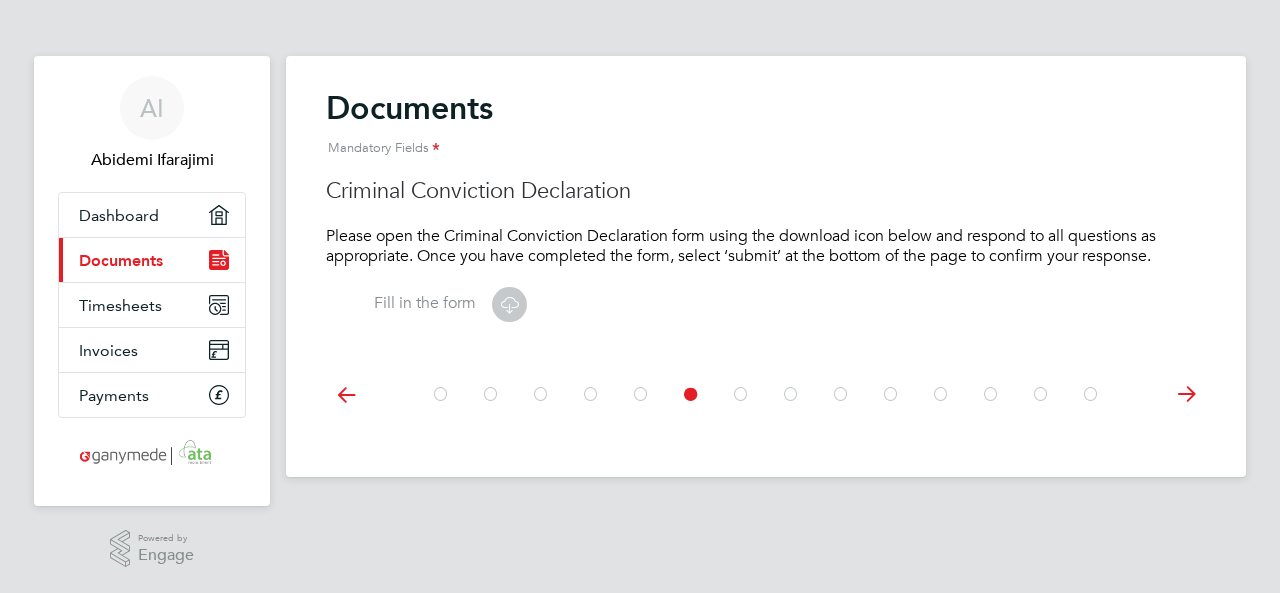 click 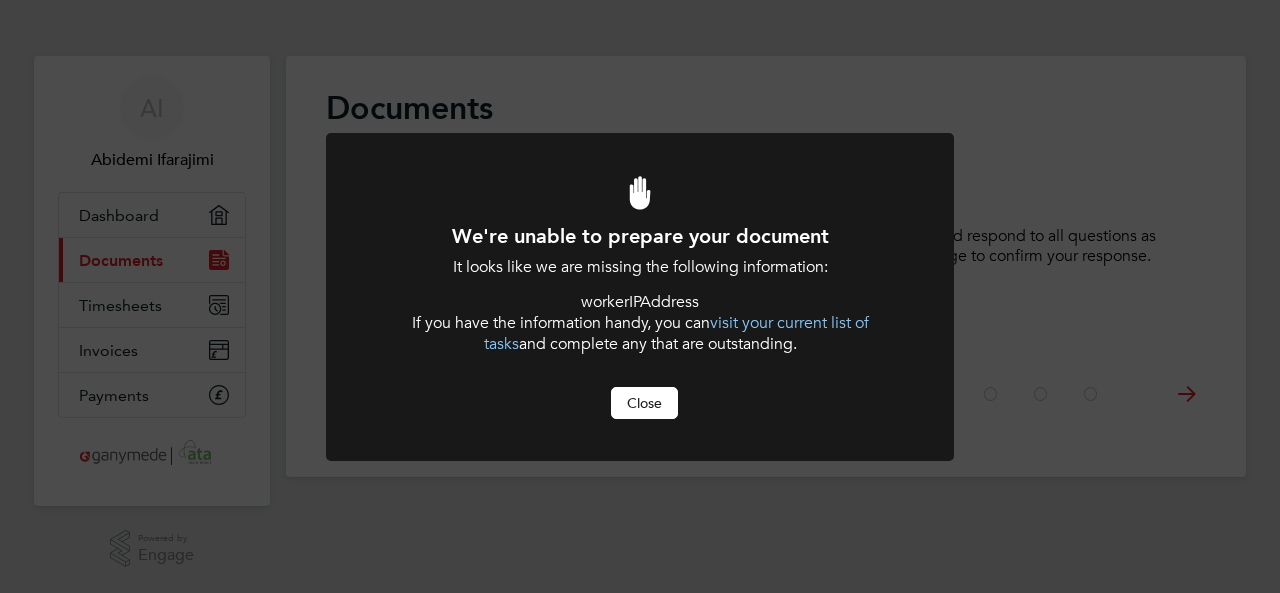 click on "Close" at bounding box center [644, 403] 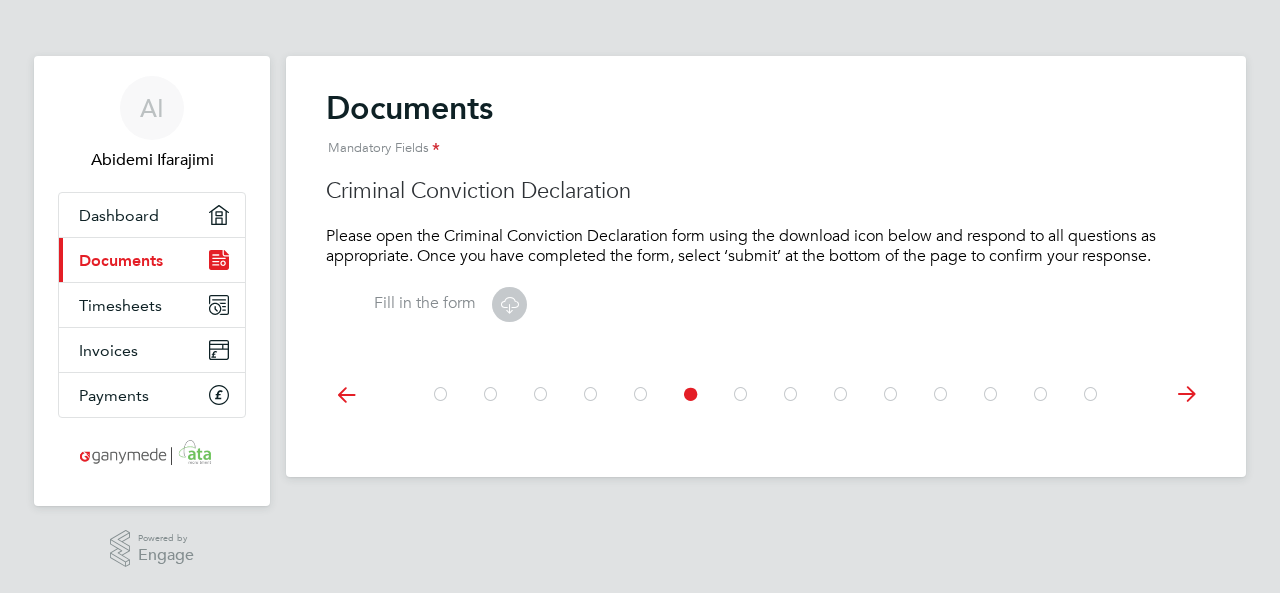 click 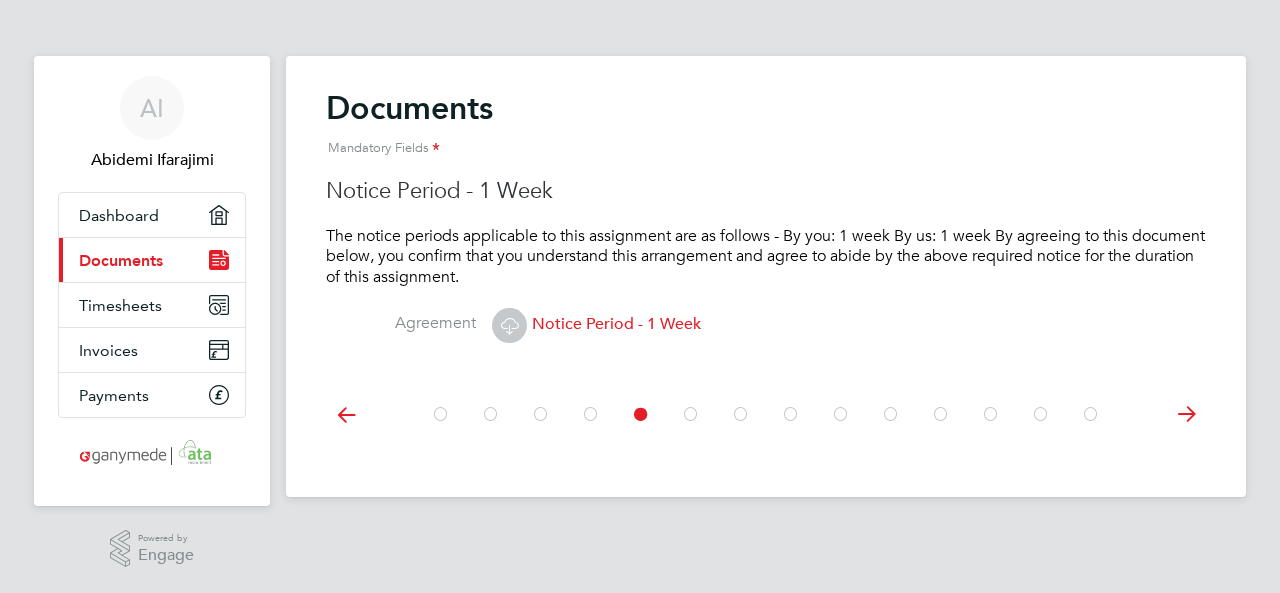 click 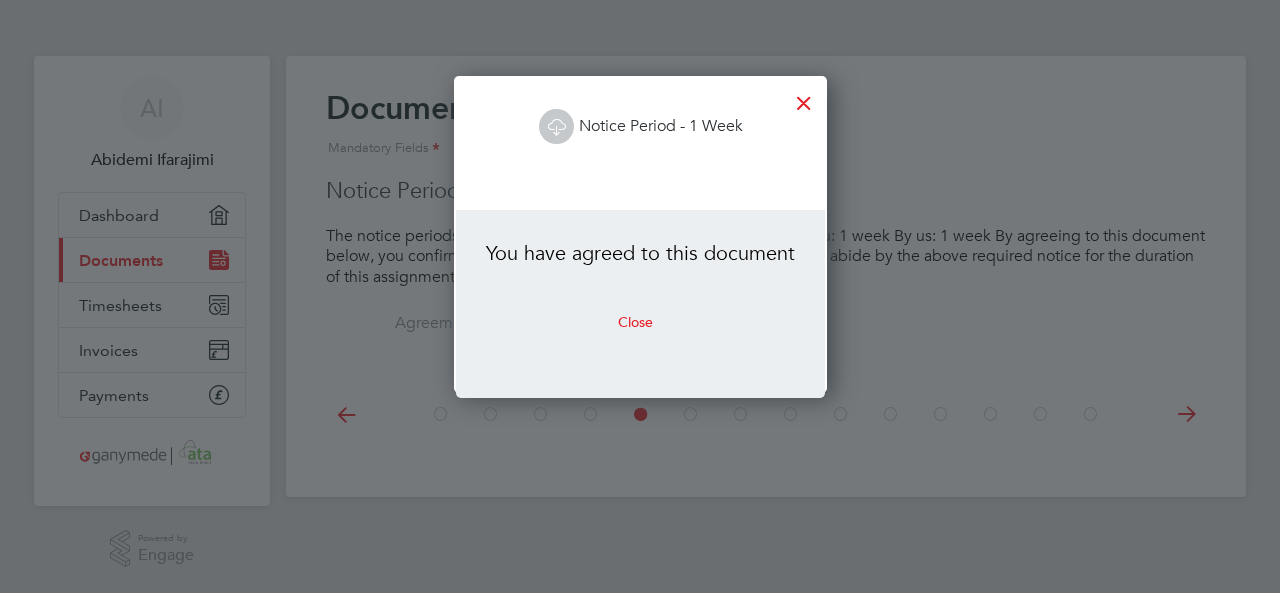 scroll, scrollTop: 10, scrollLeft: 10, axis: both 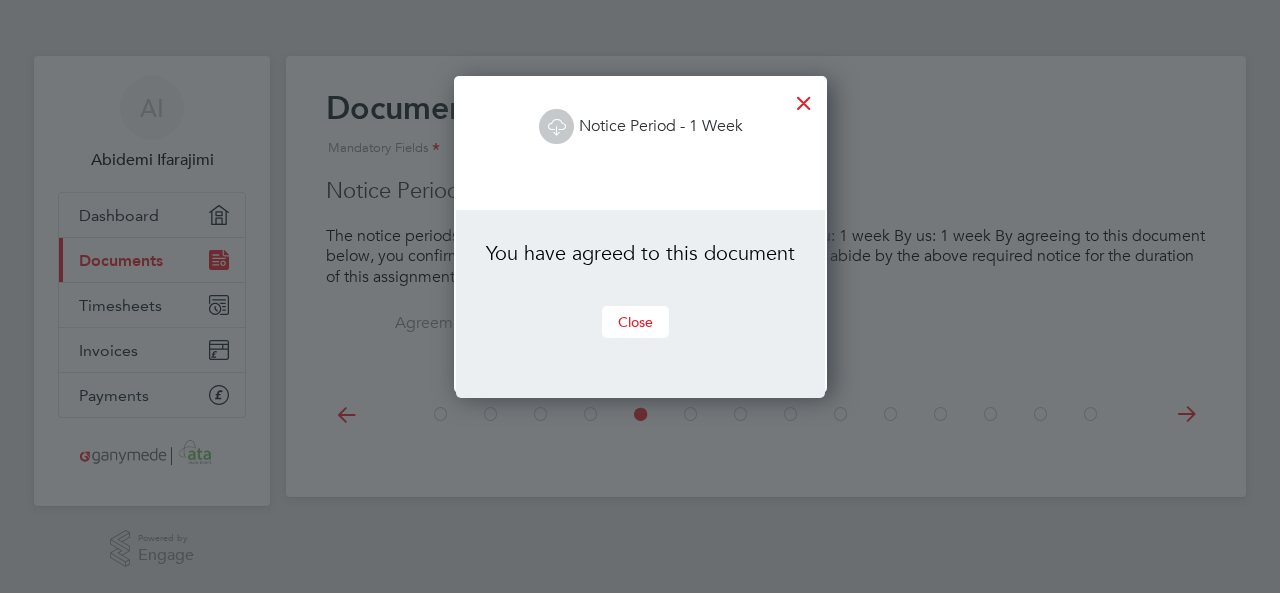click on "Close" at bounding box center (635, 322) 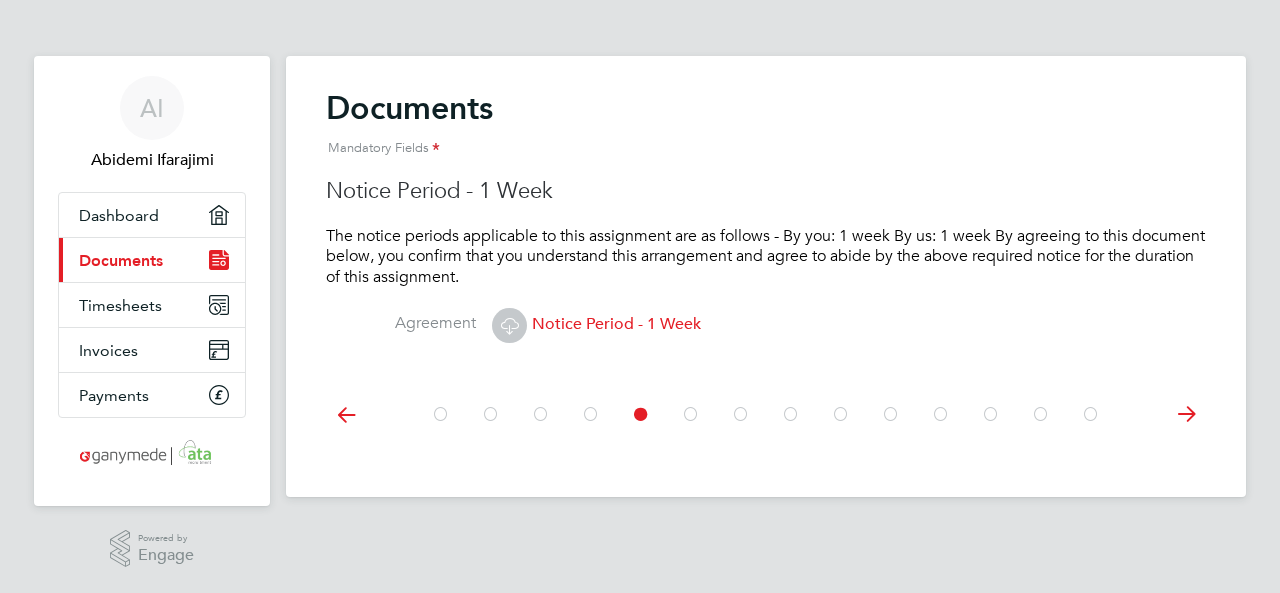 click 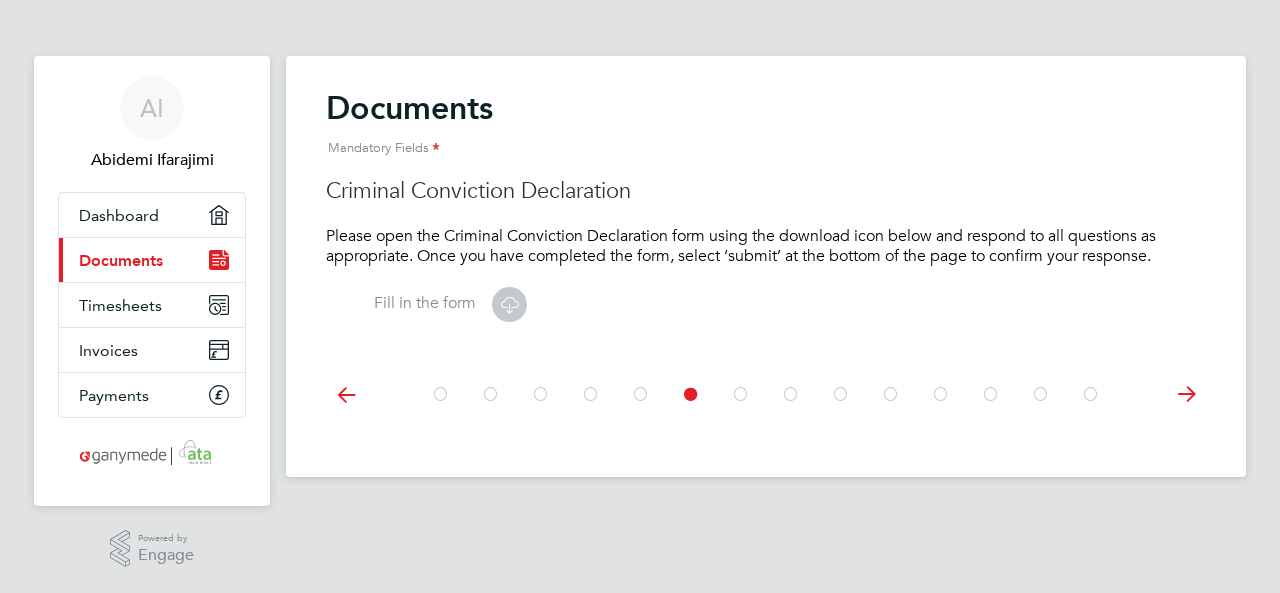 click 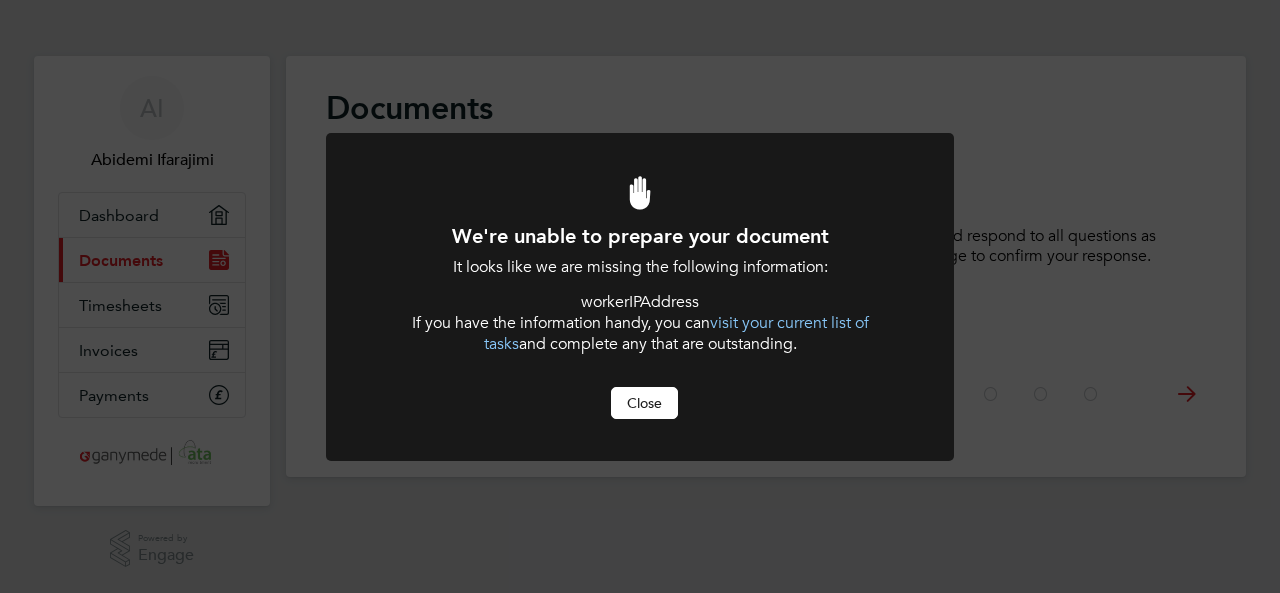 click on "Close" at bounding box center [644, 403] 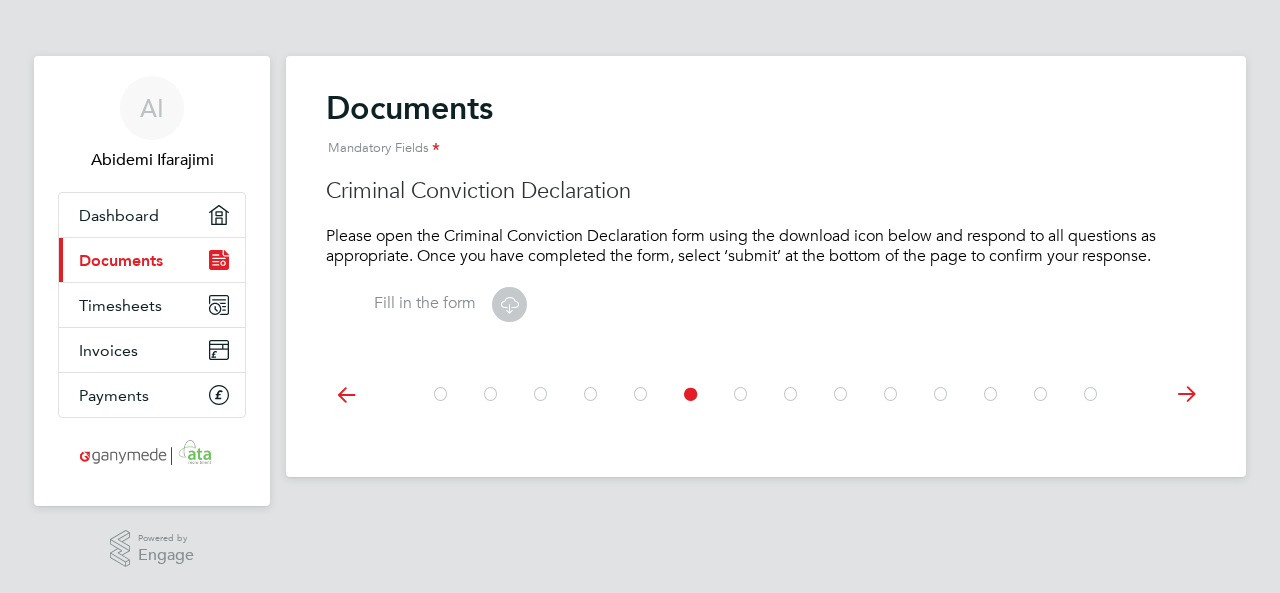 click 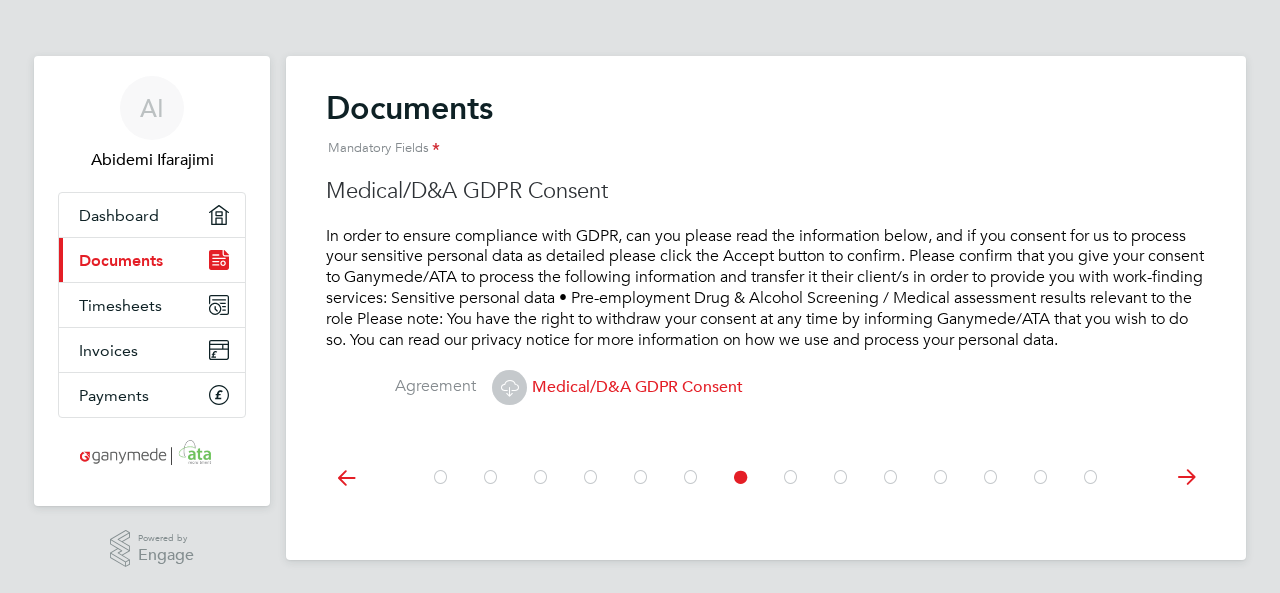 click 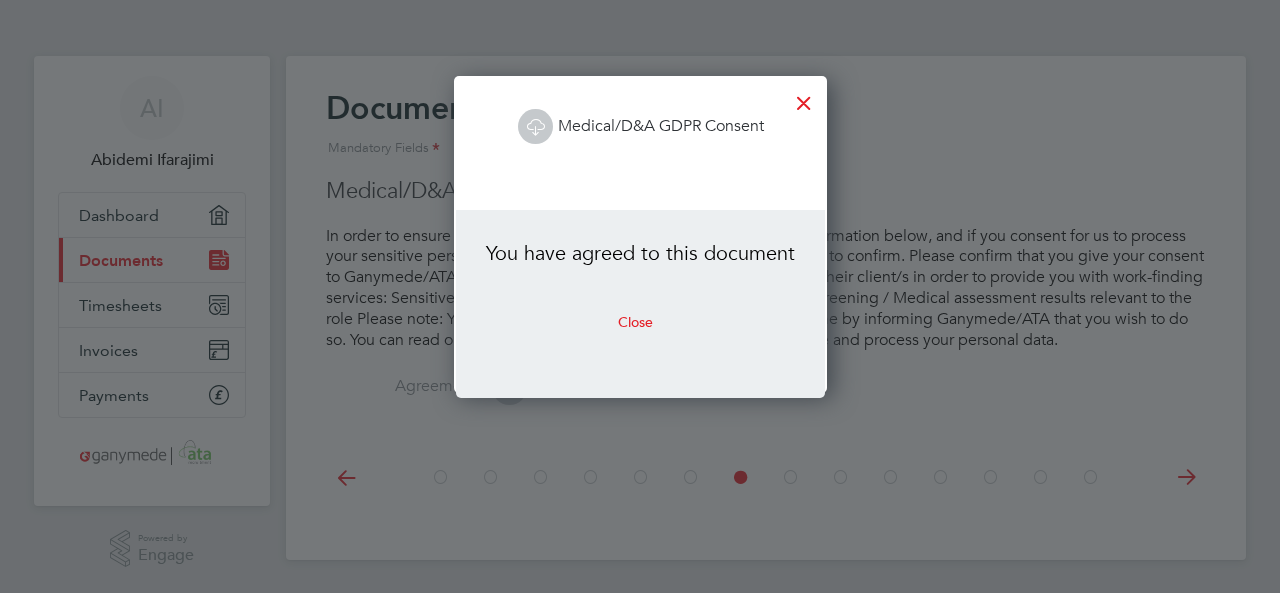 scroll, scrollTop: 10, scrollLeft: 10, axis: both 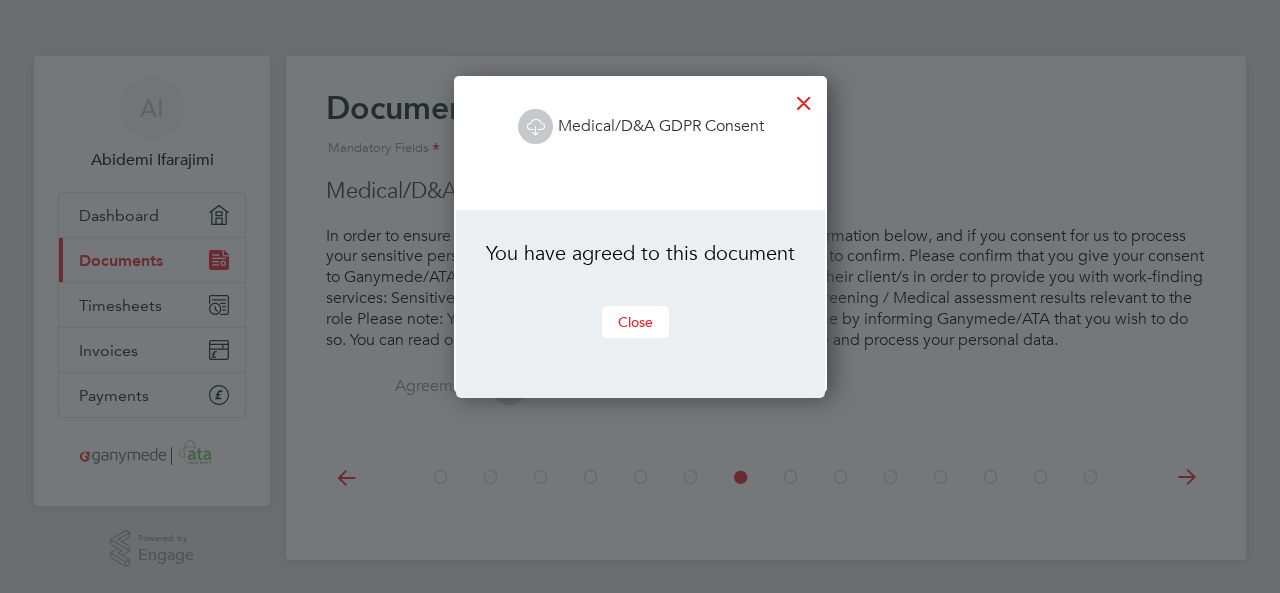 click on "Close" at bounding box center [635, 322] 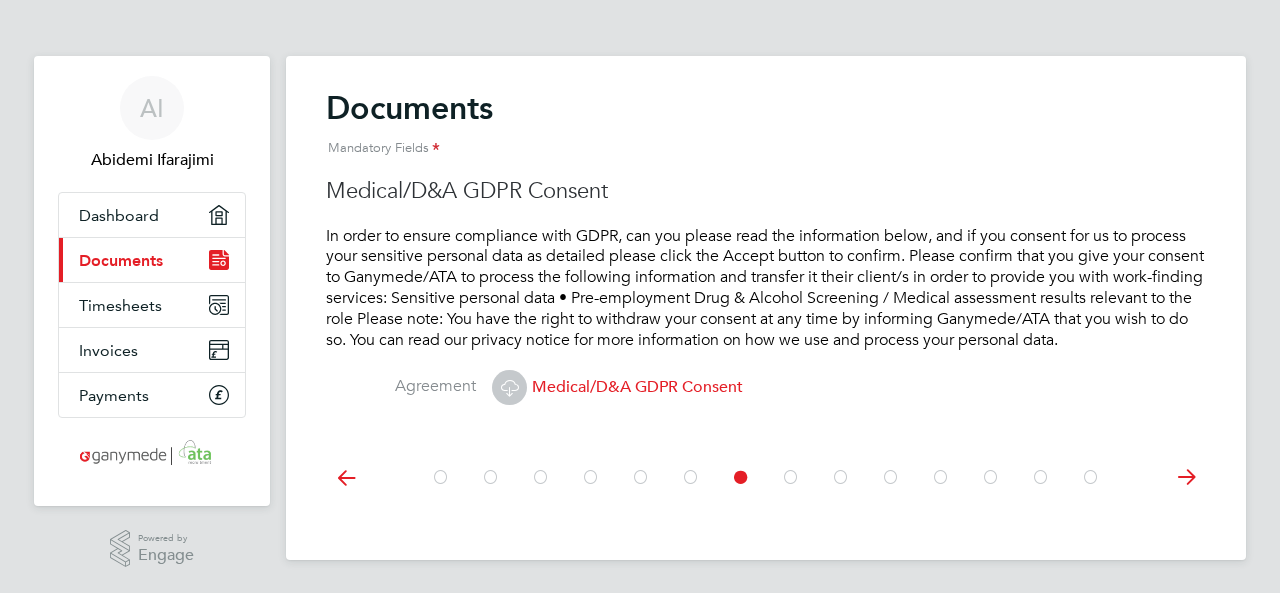 click 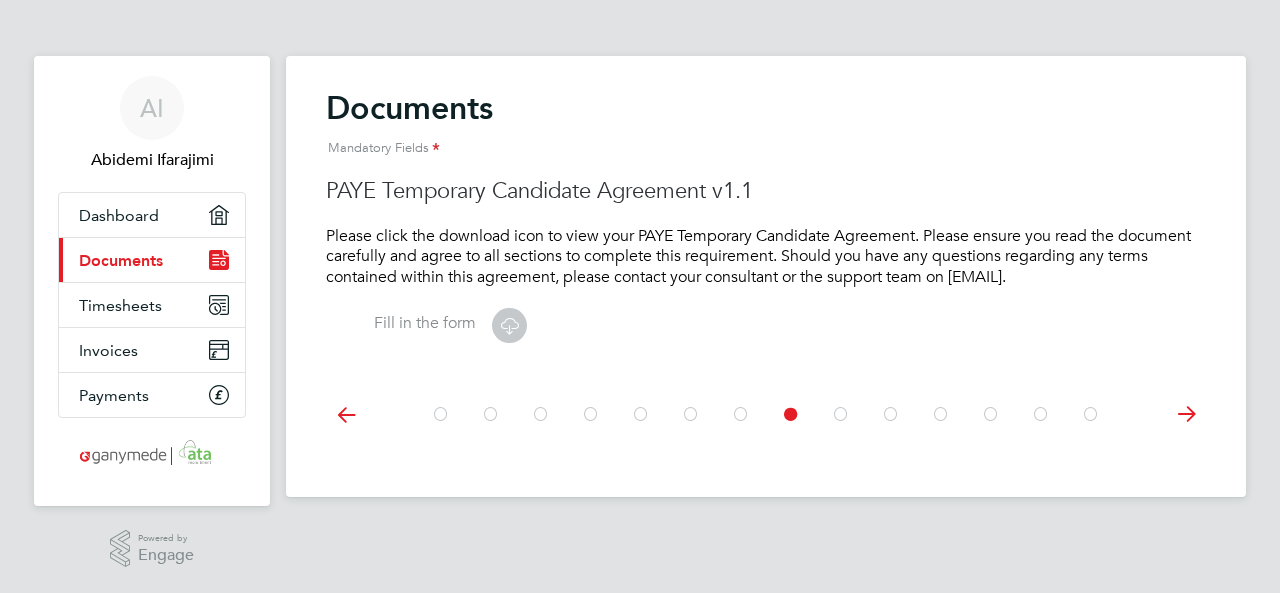 click 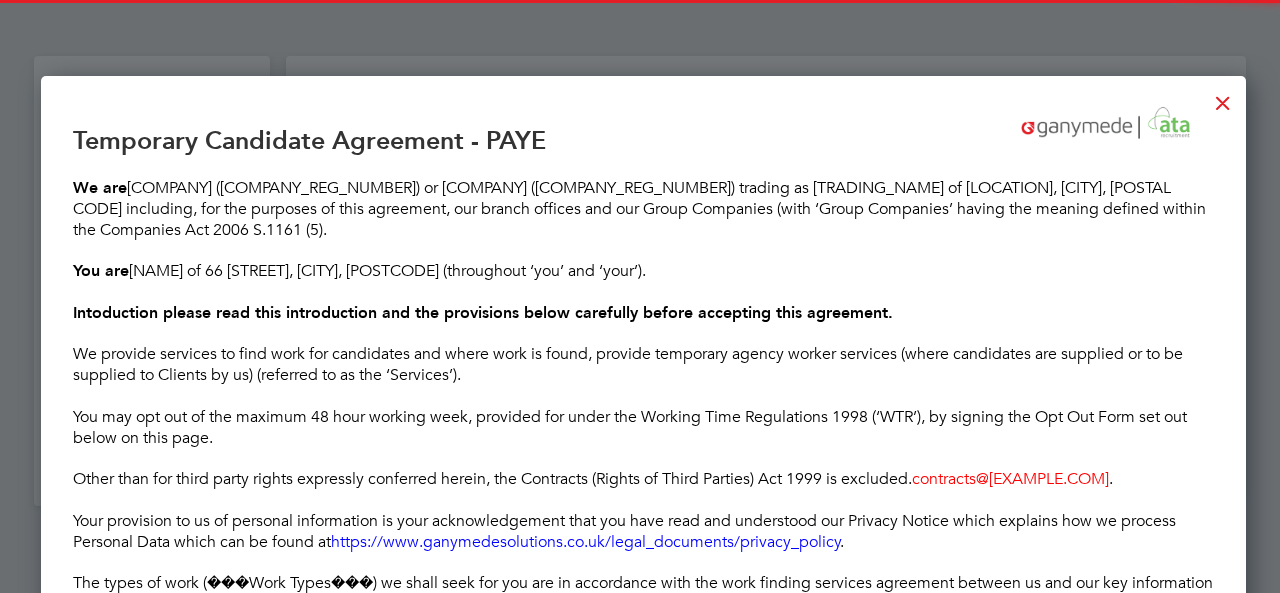 scroll, scrollTop: 11308, scrollLeft: 1210, axis: both 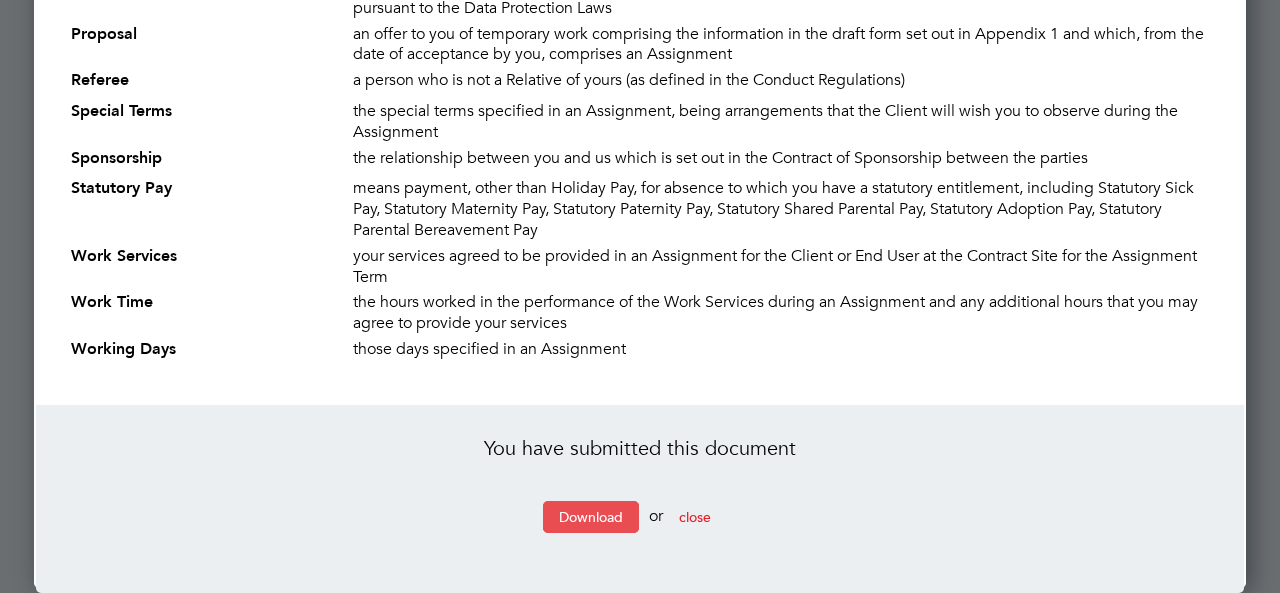 click on "Download" at bounding box center [591, 517] 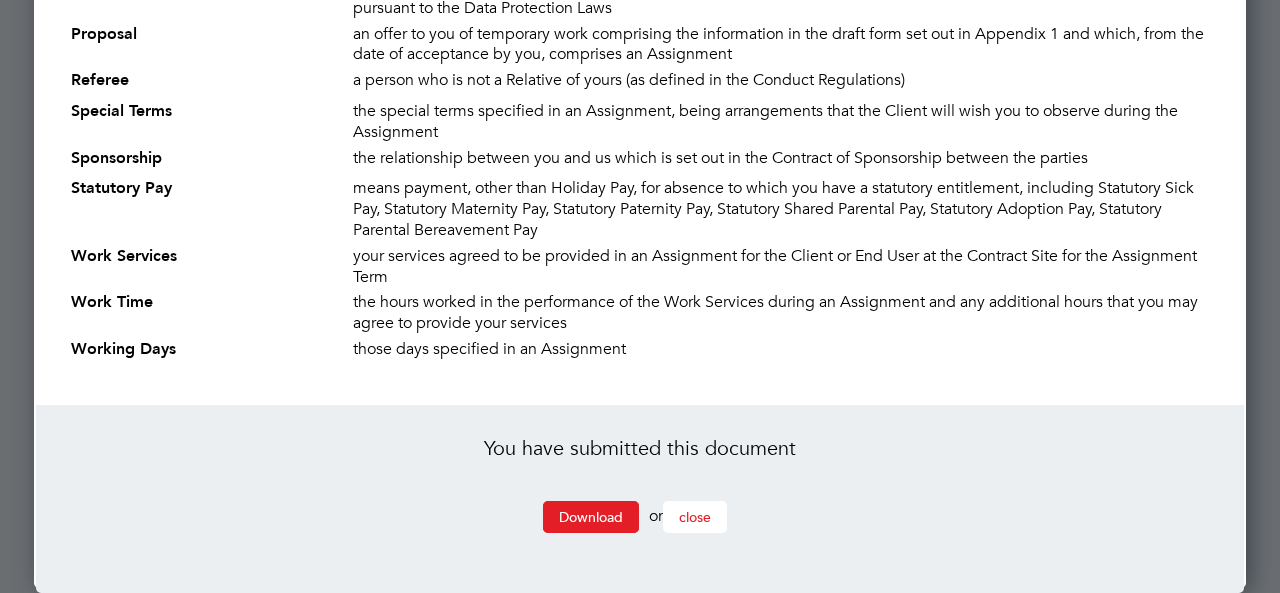 click on "close" at bounding box center [695, 517] 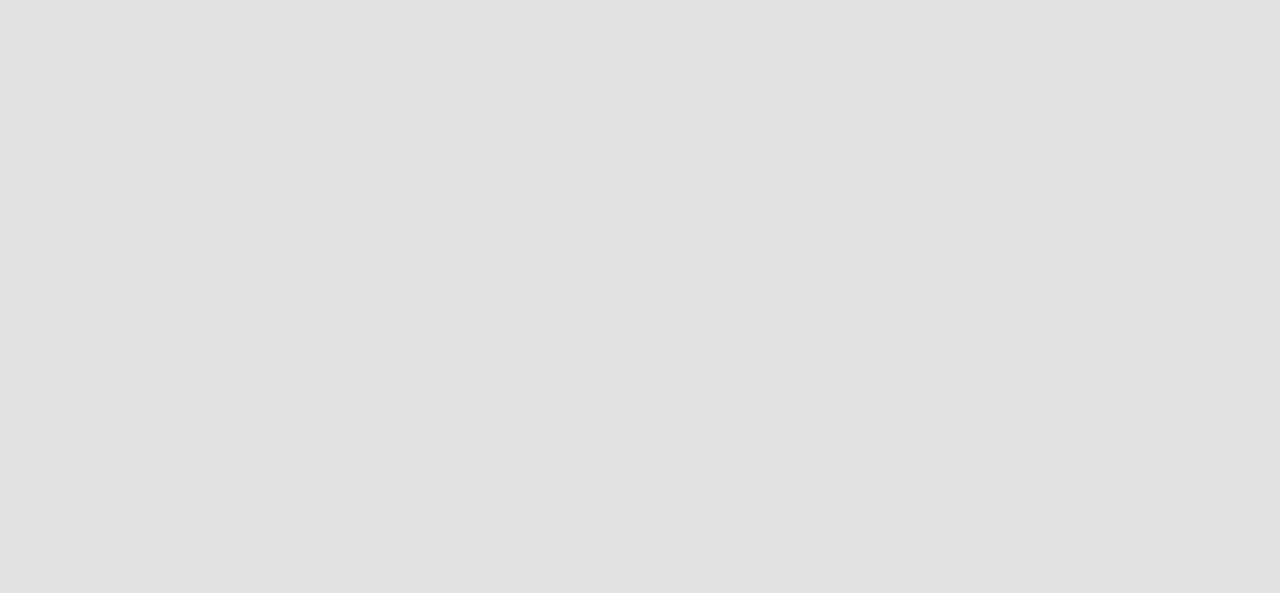 scroll, scrollTop: 0, scrollLeft: 0, axis: both 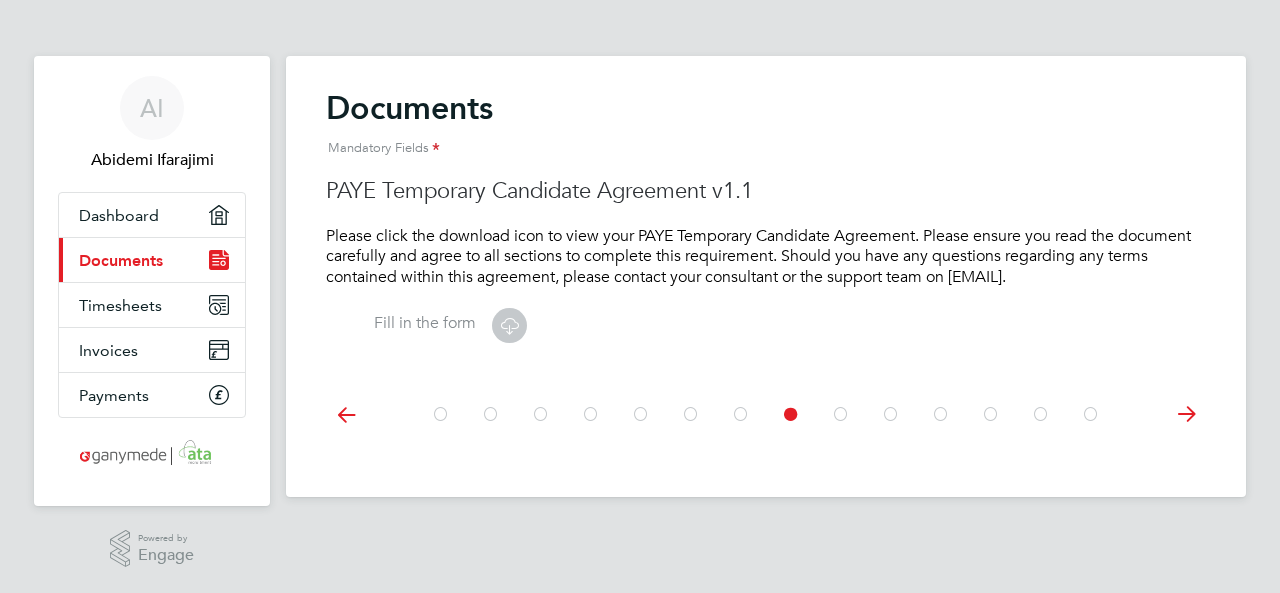 click 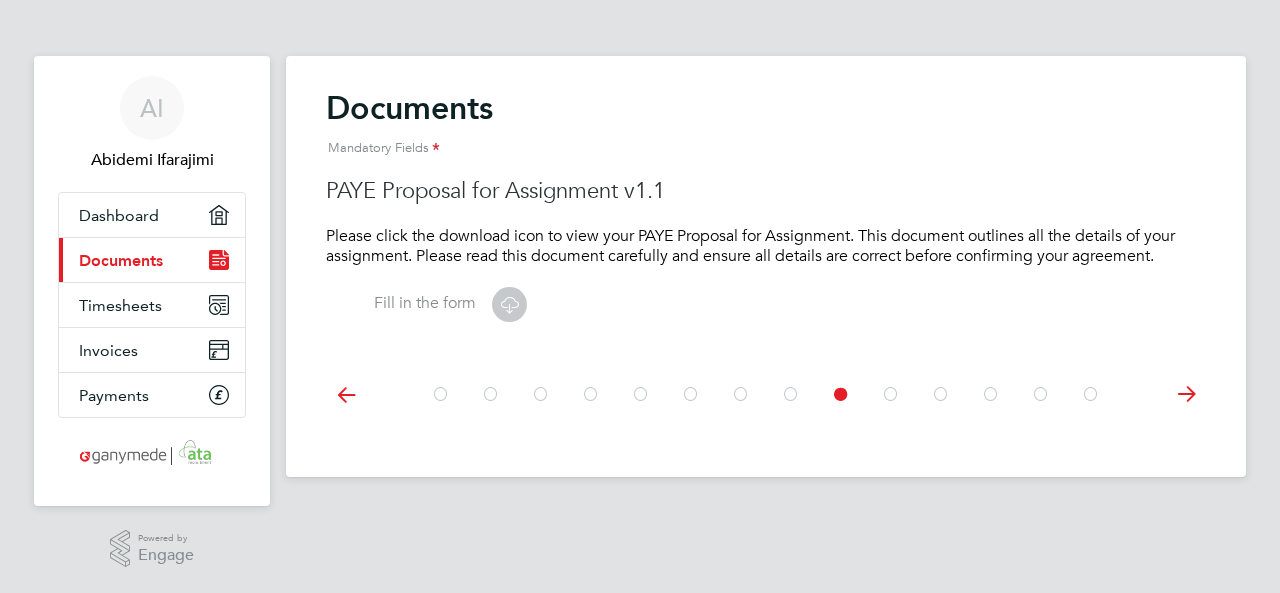 click 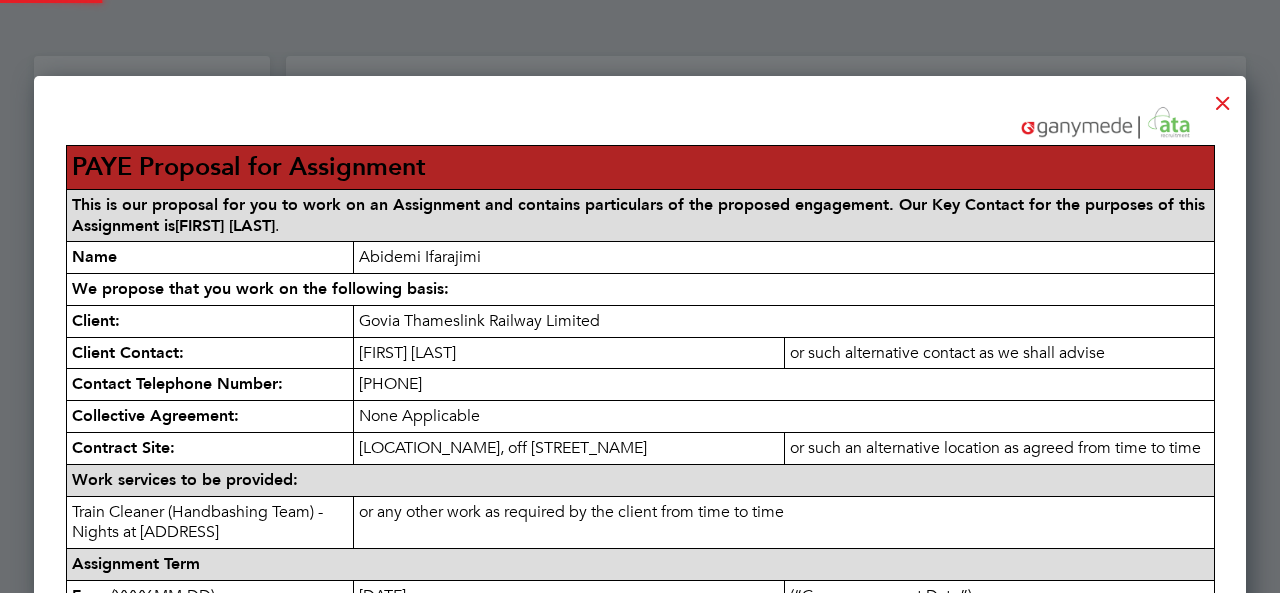 scroll, scrollTop: 10, scrollLeft: 10, axis: both 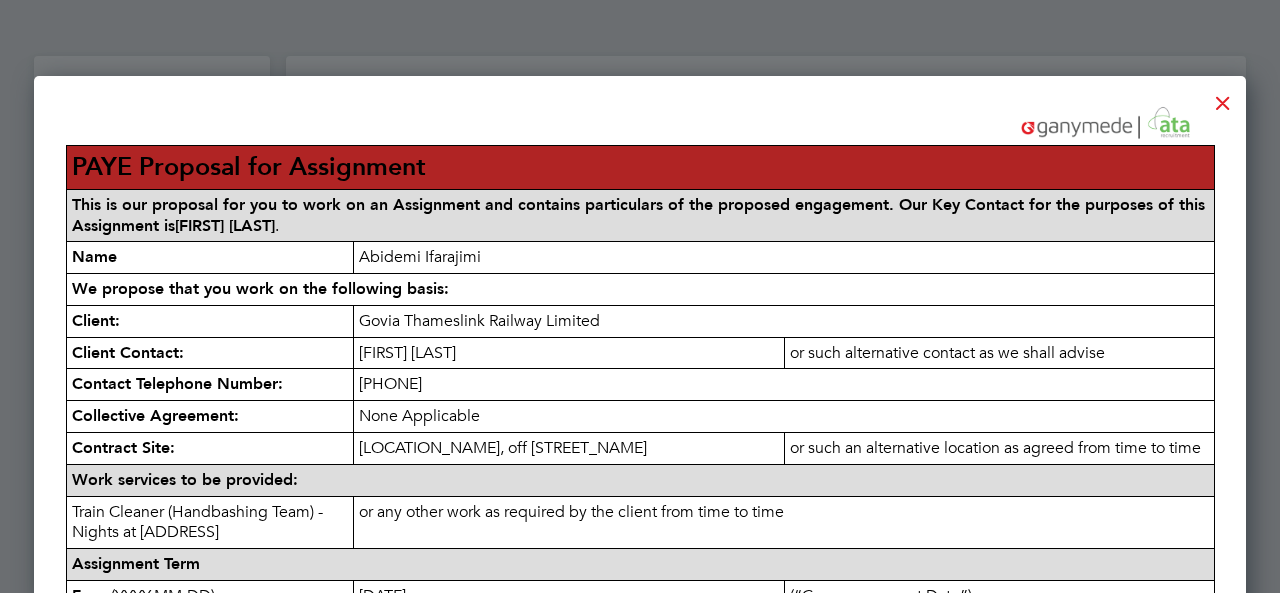 click 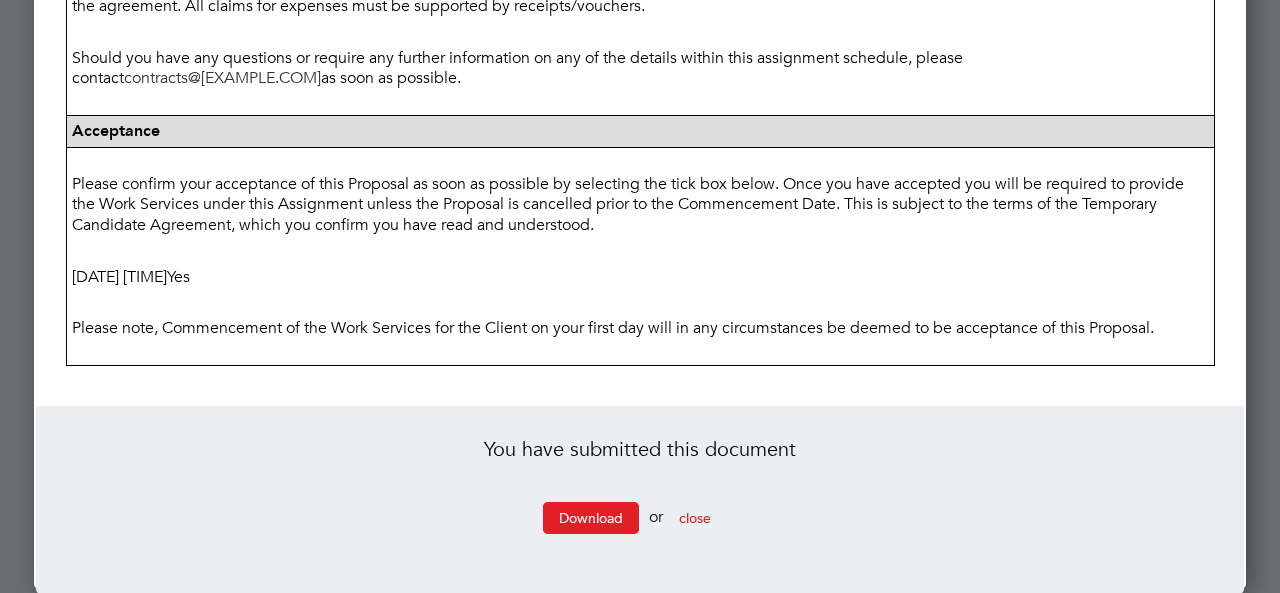 scroll, scrollTop: 1194, scrollLeft: 0, axis: vertical 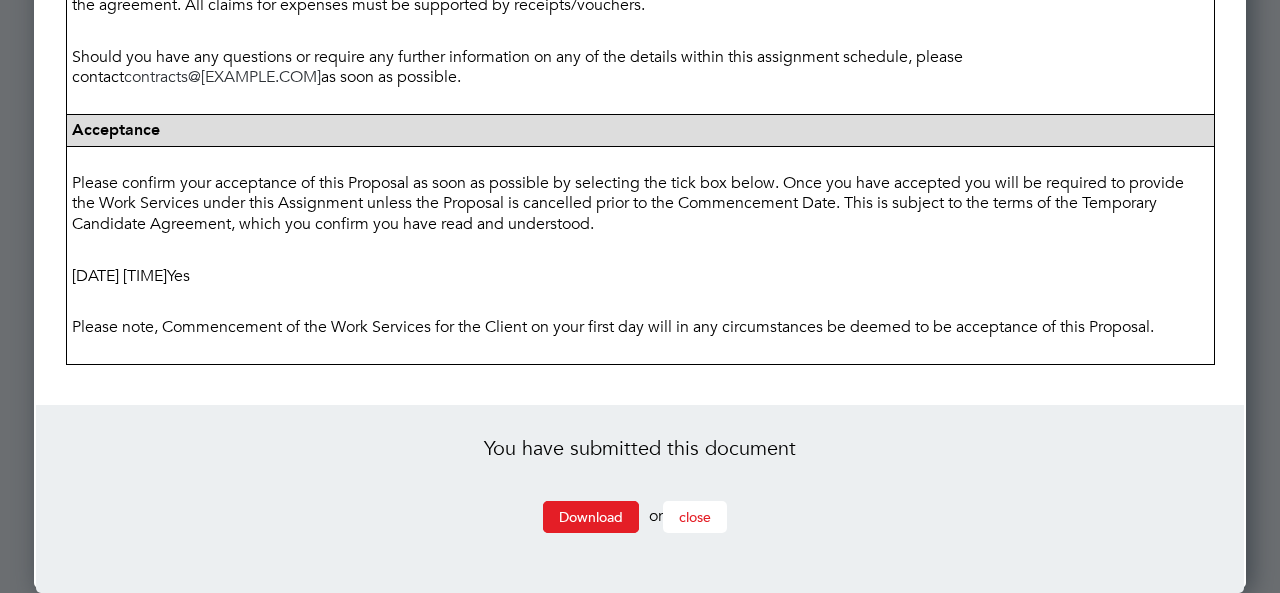 click on "close" at bounding box center [695, 517] 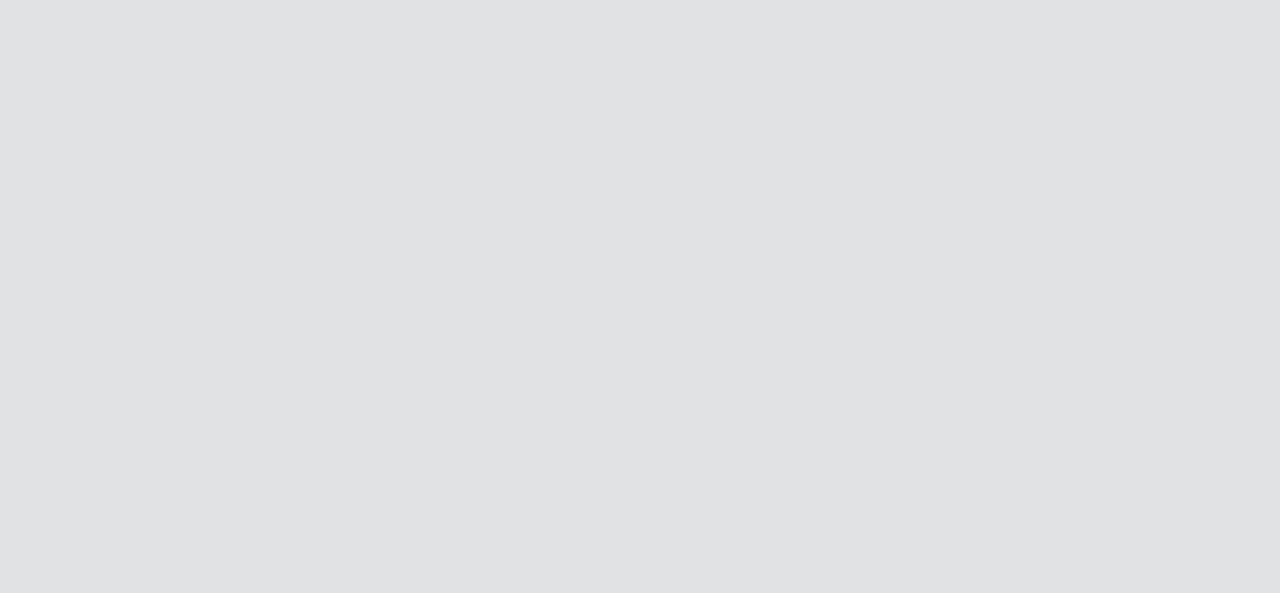scroll, scrollTop: 0, scrollLeft: 0, axis: both 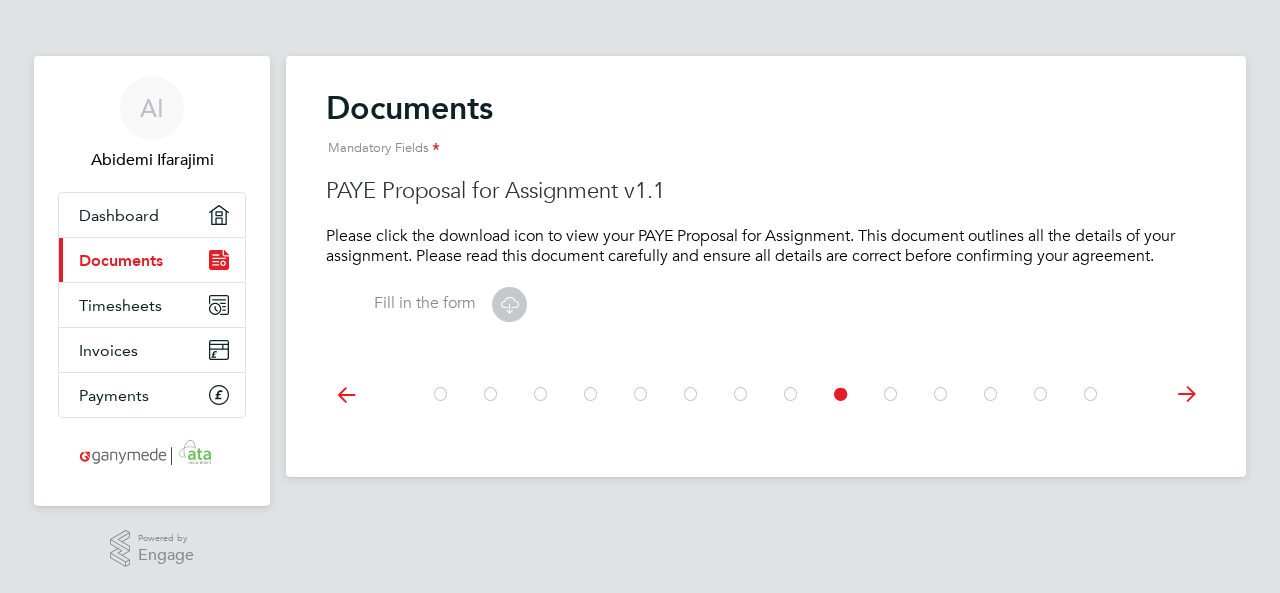 click 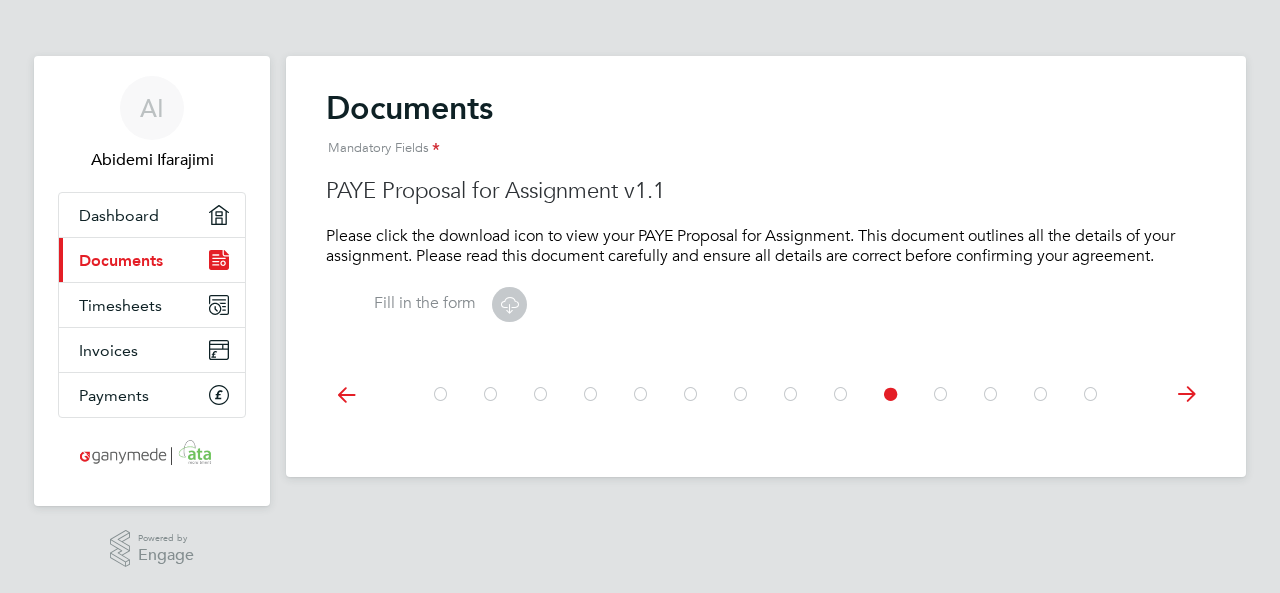 click 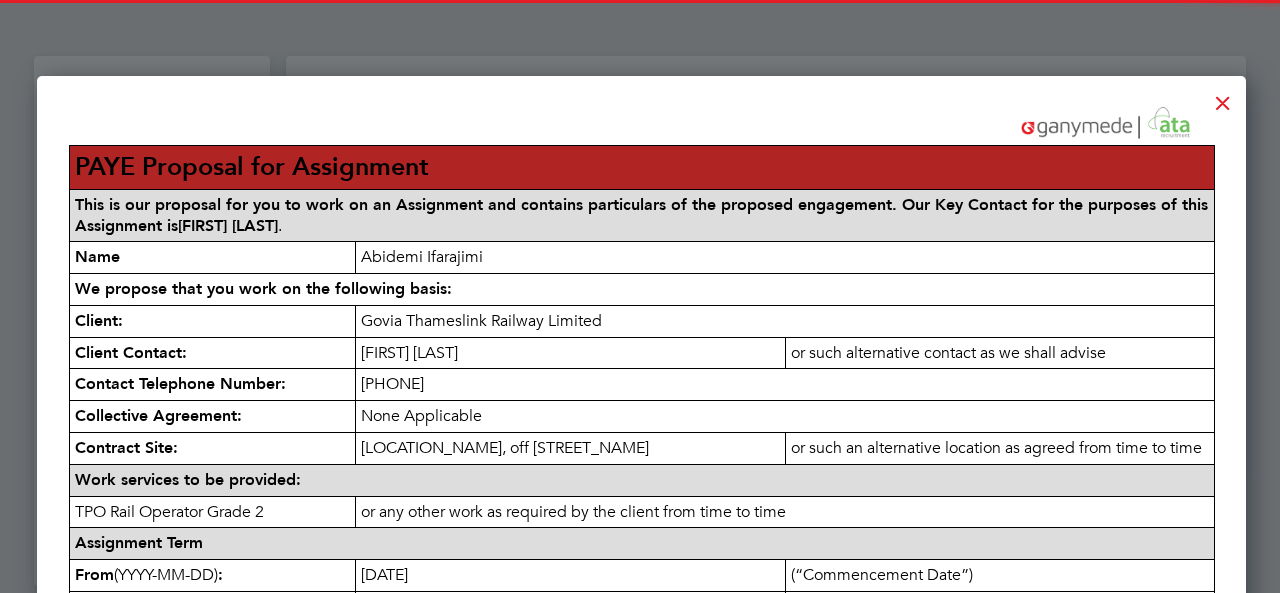 scroll, scrollTop: 10, scrollLeft: 10, axis: both 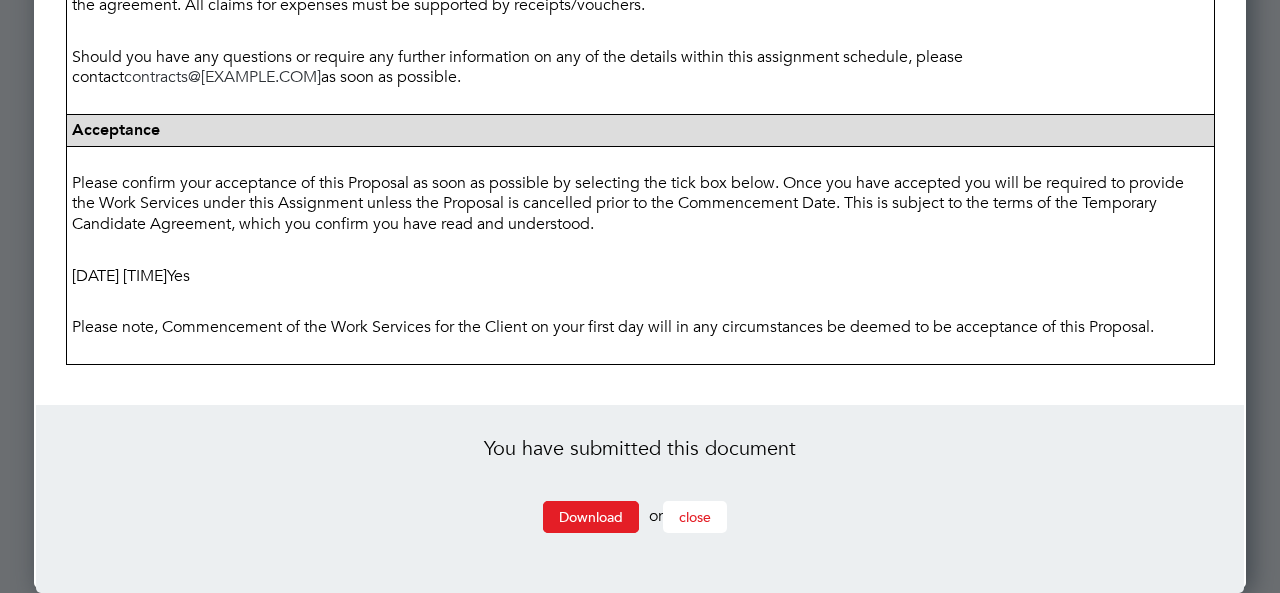 click on "close" at bounding box center (695, 517) 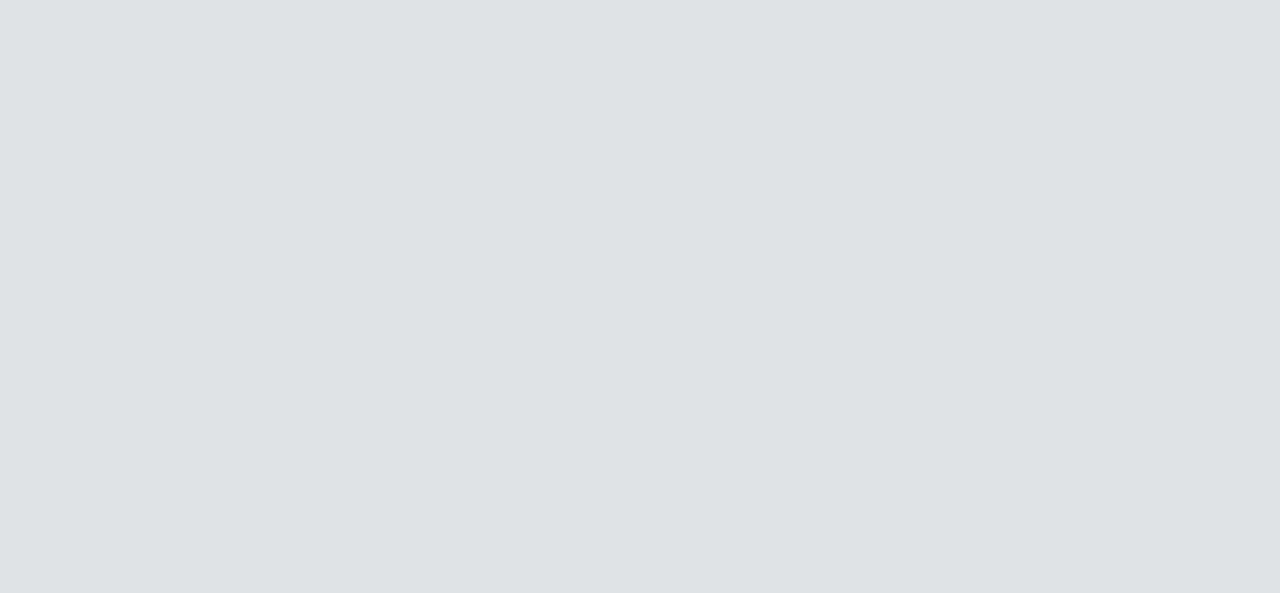 scroll, scrollTop: 0, scrollLeft: 0, axis: both 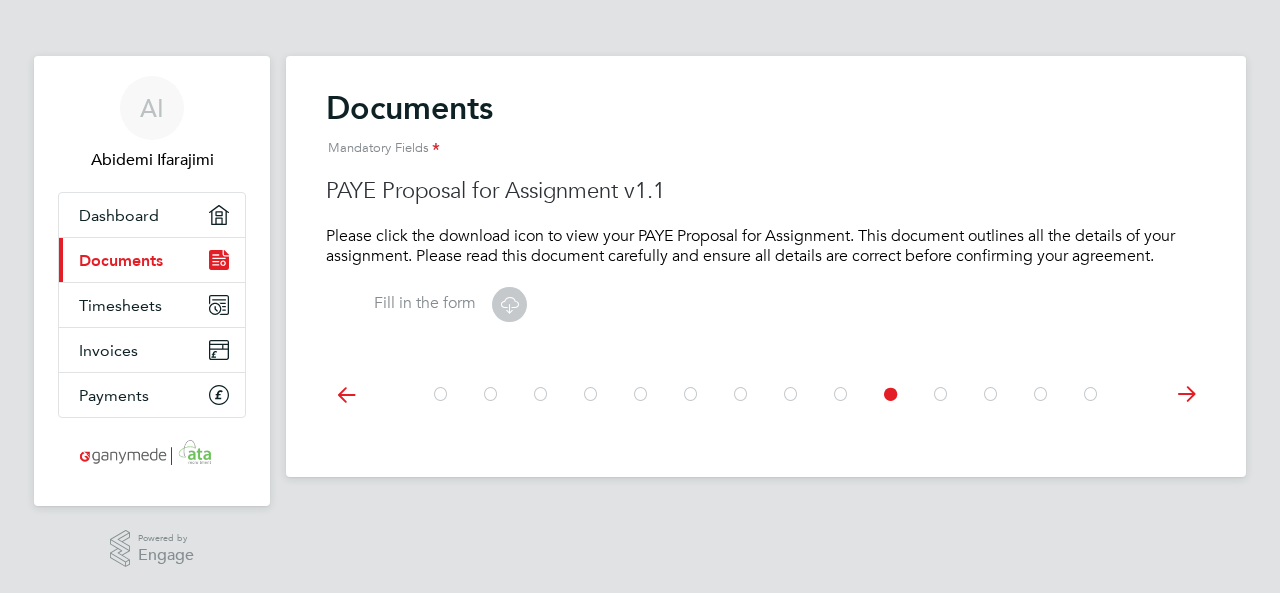 click 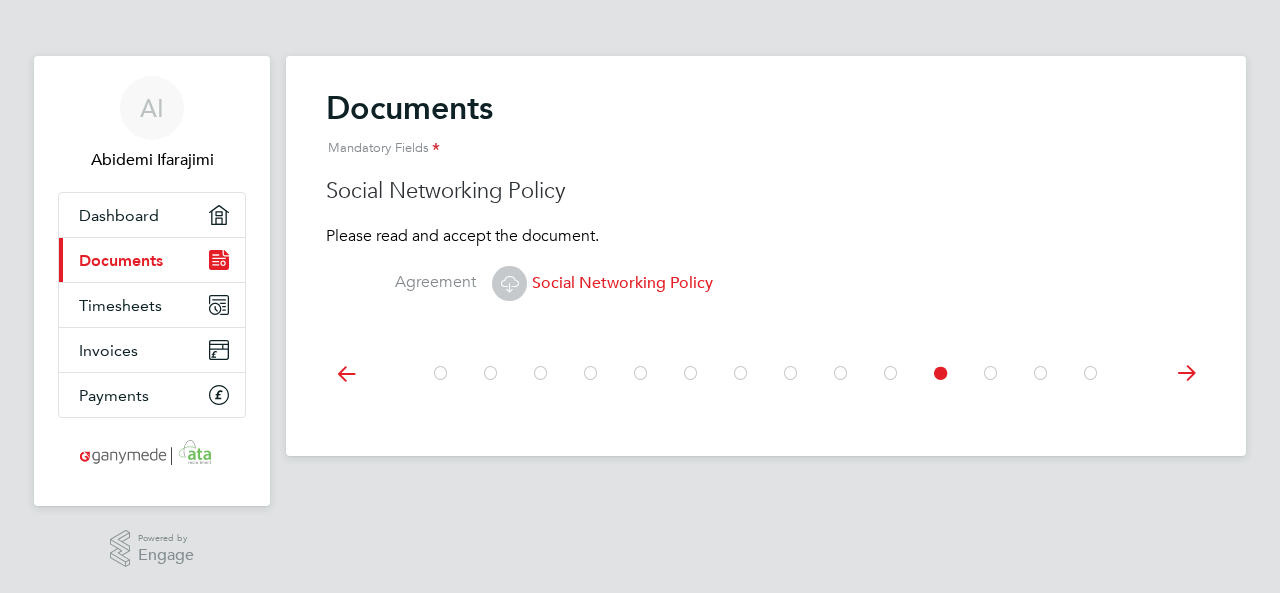 click on "Social Networking Policy" 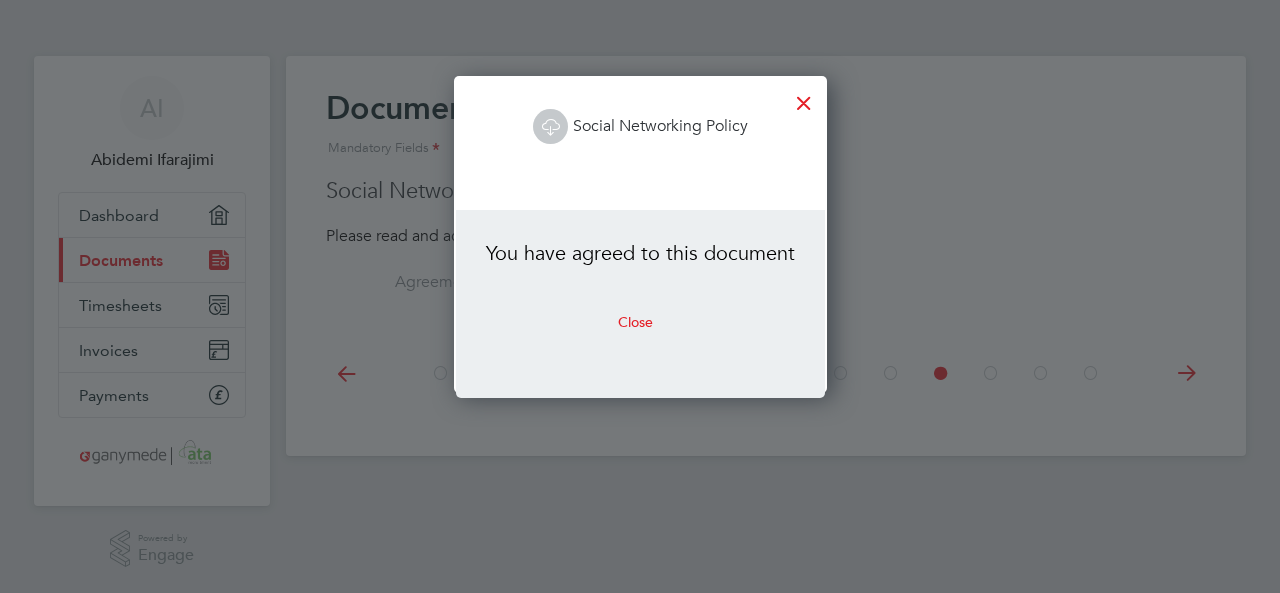 scroll, scrollTop: 10, scrollLeft: 10, axis: both 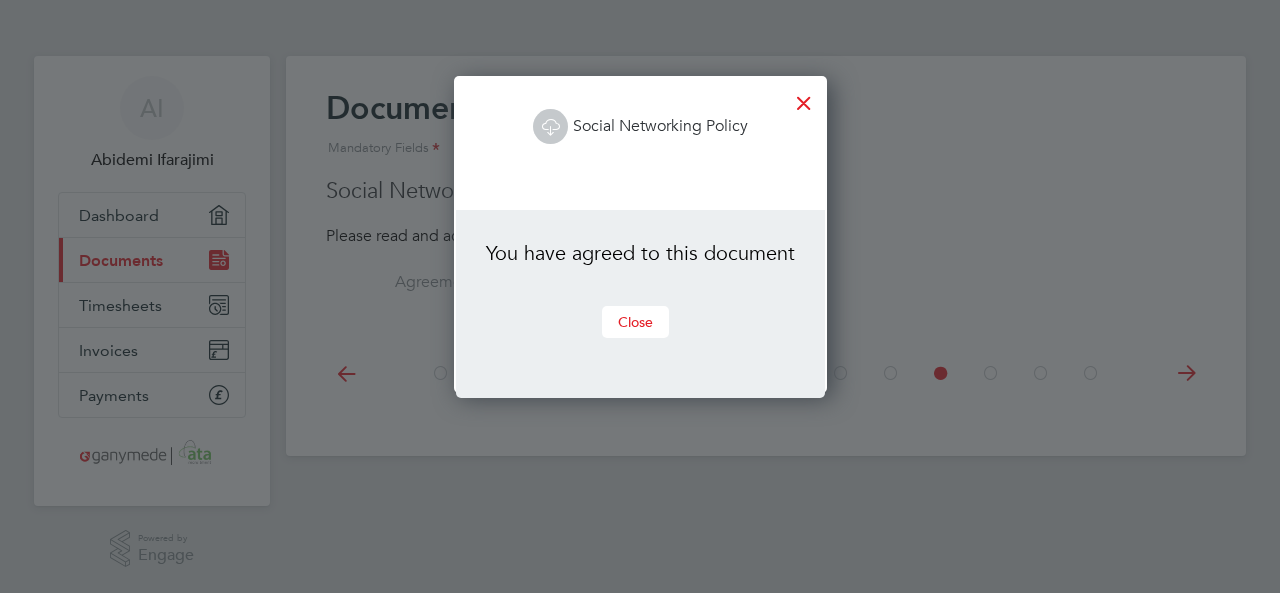 click on "Close" at bounding box center (635, 322) 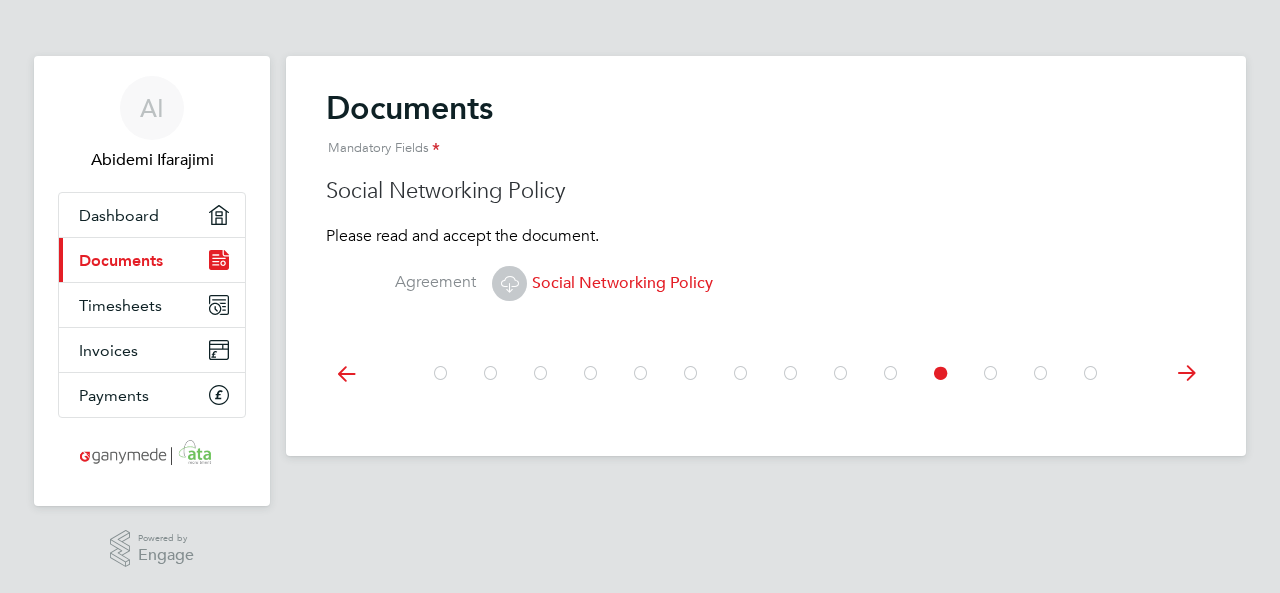 click 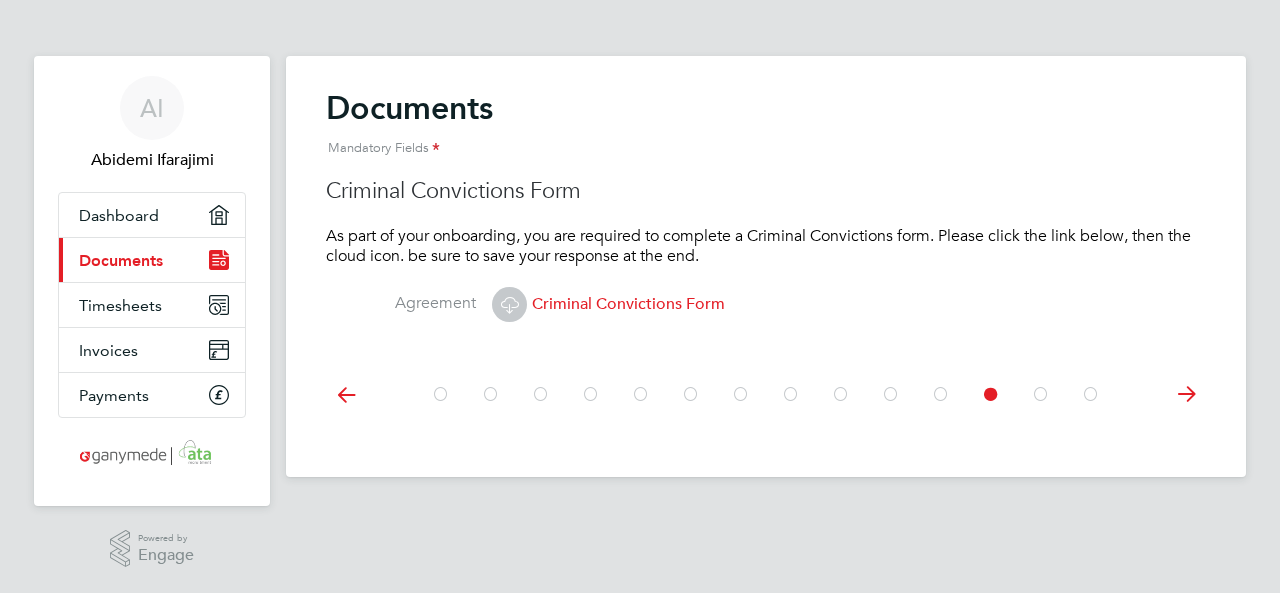 click on "Criminal Convictions Form" 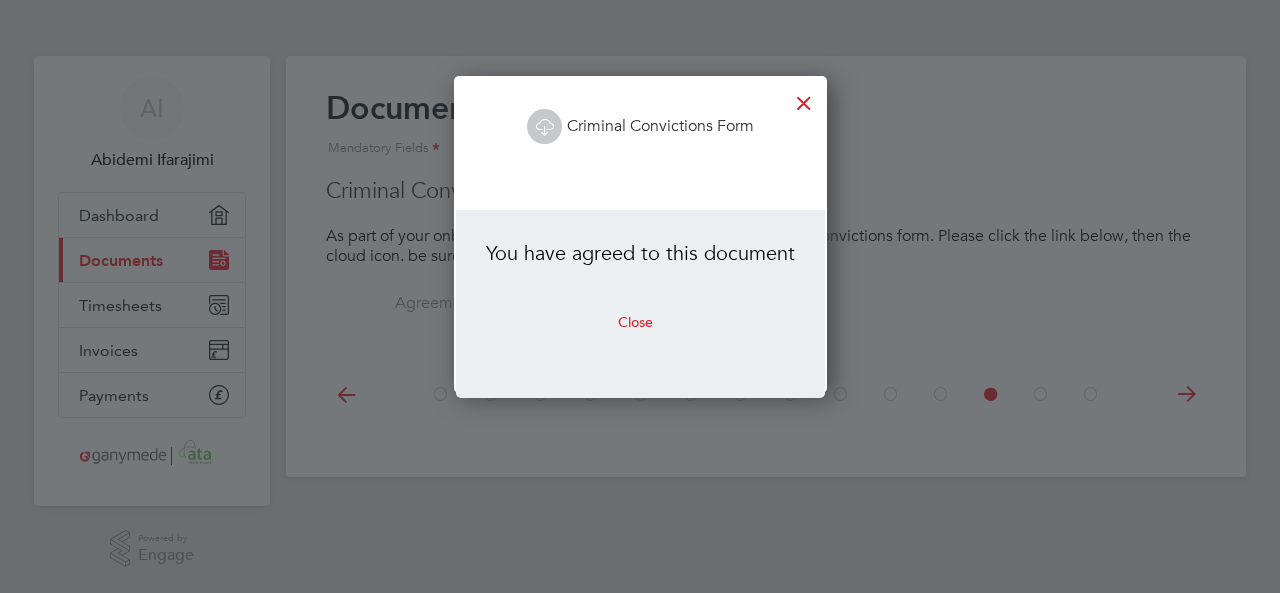 scroll, scrollTop: 10, scrollLeft: 10, axis: both 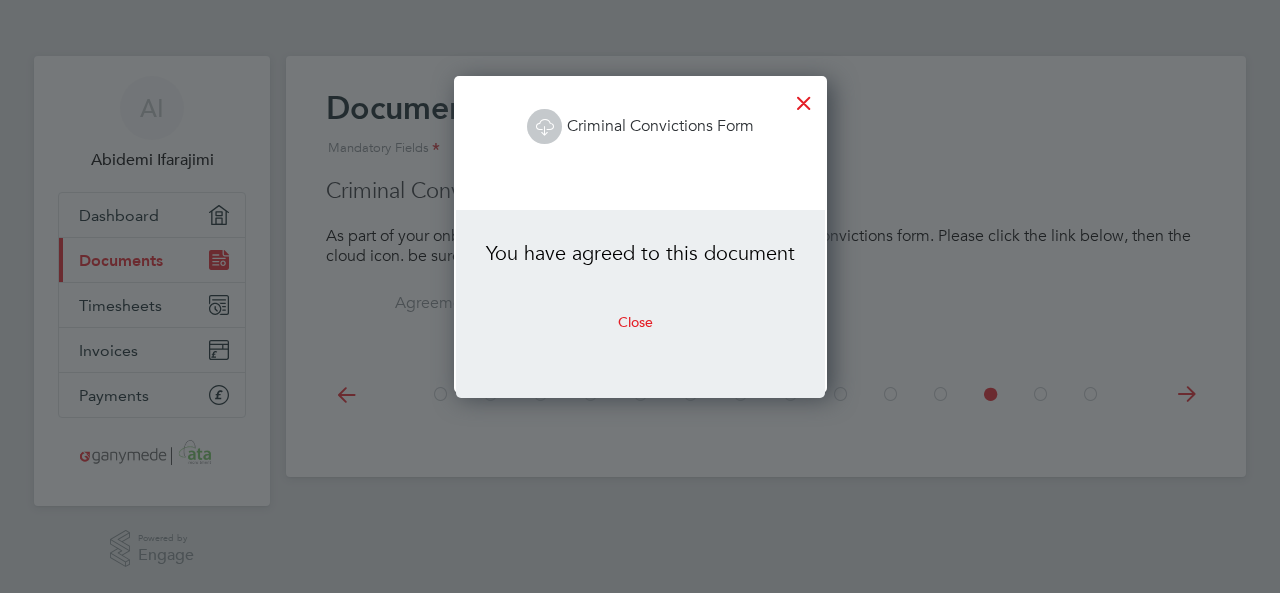 click 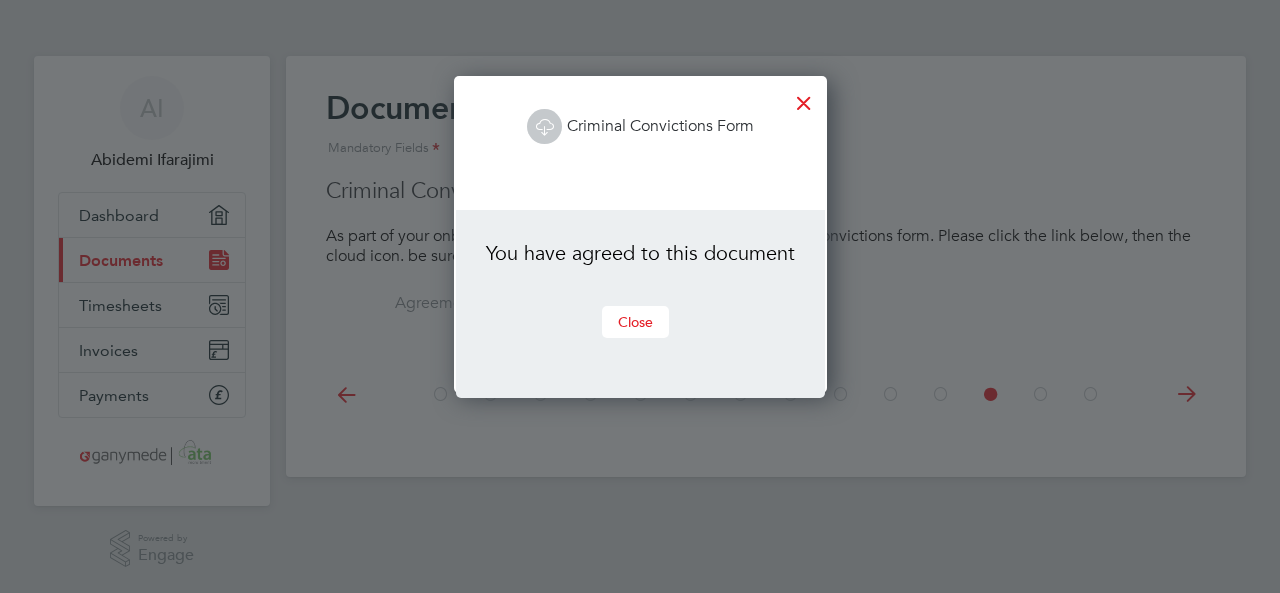 click on "Close" at bounding box center [635, 322] 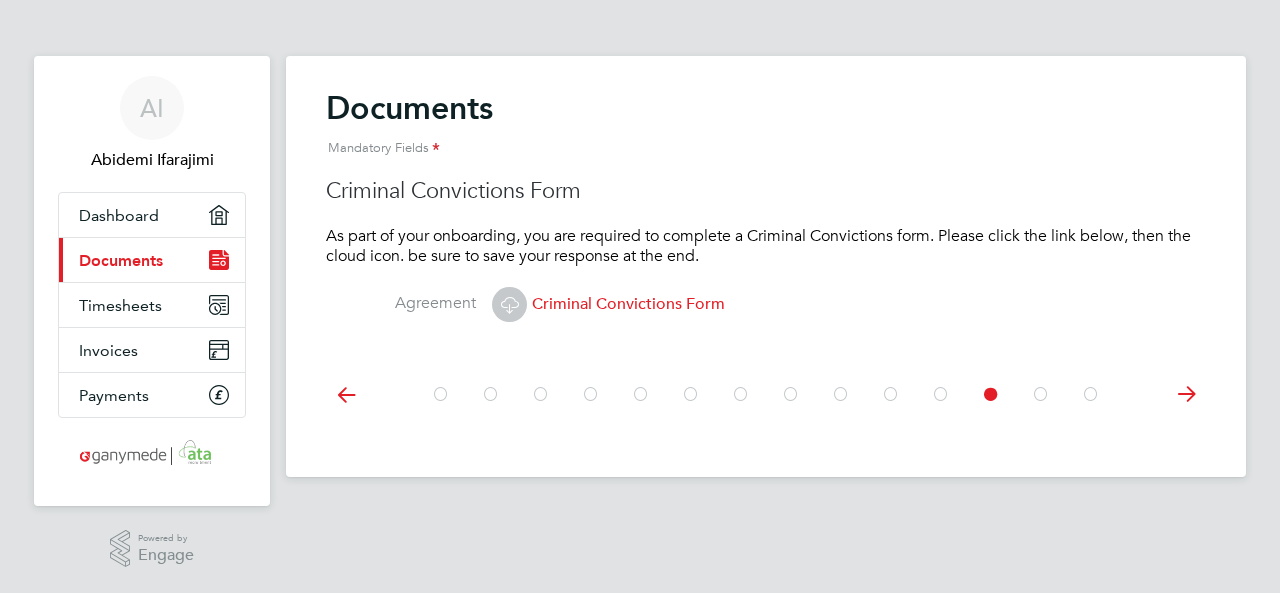 click 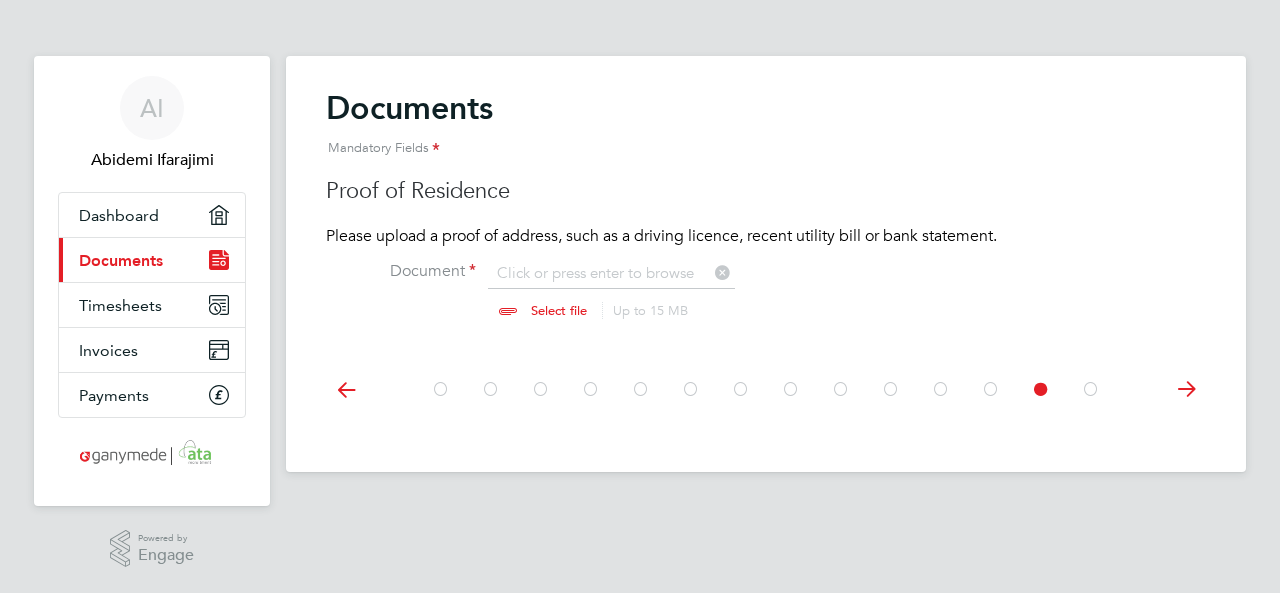scroll, scrollTop: 10, scrollLeft: 10, axis: both 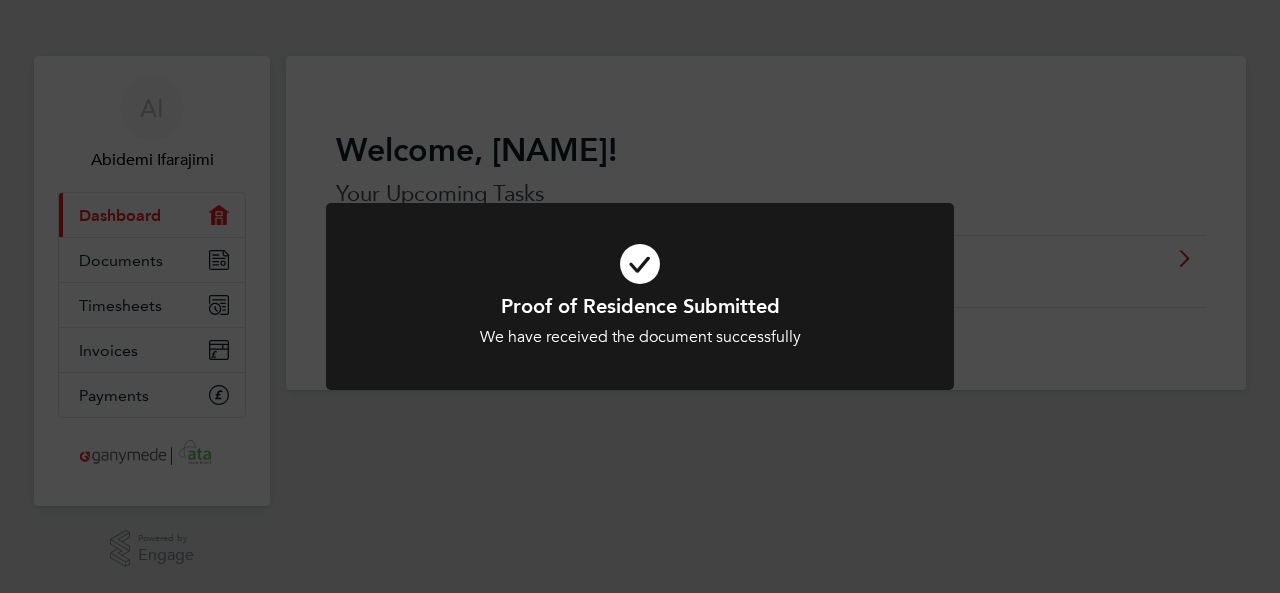 click on "Proof of Residence Submitted We have received the document successfully Cancel Okay" 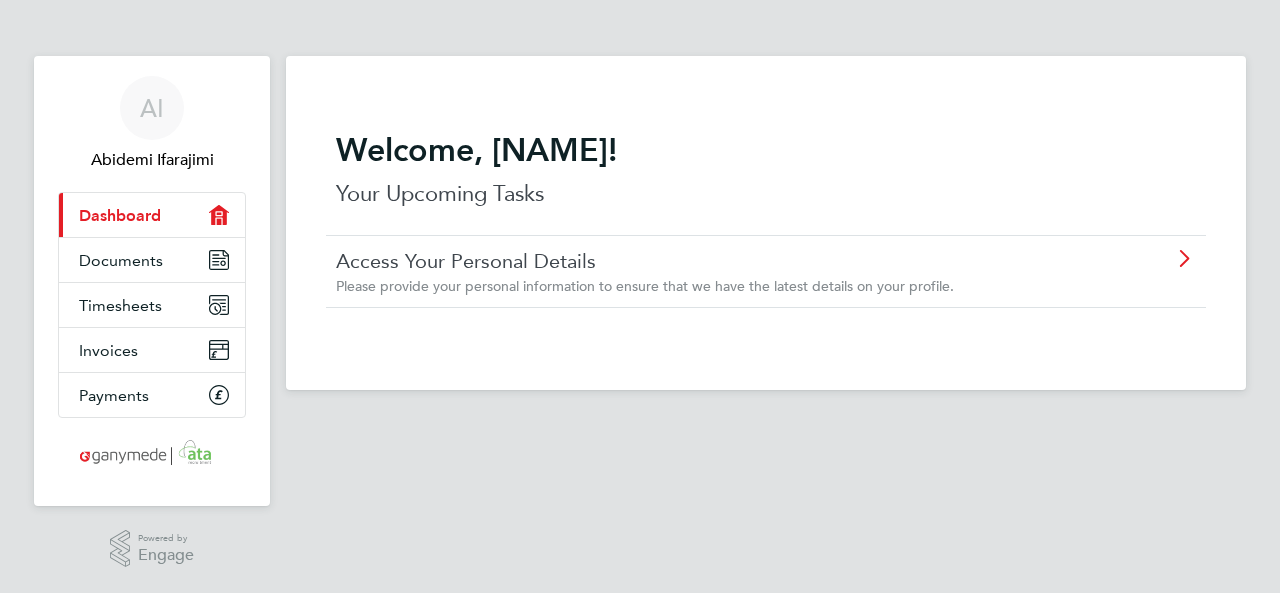 click 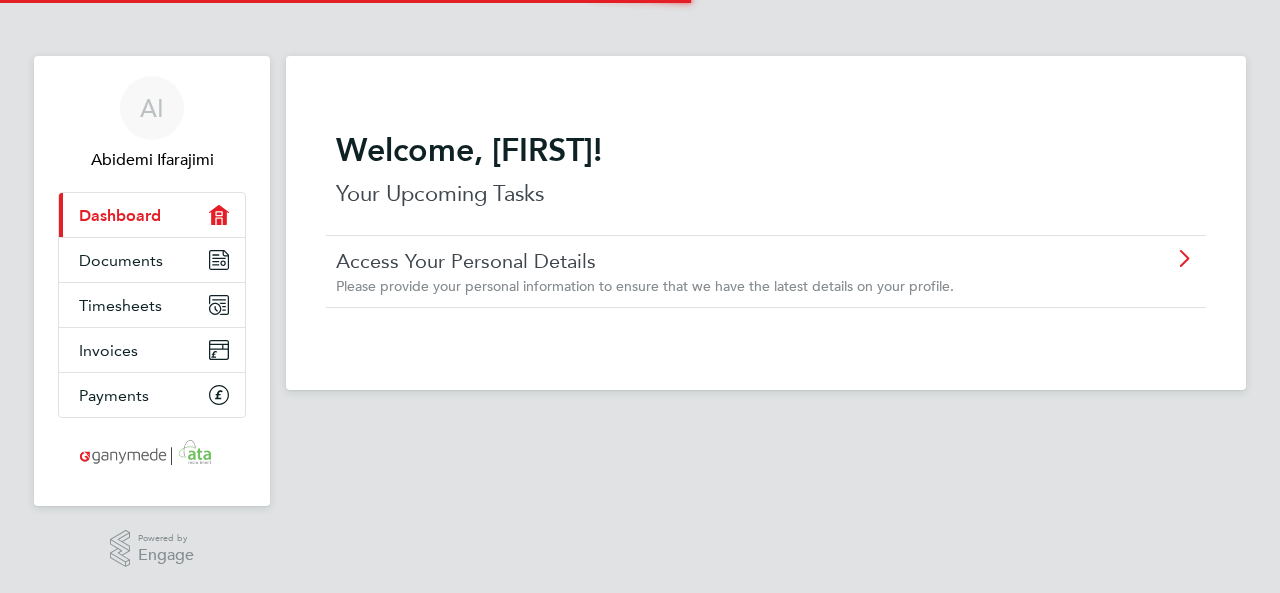 scroll, scrollTop: 0, scrollLeft: 0, axis: both 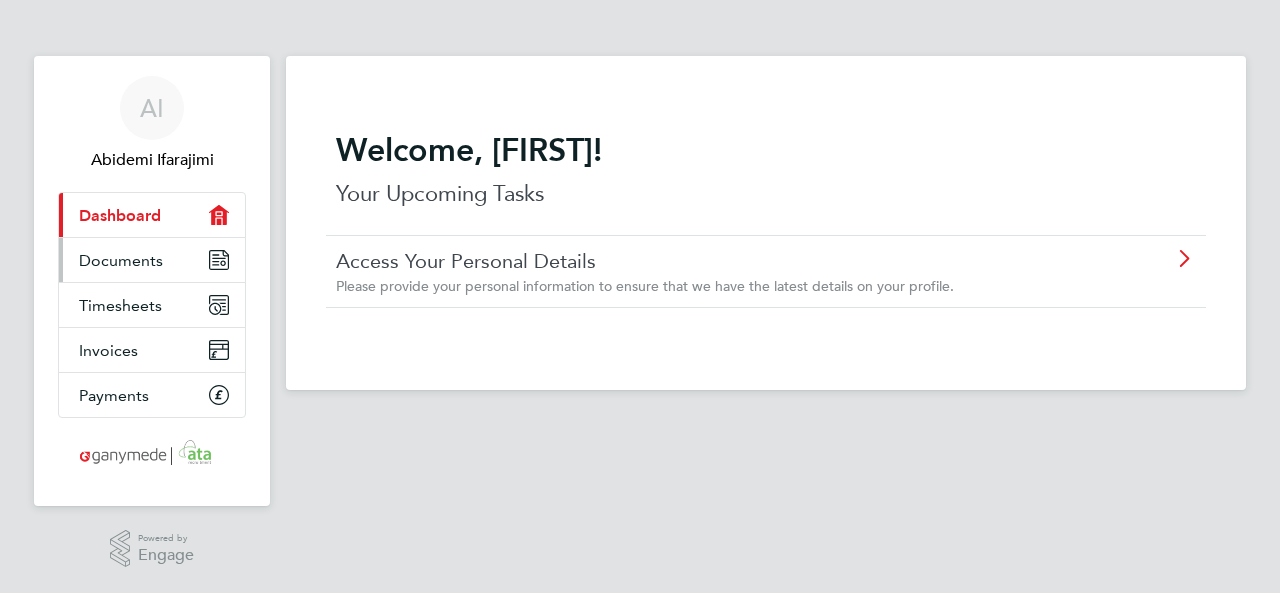 click on "Documents" at bounding box center [152, 260] 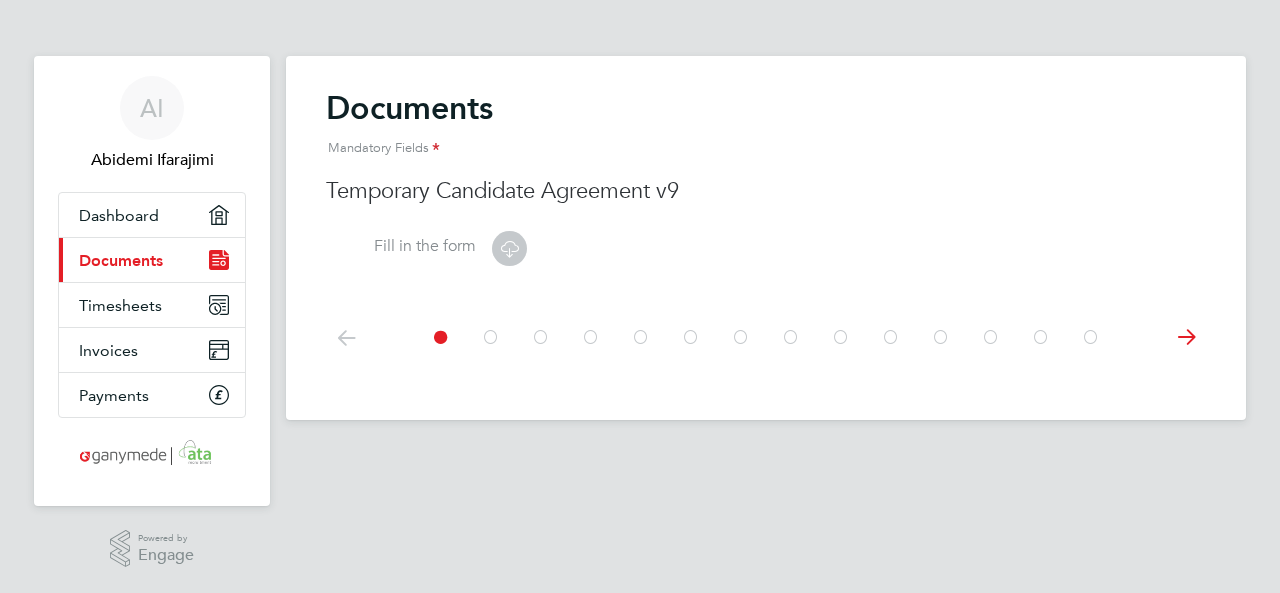 click 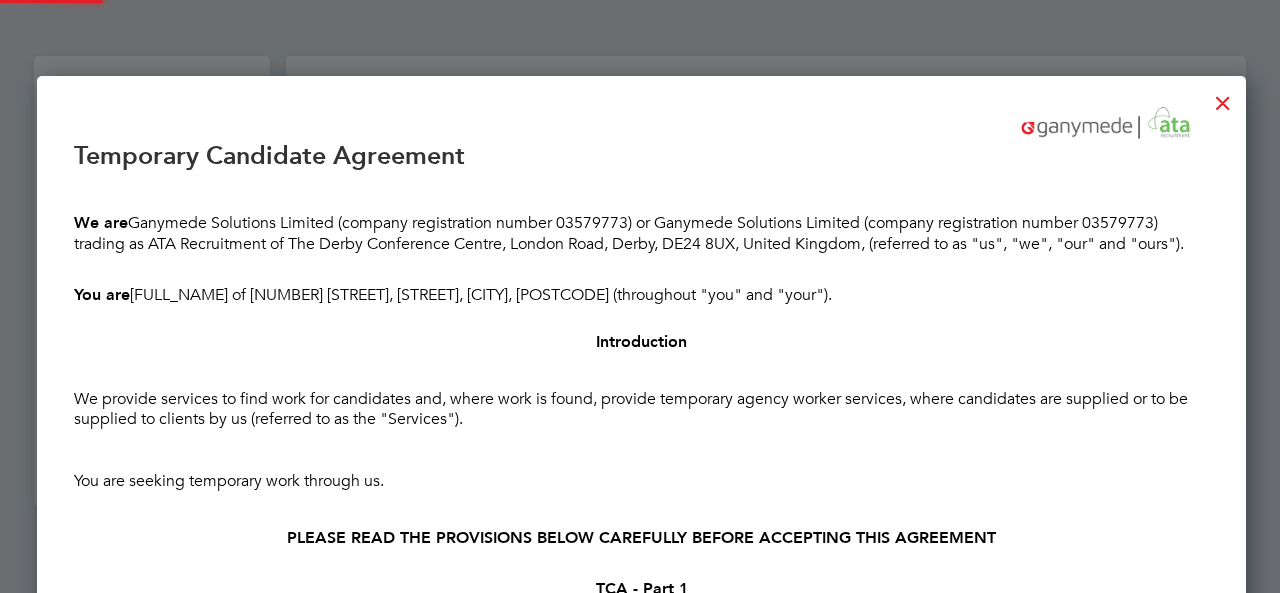 scroll, scrollTop: 10, scrollLeft: 10, axis: both 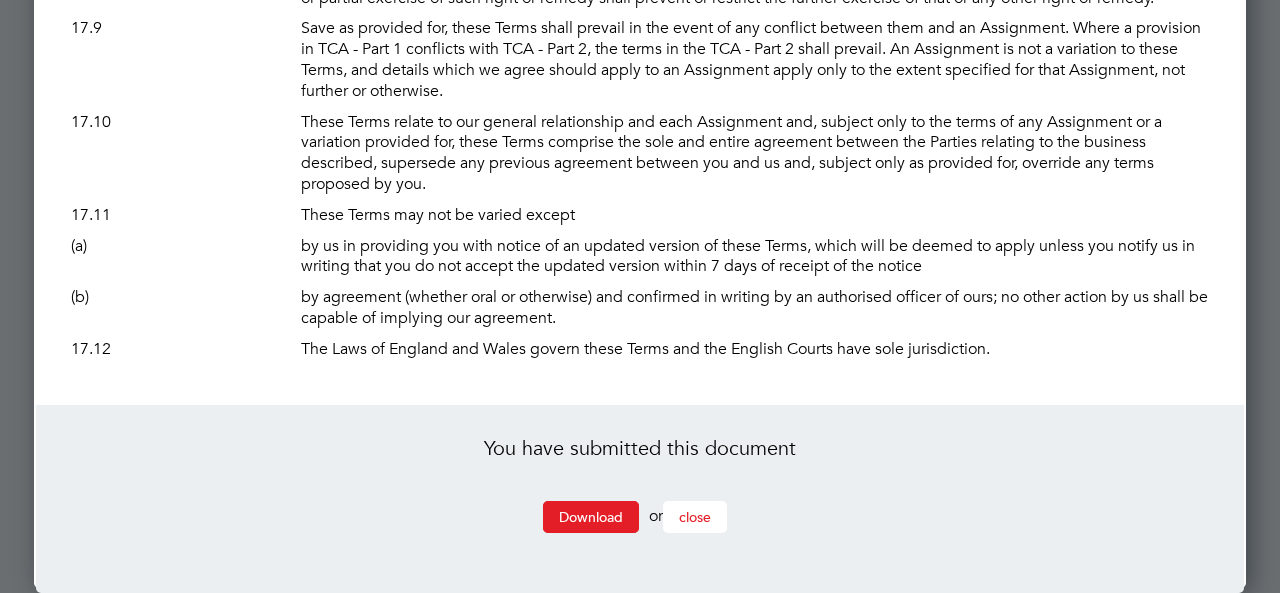 click on "close" at bounding box center (695, 517) 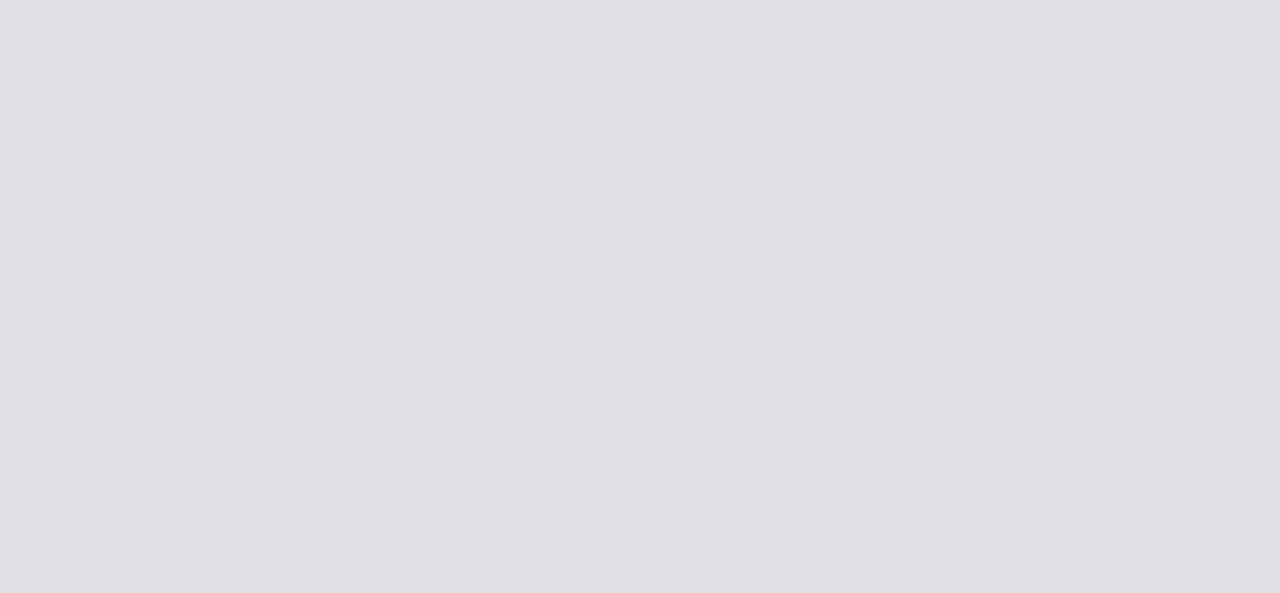 scroll, scrollTop: 0, scrollLeft: 0, axis: both 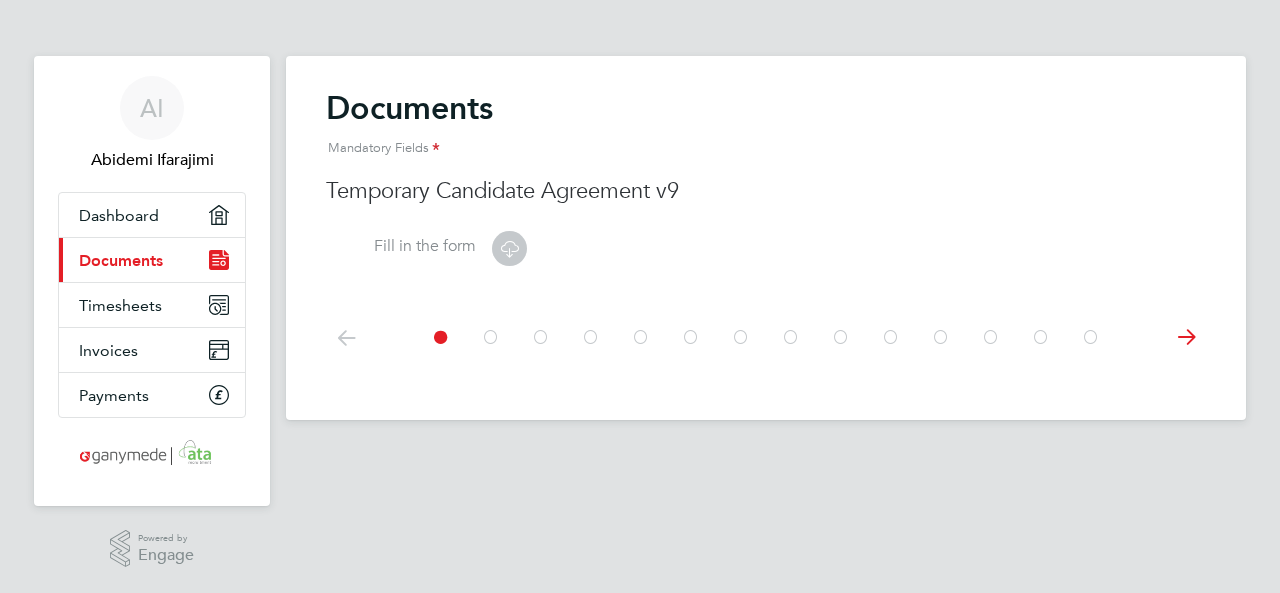 click 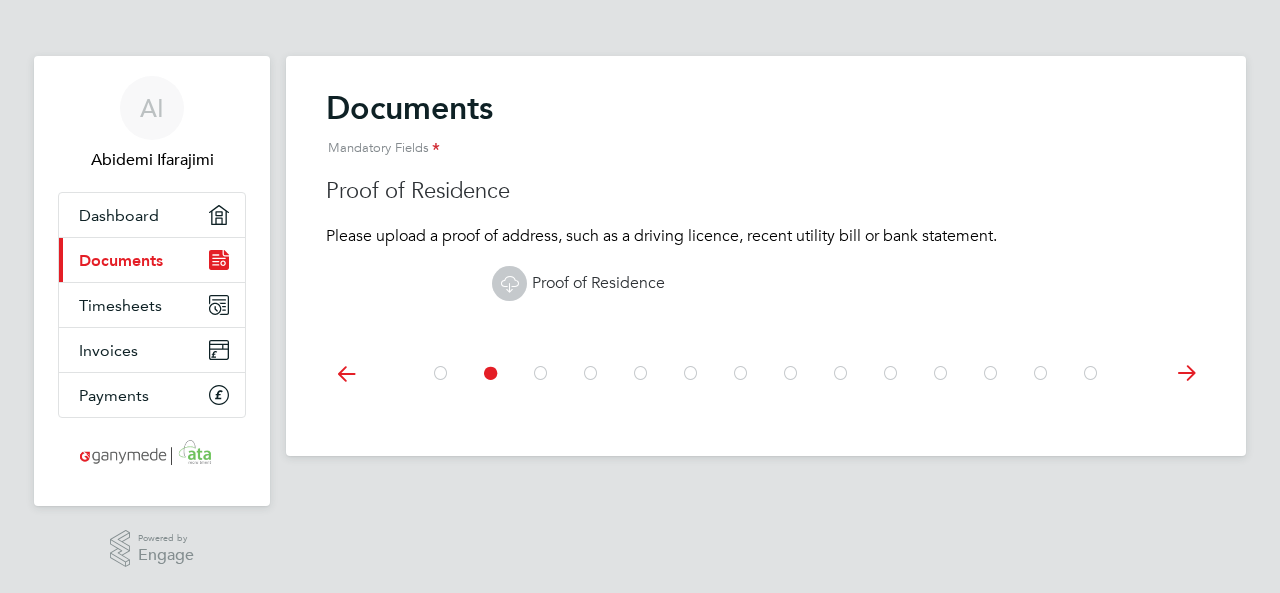 click on "Proof of Residence" 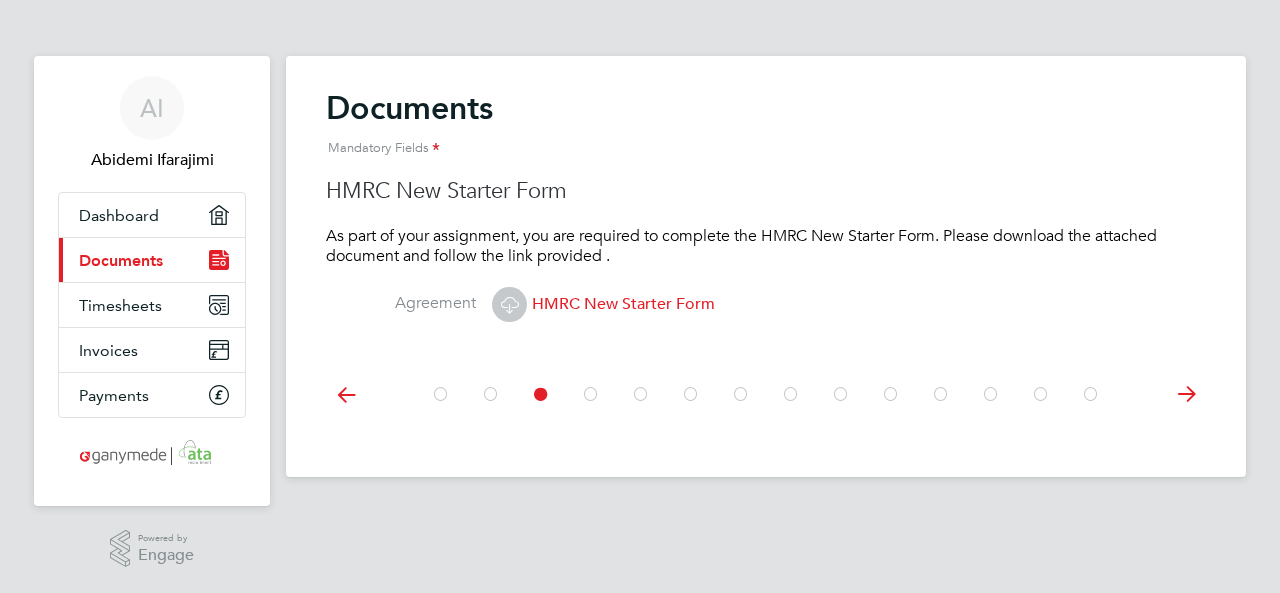 click 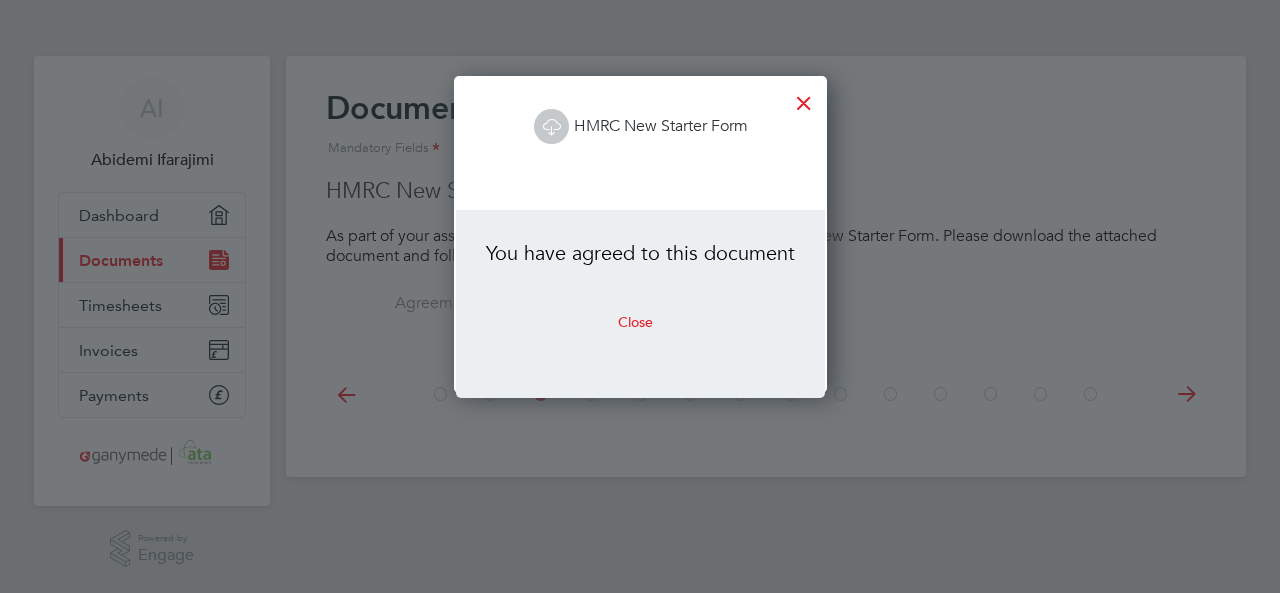 scroll, scrollTop: 10, scrollLeft: 10, axis: both 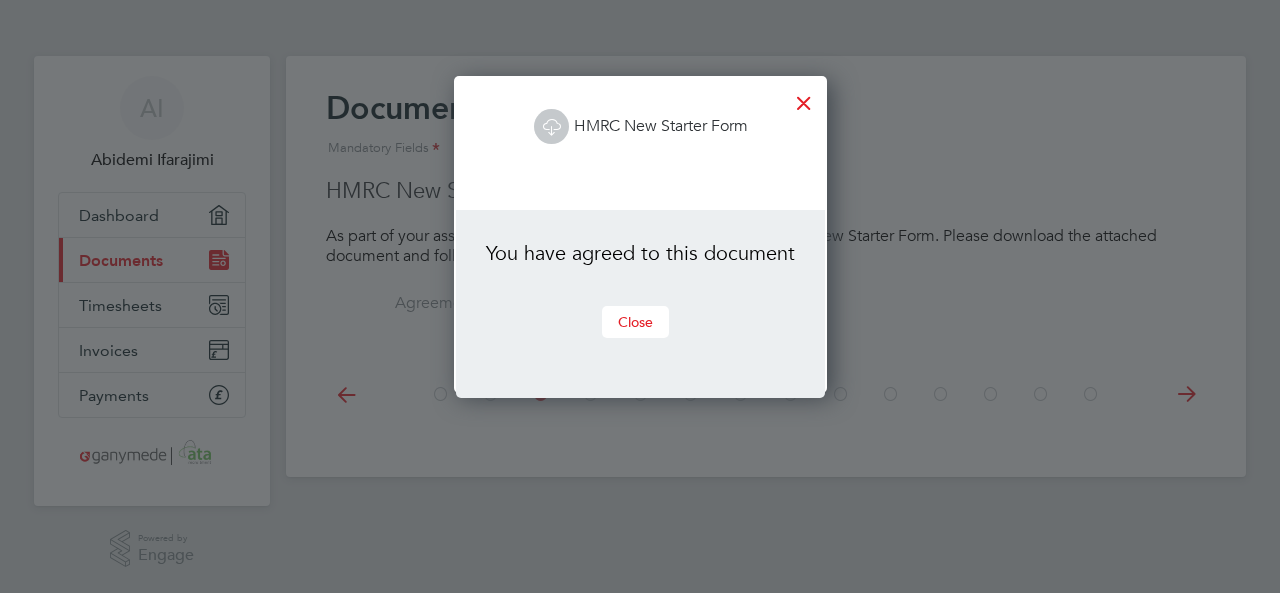 click on "Close" at bounding box center [635, 322] 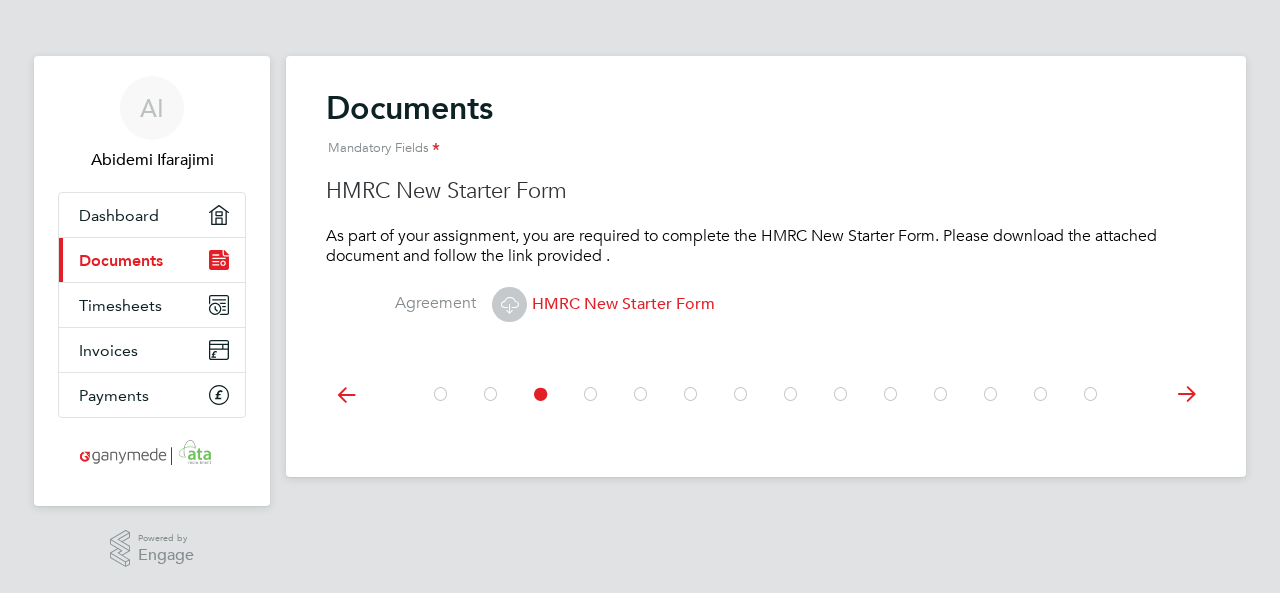 click 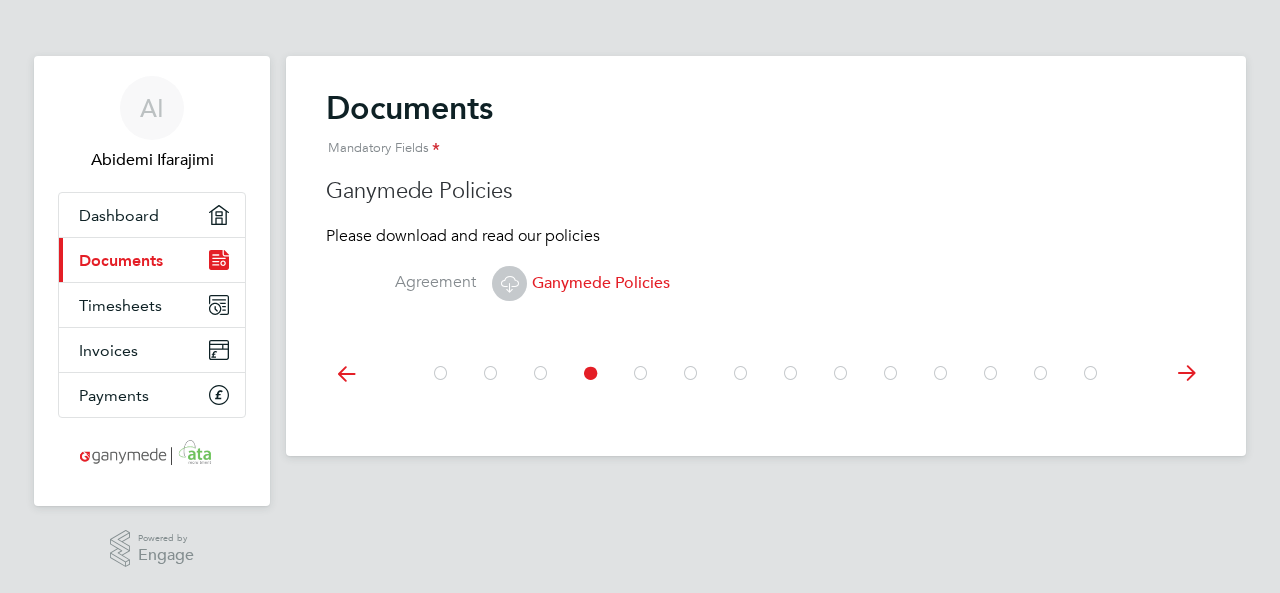 click on "Ganymede Policies" 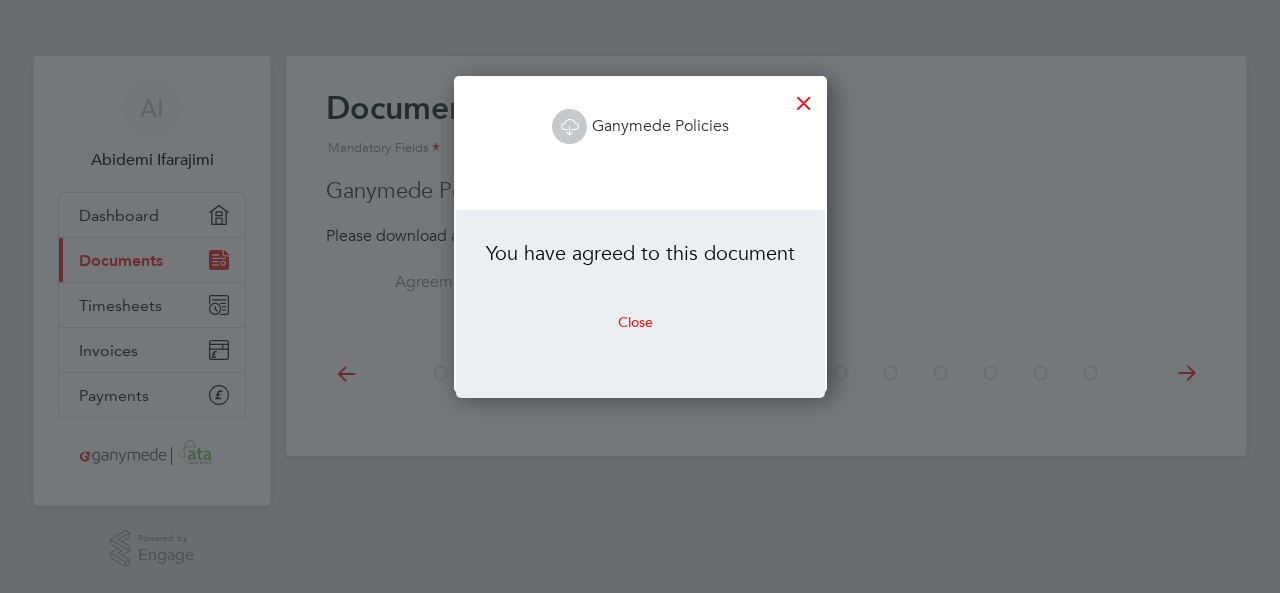 scroll, scrollTop: 10, scrollLeft: 10, axis: both 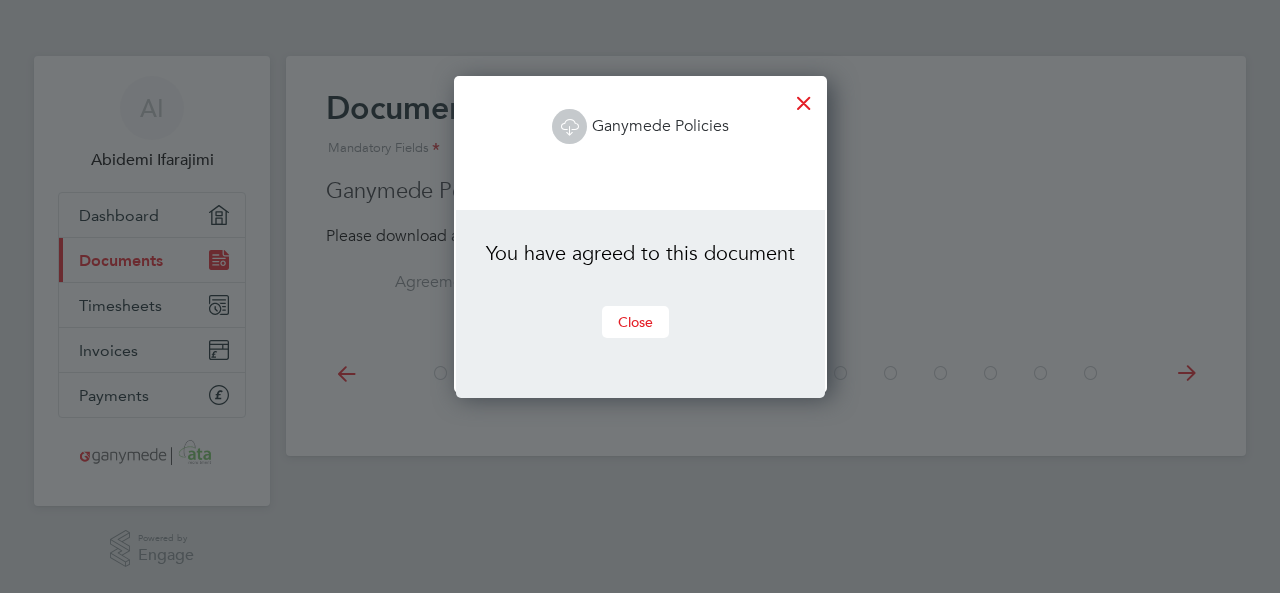 click on "Close" at bounding box center (635, 322) 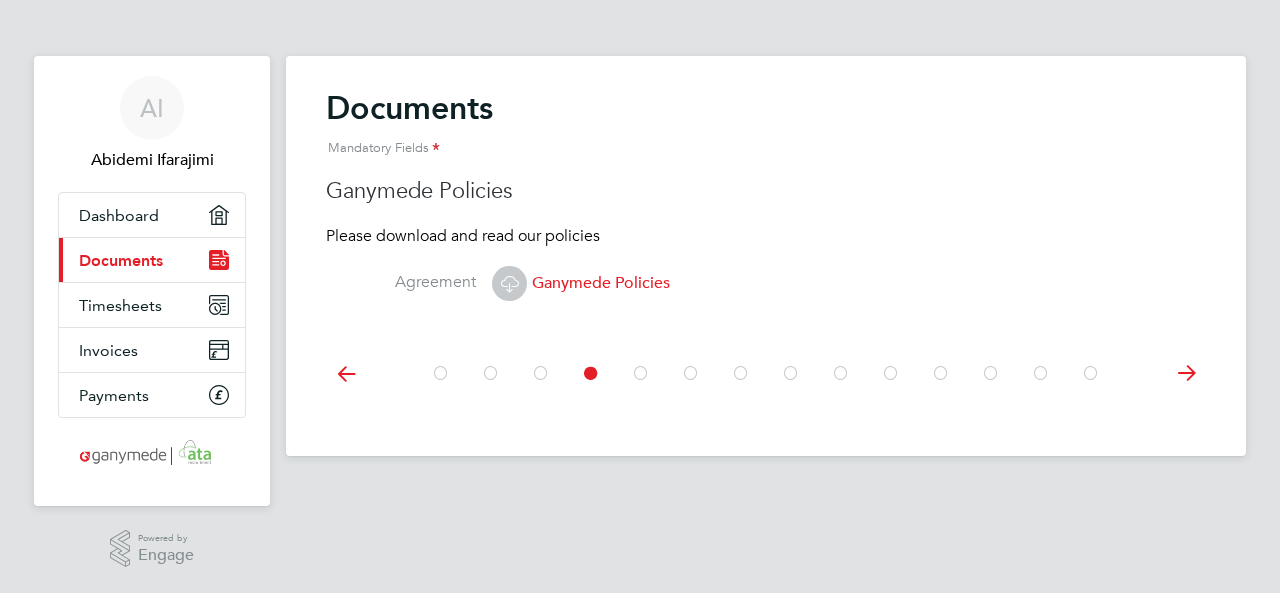 click 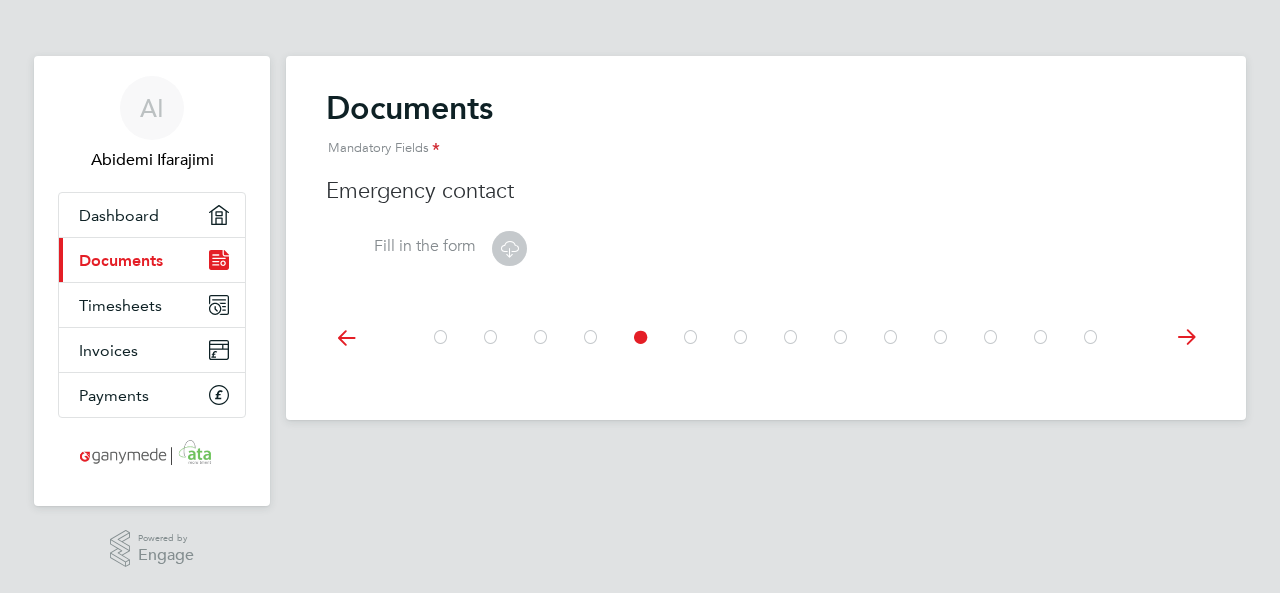 click 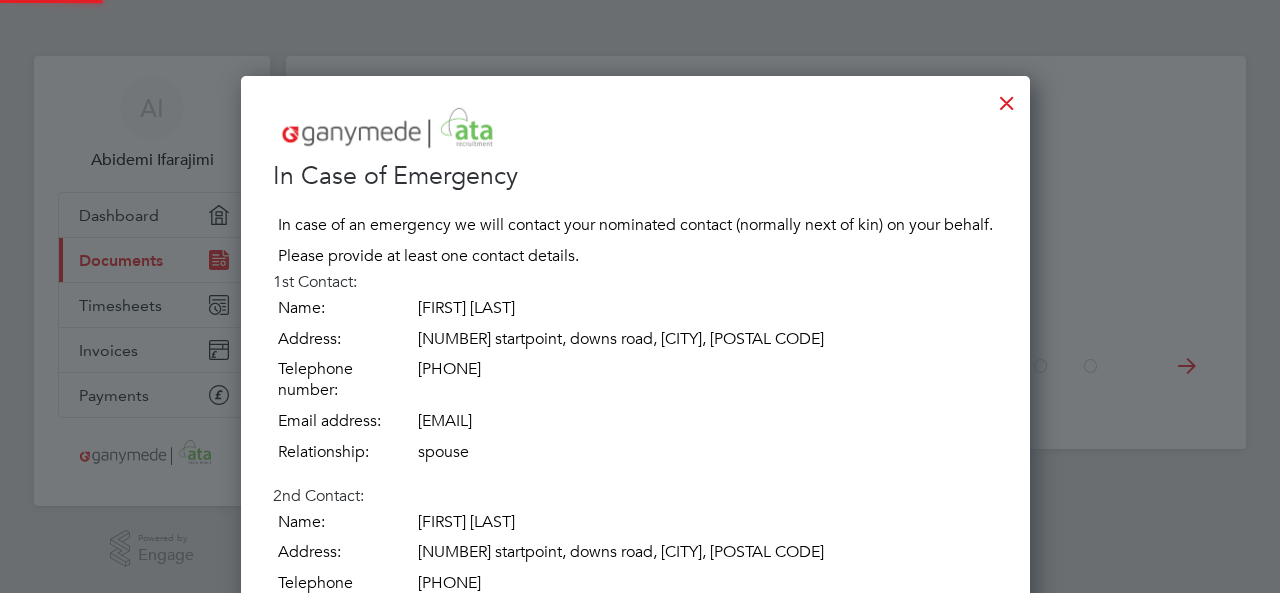 scroll, scrollTop: 10, scrollLeft: 10, axis: both 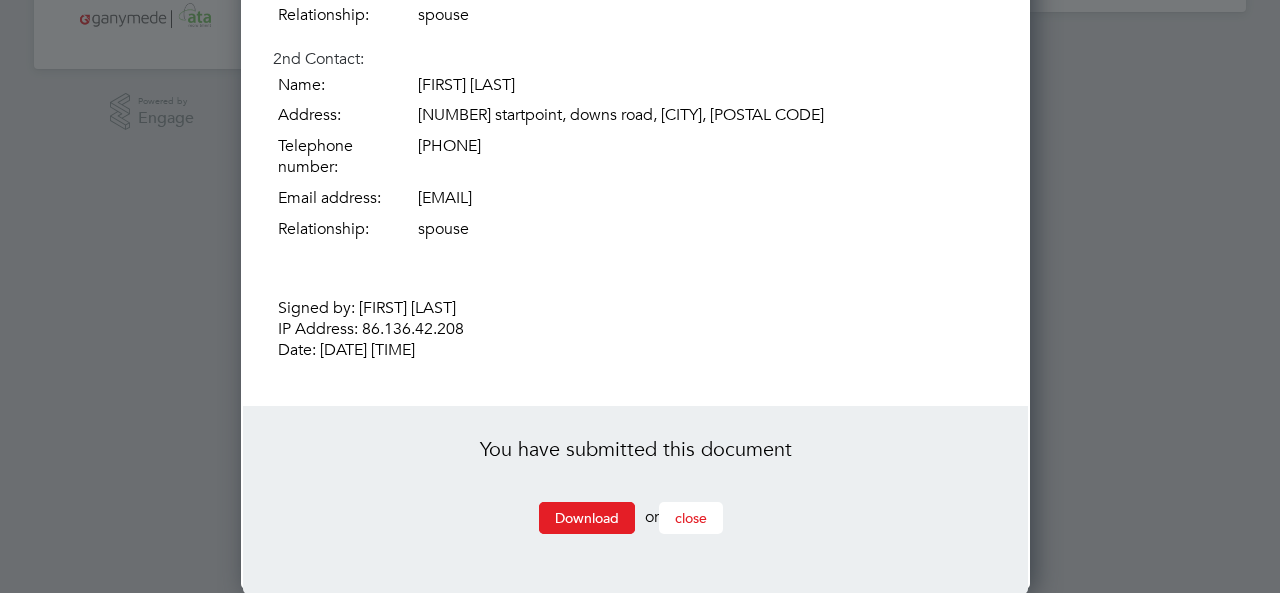 click on "close" at bounding box center (691, 518) 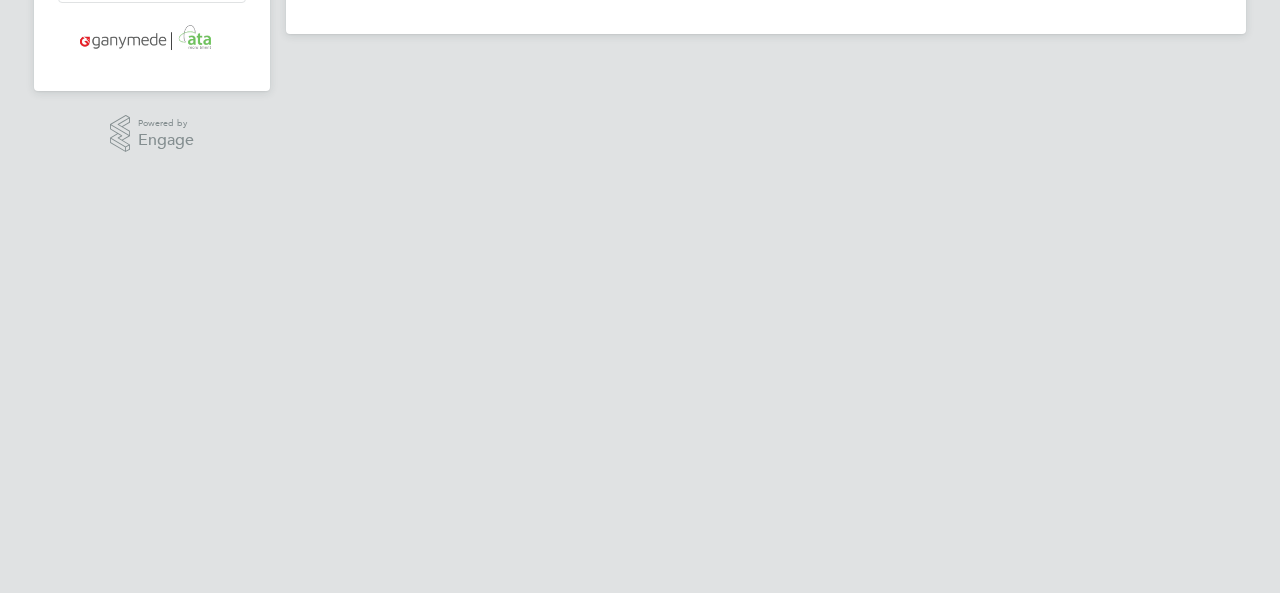 scroll, scrollTop: 0, scrollLeft: 0, axis: both 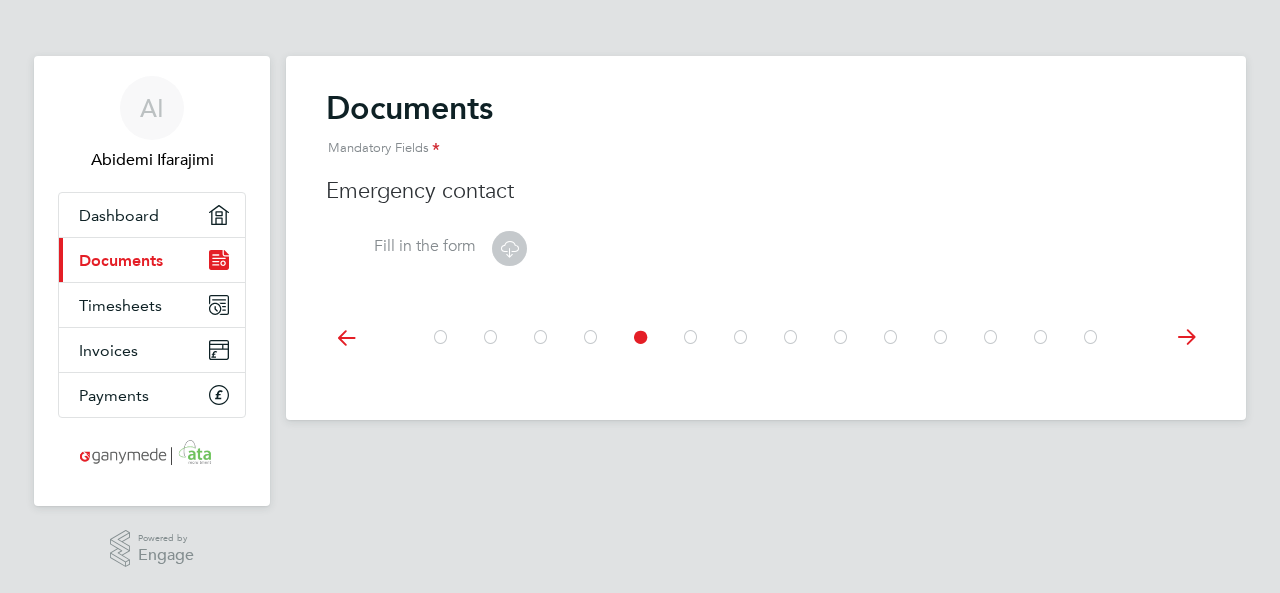 click 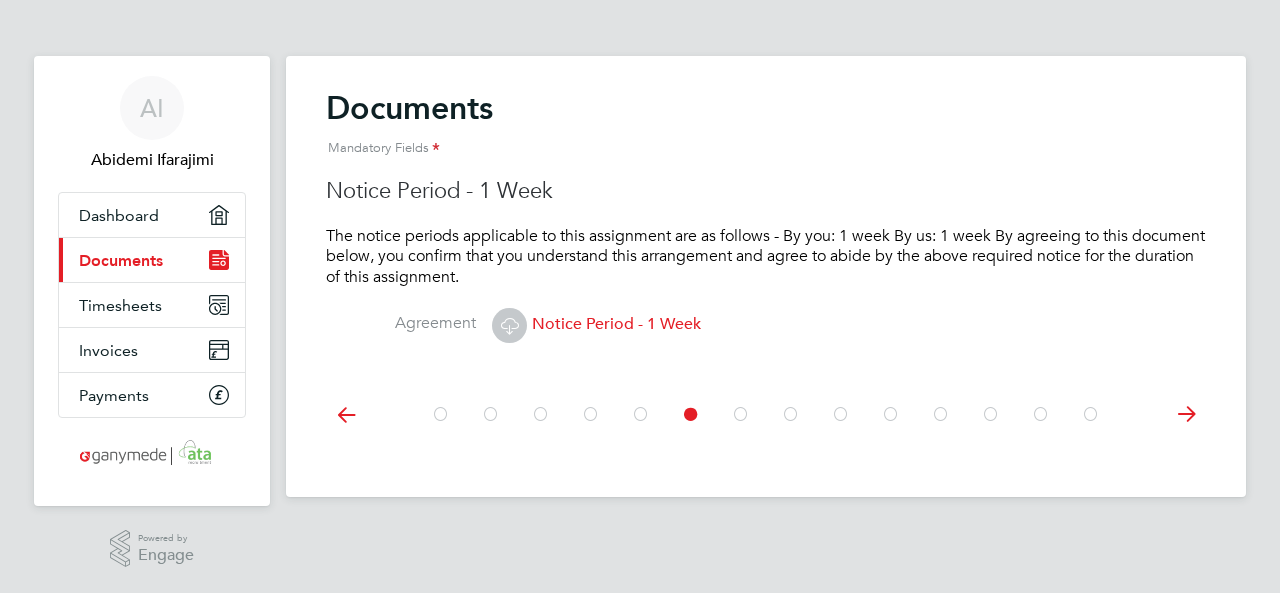 click 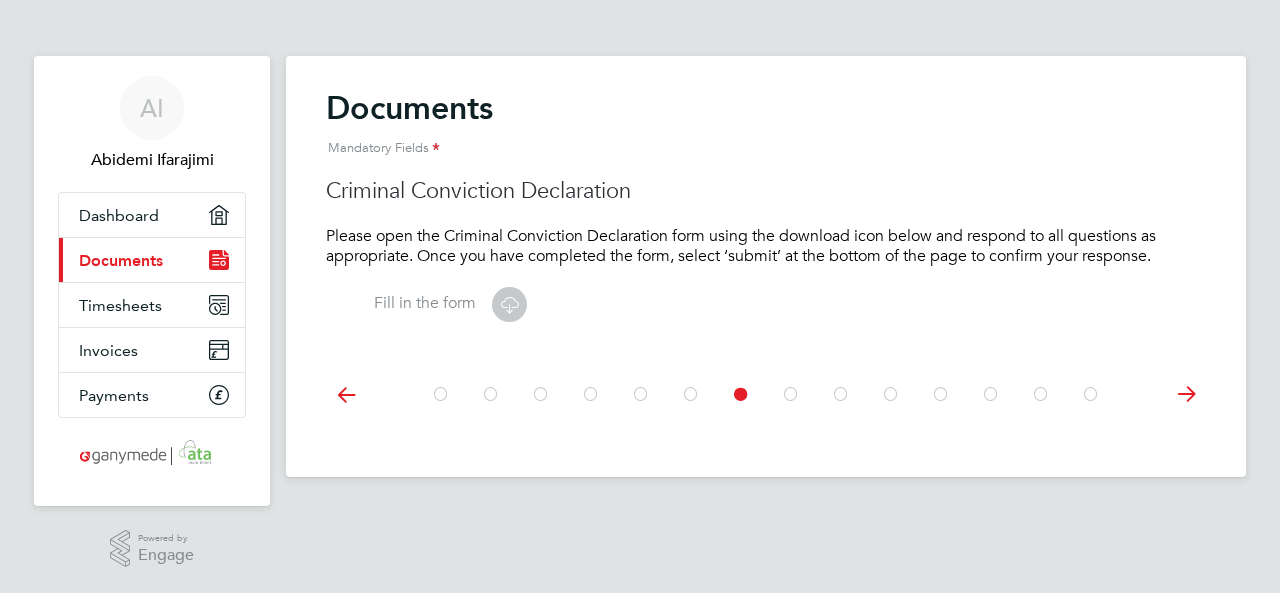 click 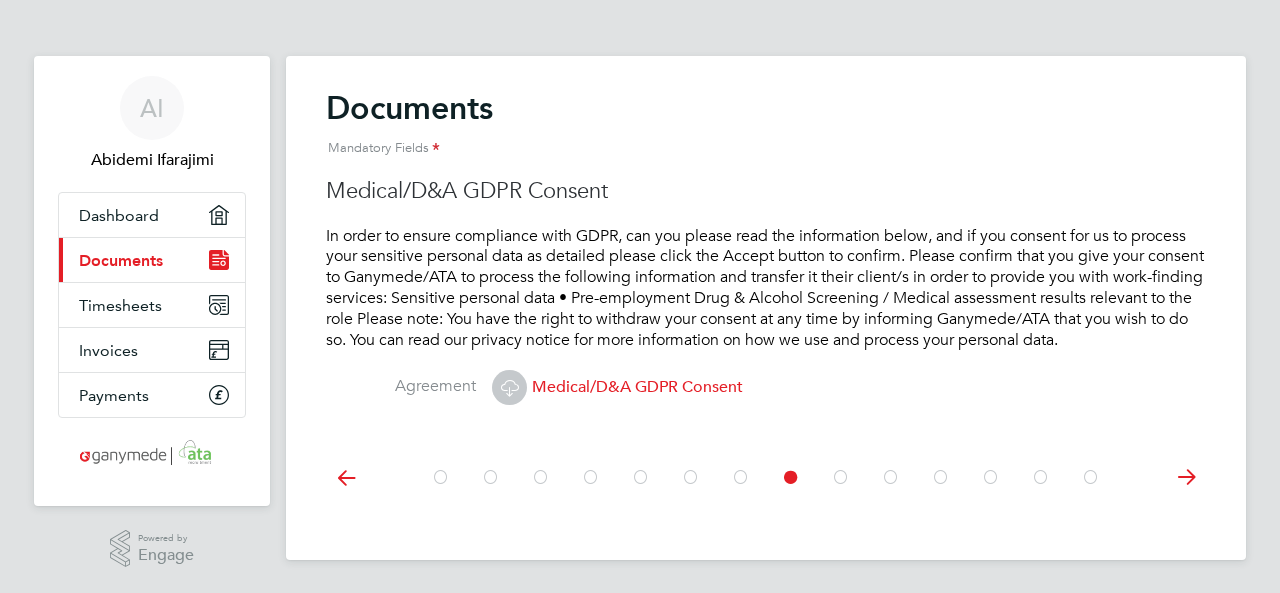 click 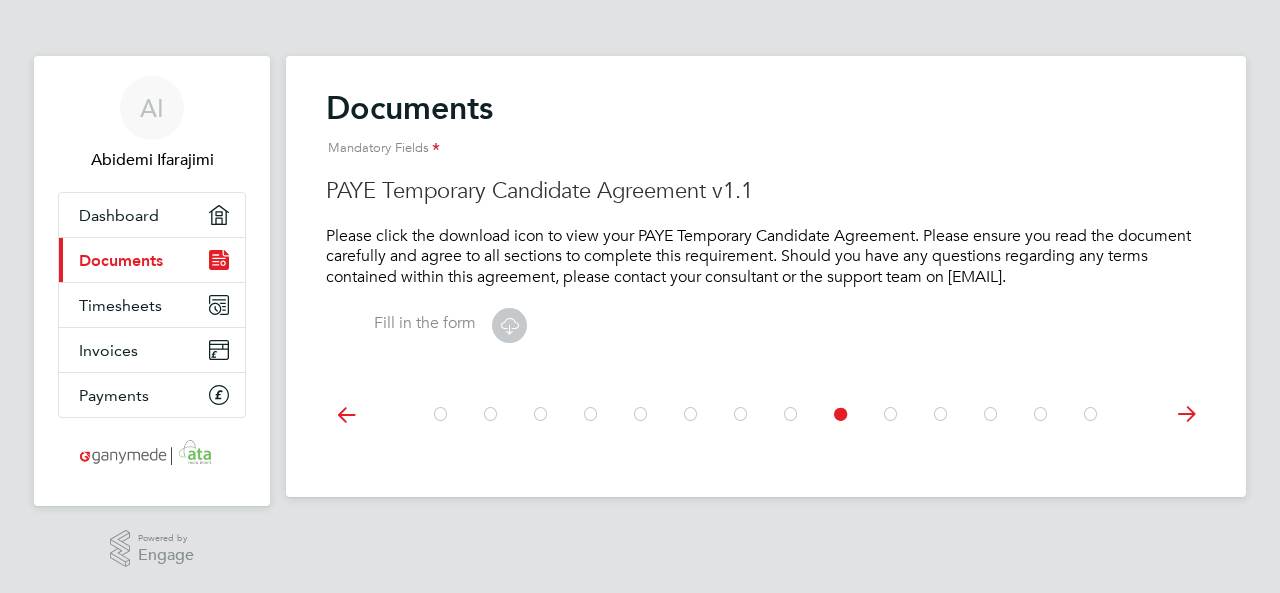 click 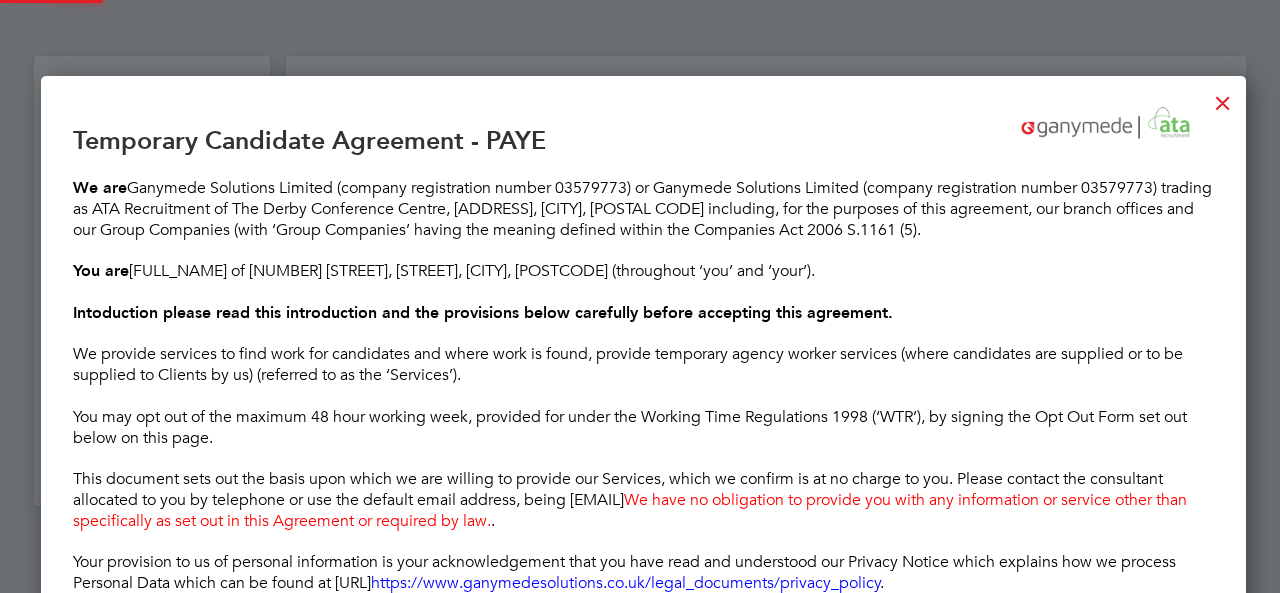 scroll, scrollTop: 10, scrollLeft: 10, axis: both 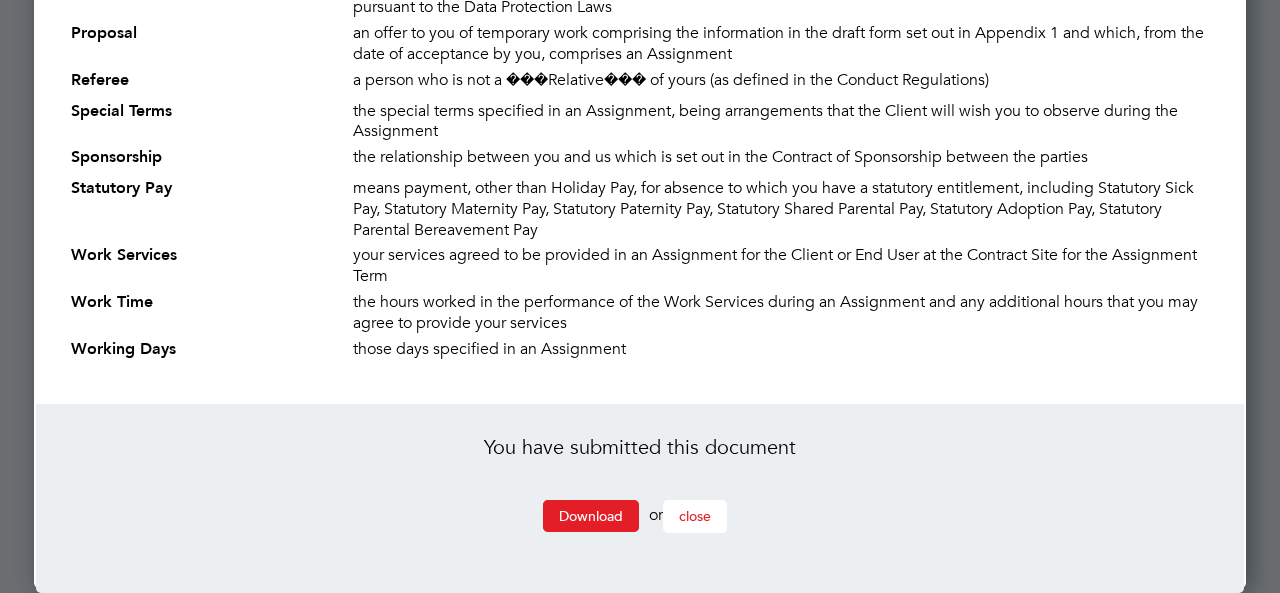 click on "close" at bounding box center [695, 516] 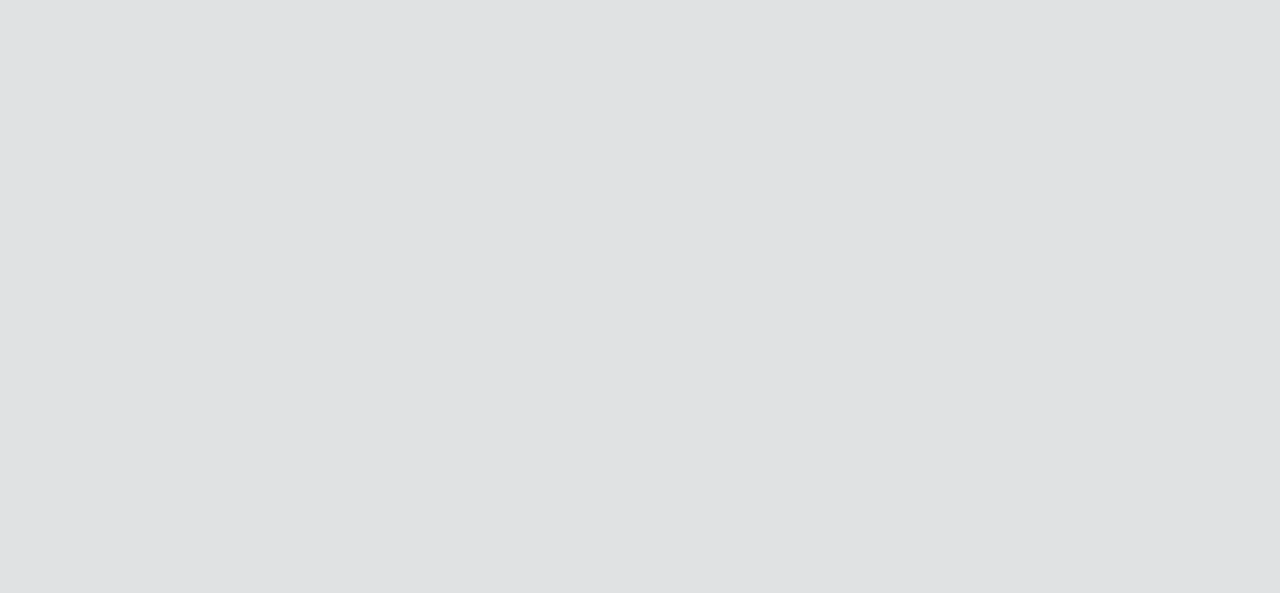 scroll, scrollTop: 0, scrollLeft: 0, axis: both 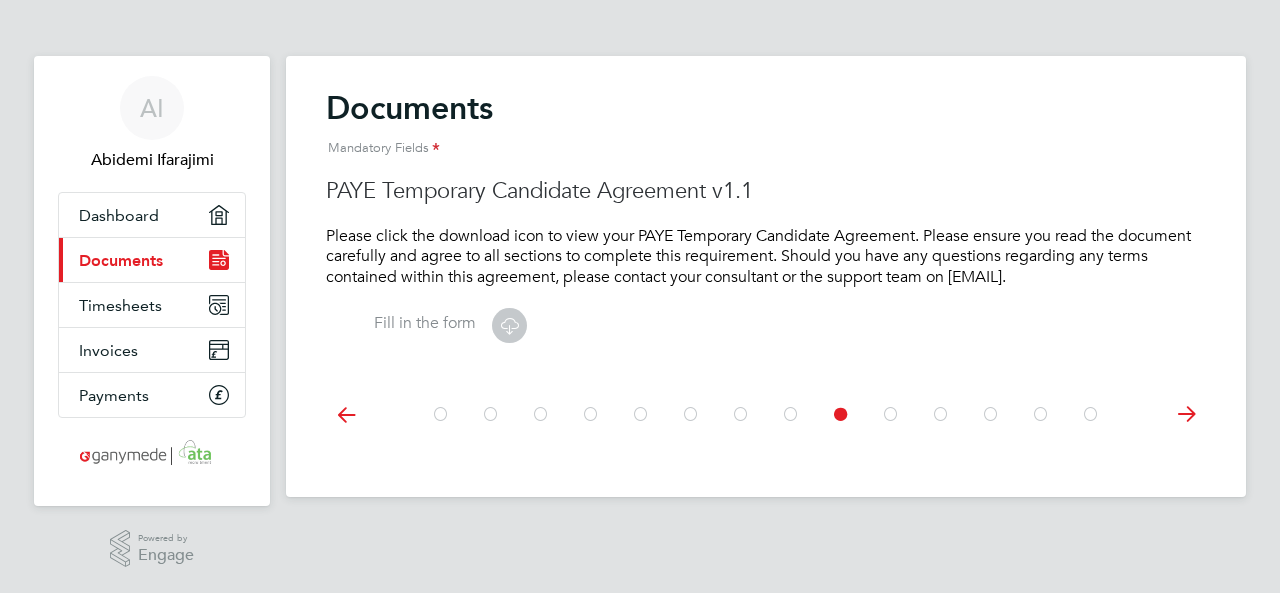 click 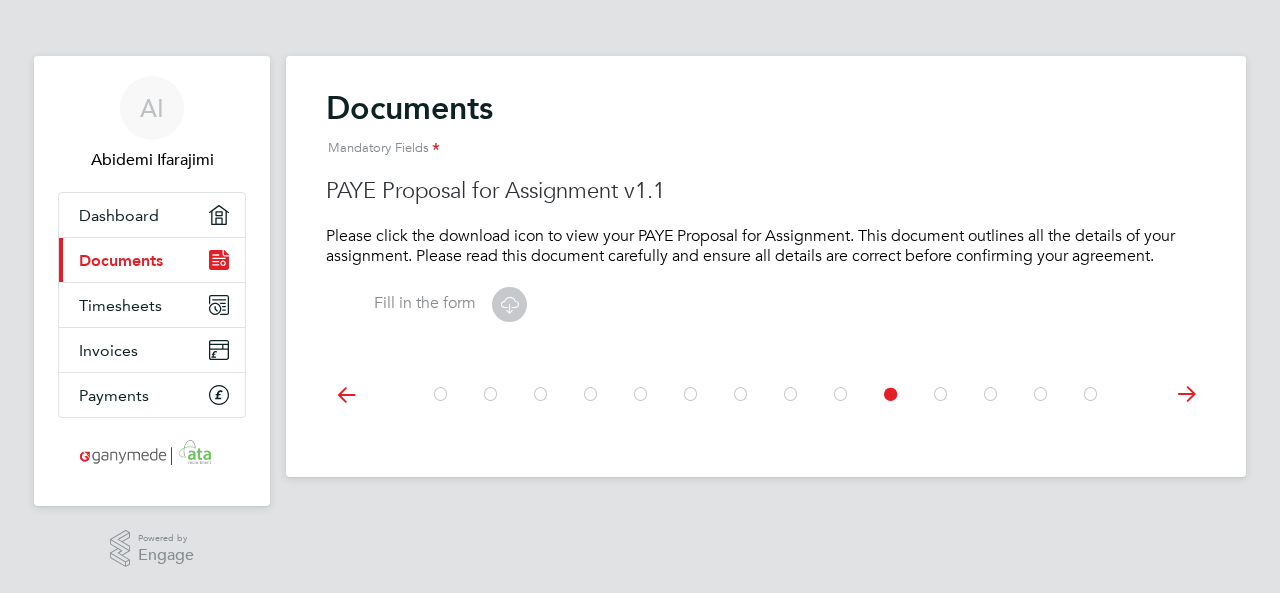 click 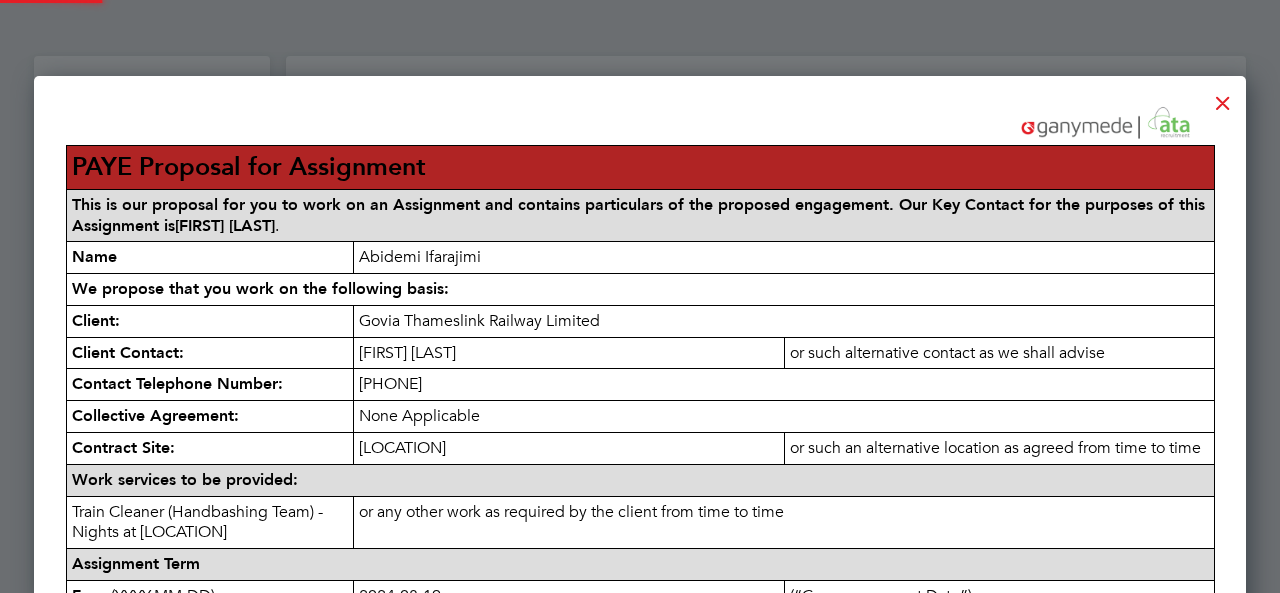 scroll, scrollTop: 10, scrollLeft: 10, axis: both 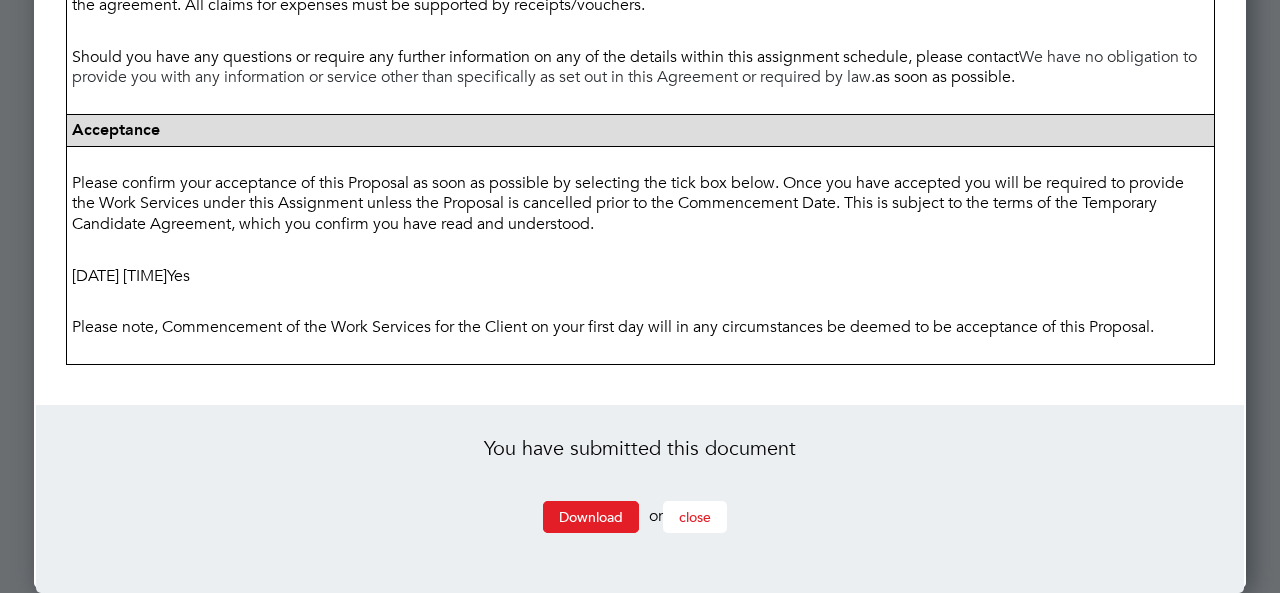 click on "close" at bounding box center [695, 517] 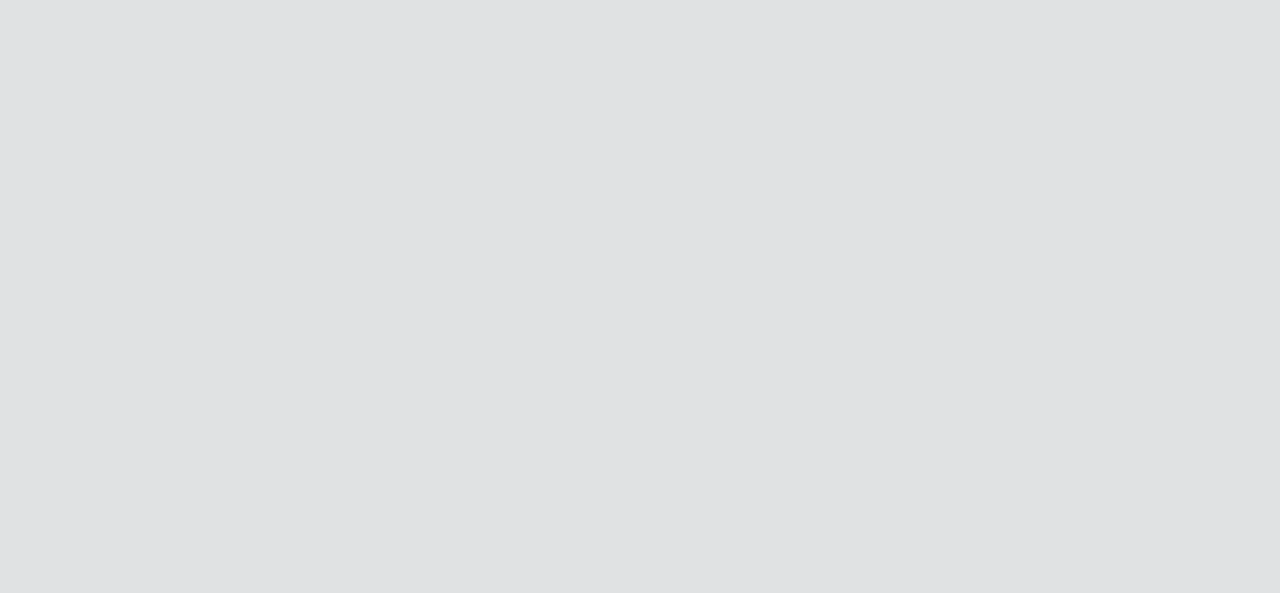 scroll, scrollTop: 0, scrollLeft: 0, axis: both 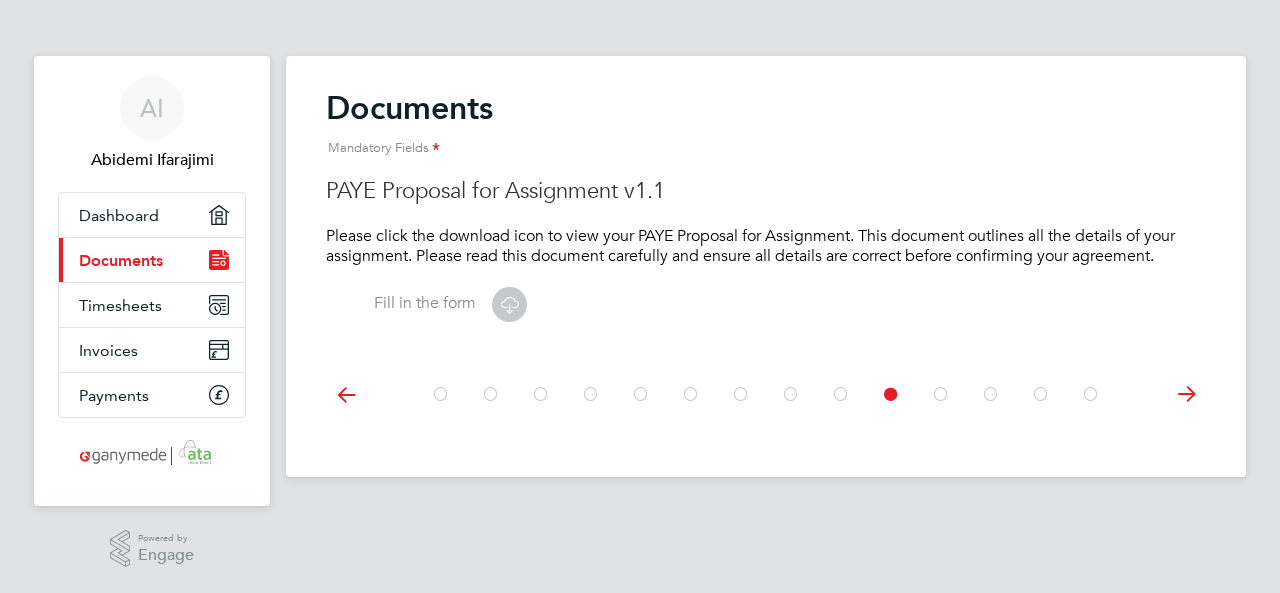 click 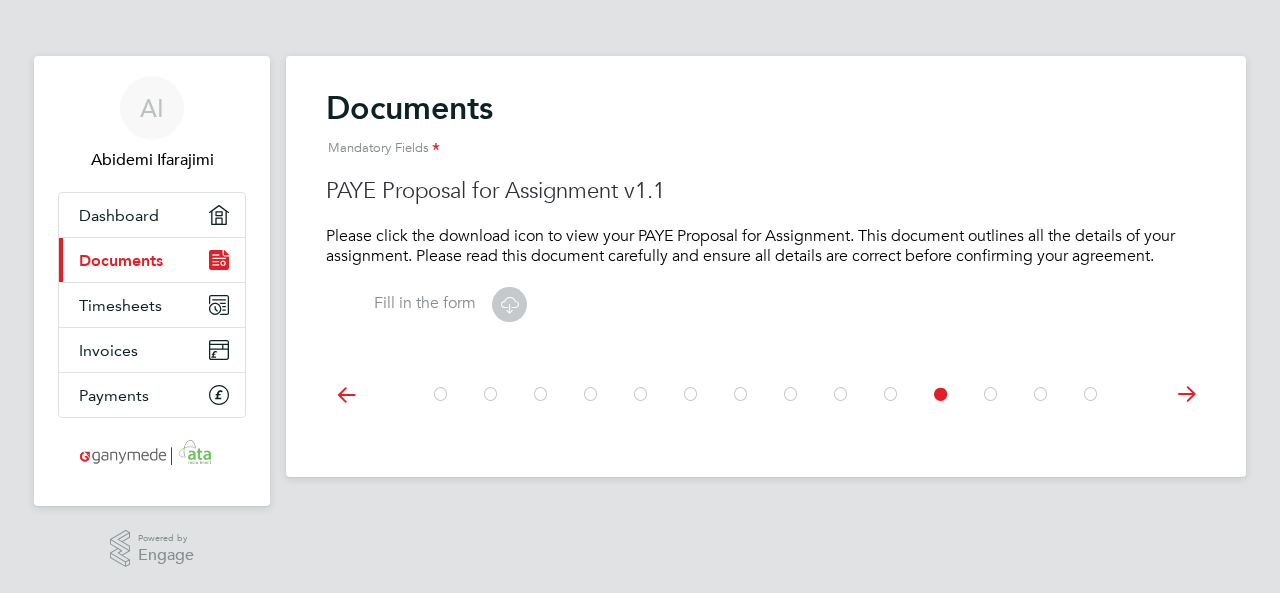 click 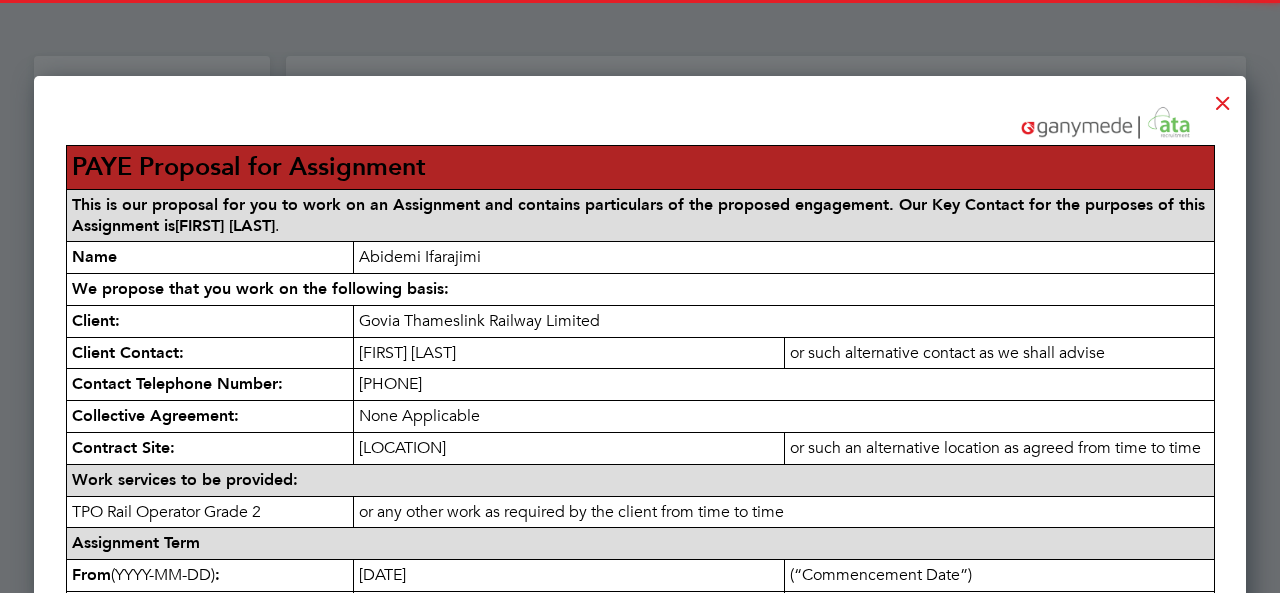 scroll, scrollTop: 10, scrollLeft: 10, axis: both 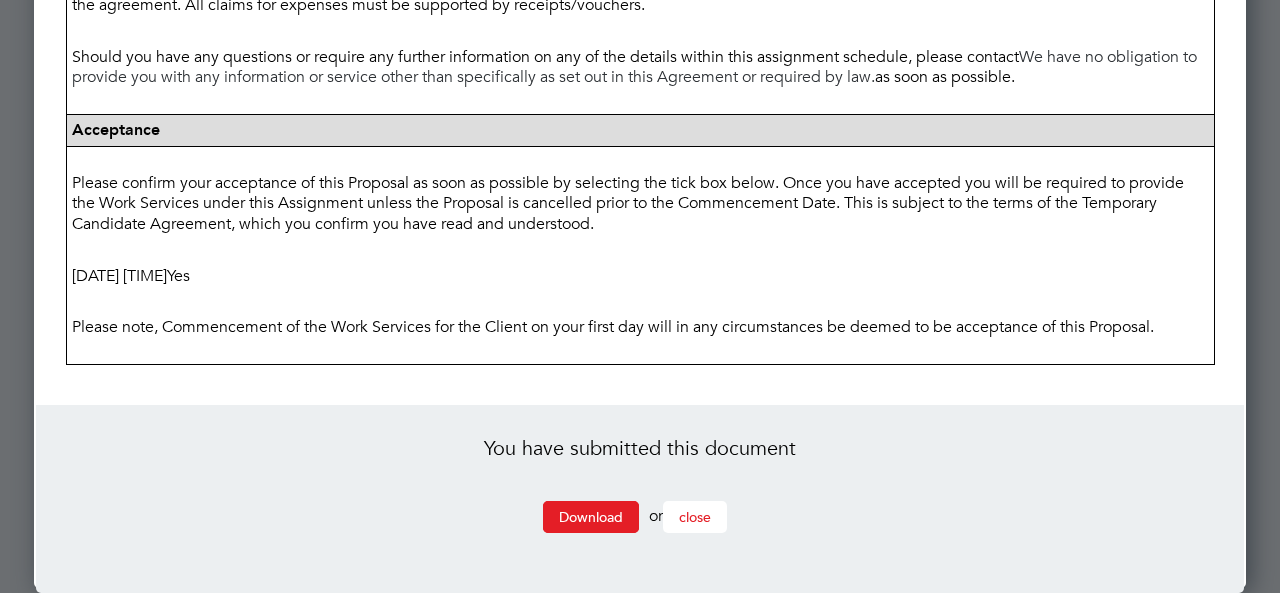 click on "close" at bounding box center [695, 517] 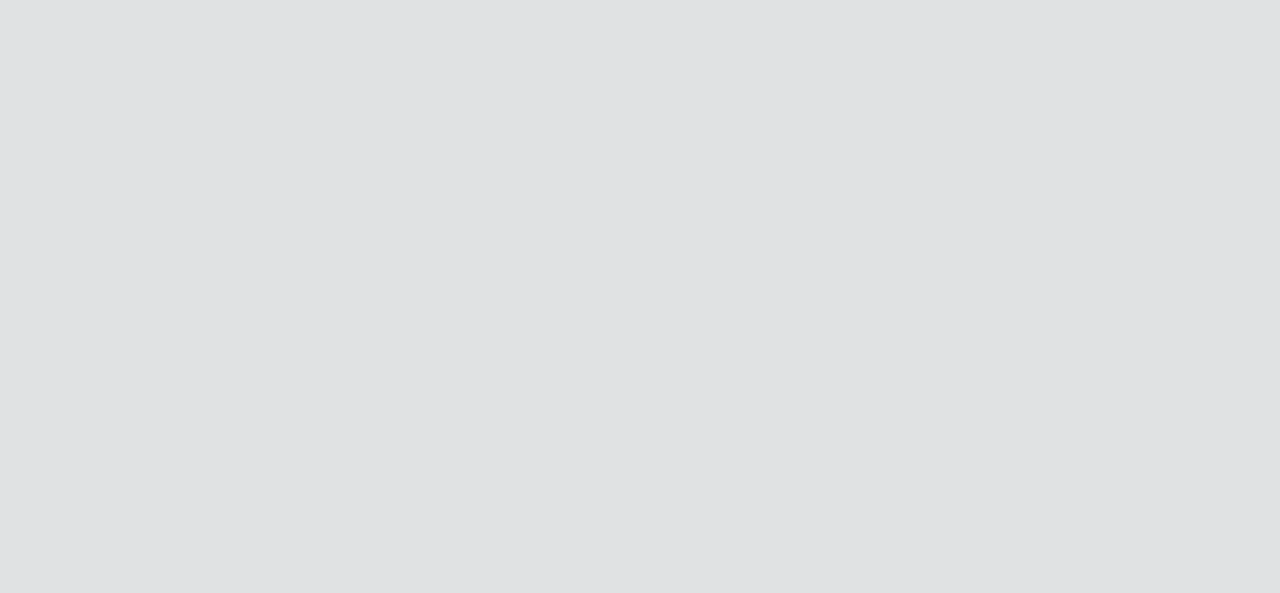 scroll, scrollTop: 0, scrollLeft: 0, axis: both 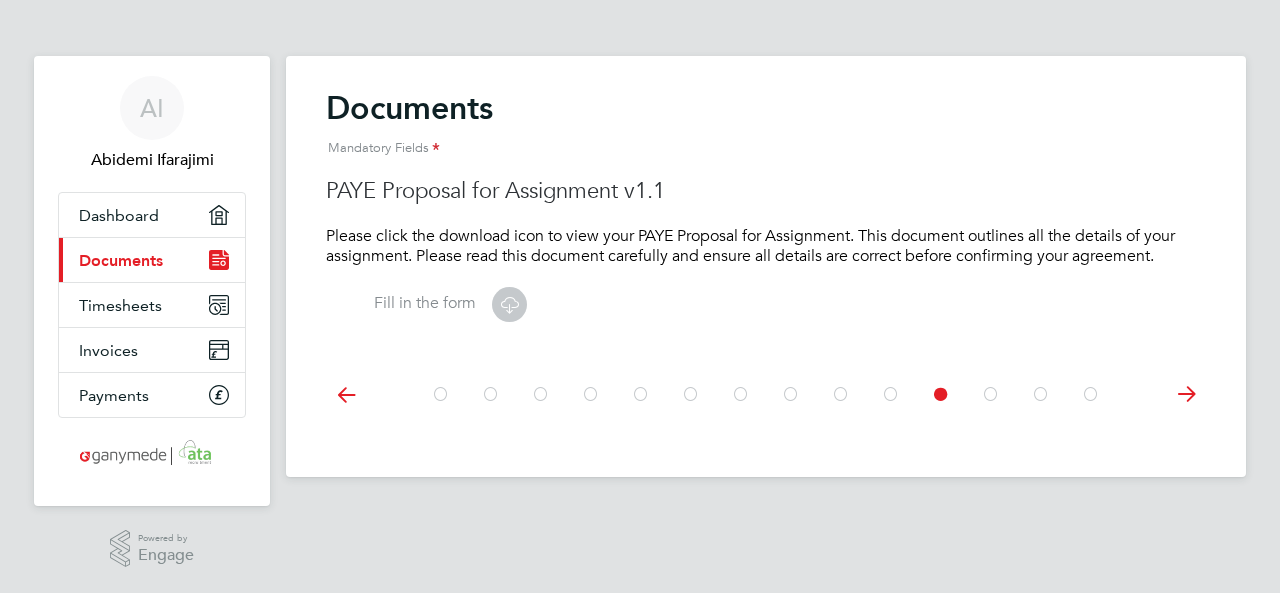 click 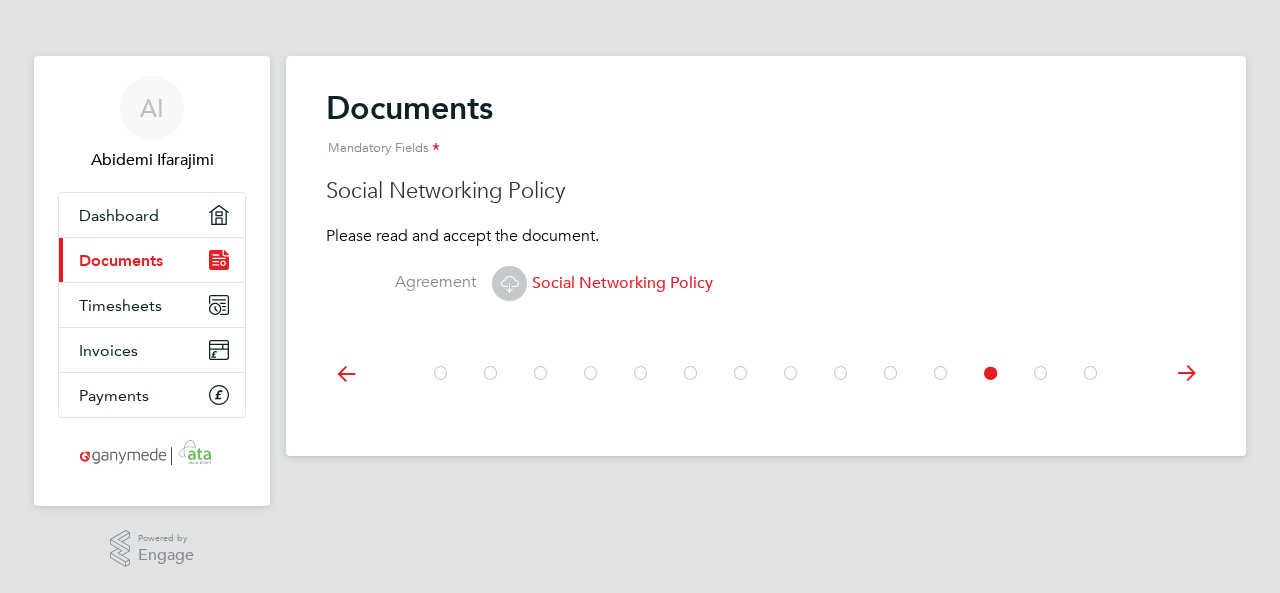 click on "Social Networking Policy" 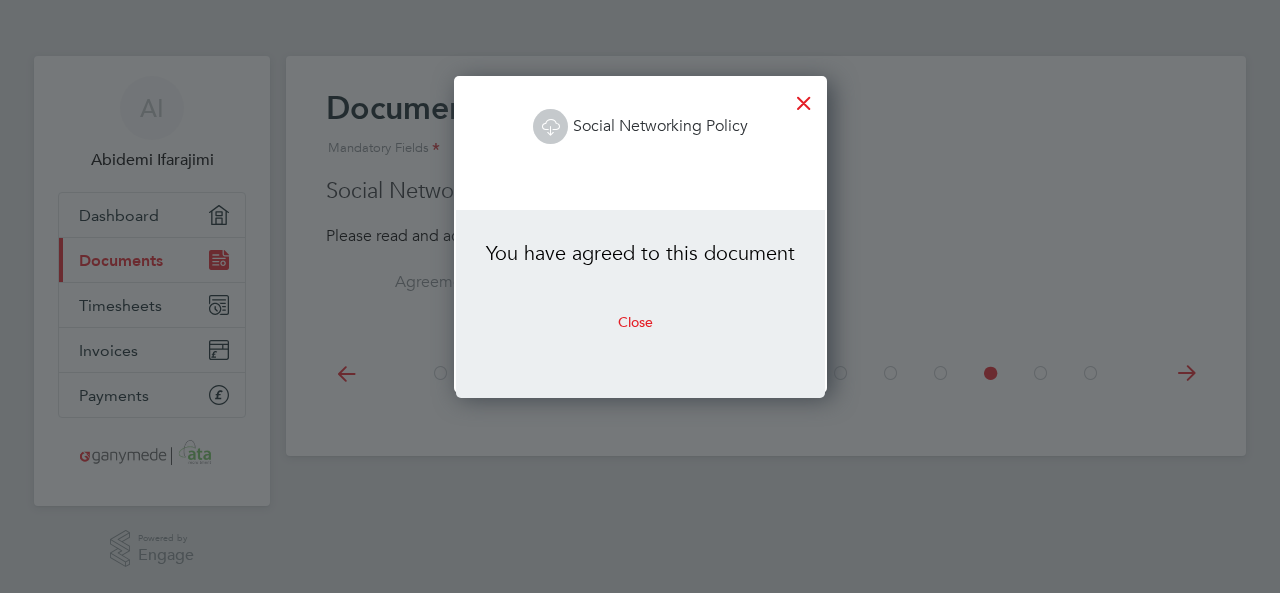 scroll, scrollTop: 10, scrollLeft: 10, axis: both 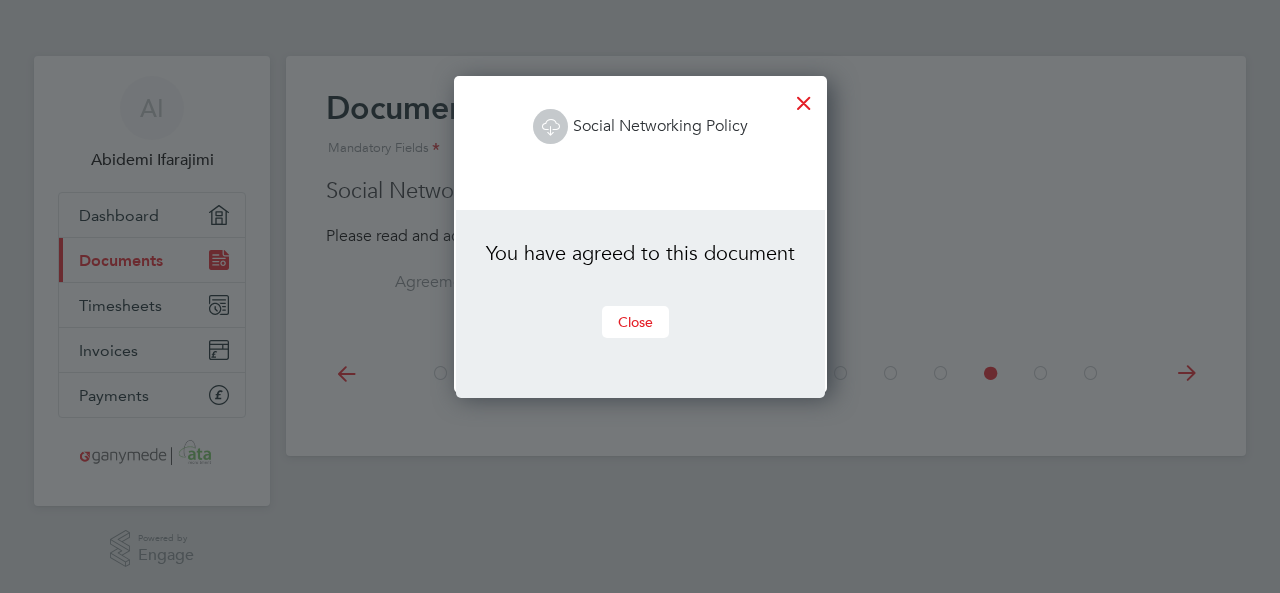 click on "Close" at bounding box center (635, 322) 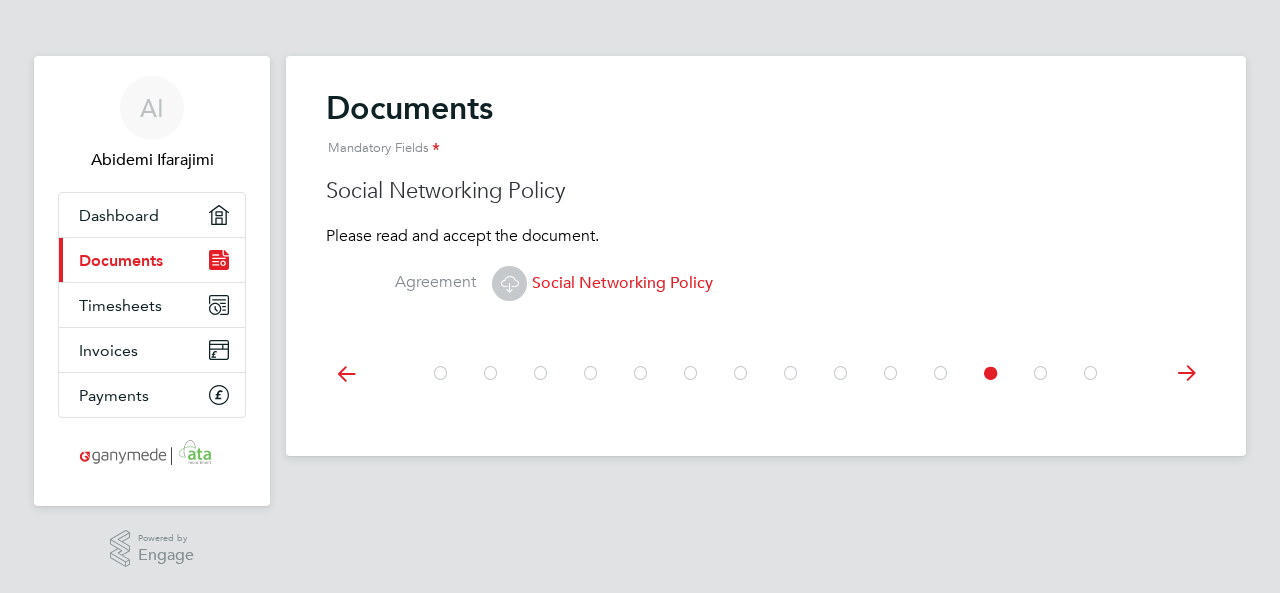 click 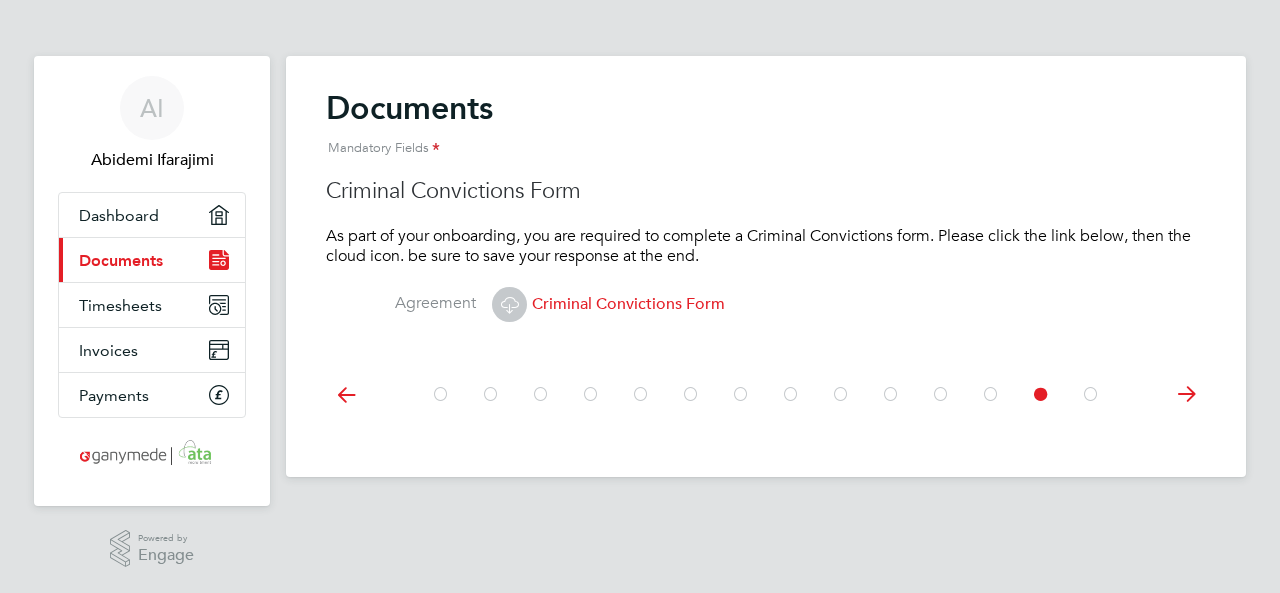 click on "Criminal Convictions Form" 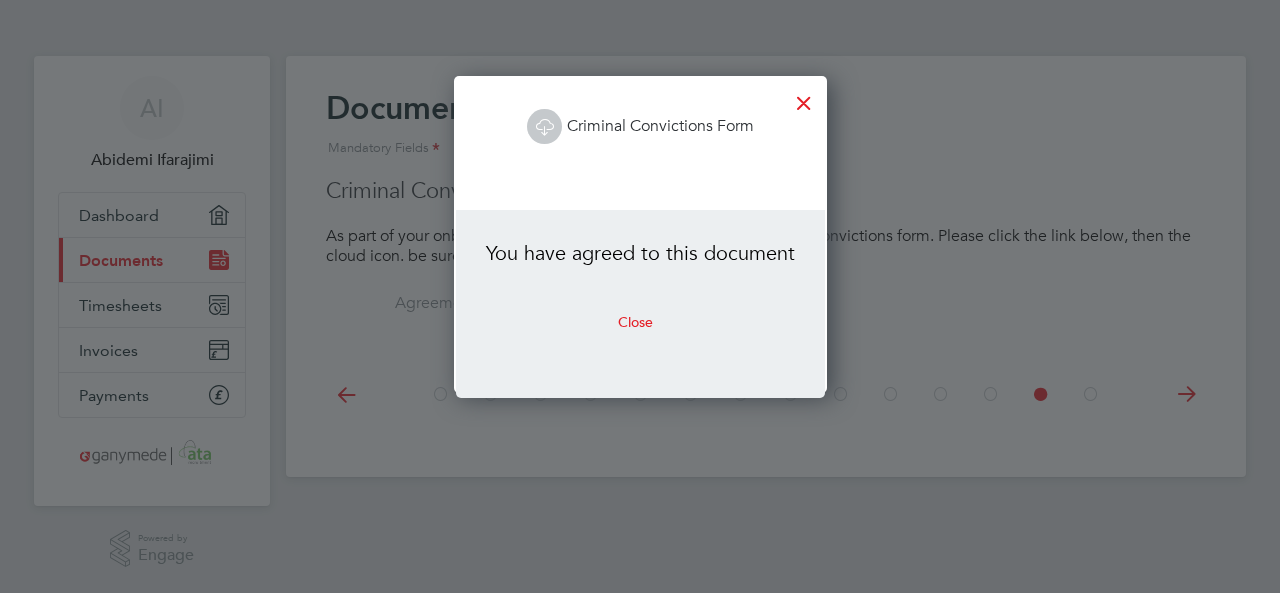 scroll, scrollTop: 10, scrollLeft: 10, axis: both 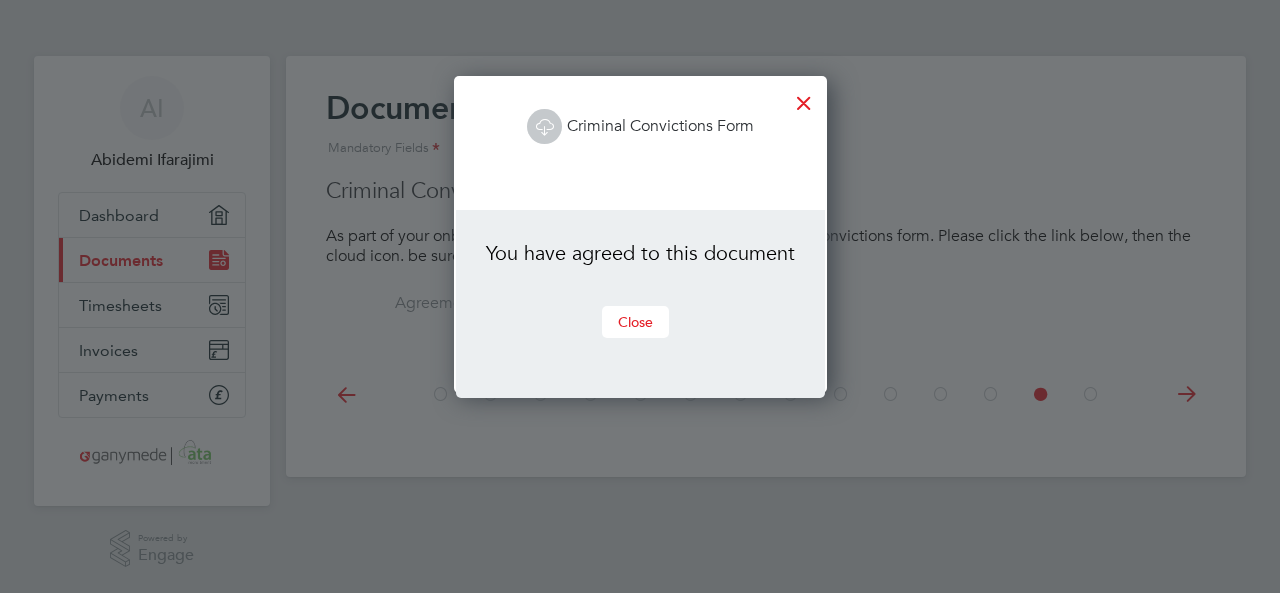 click on "Close" at bounding box center (635, 322) 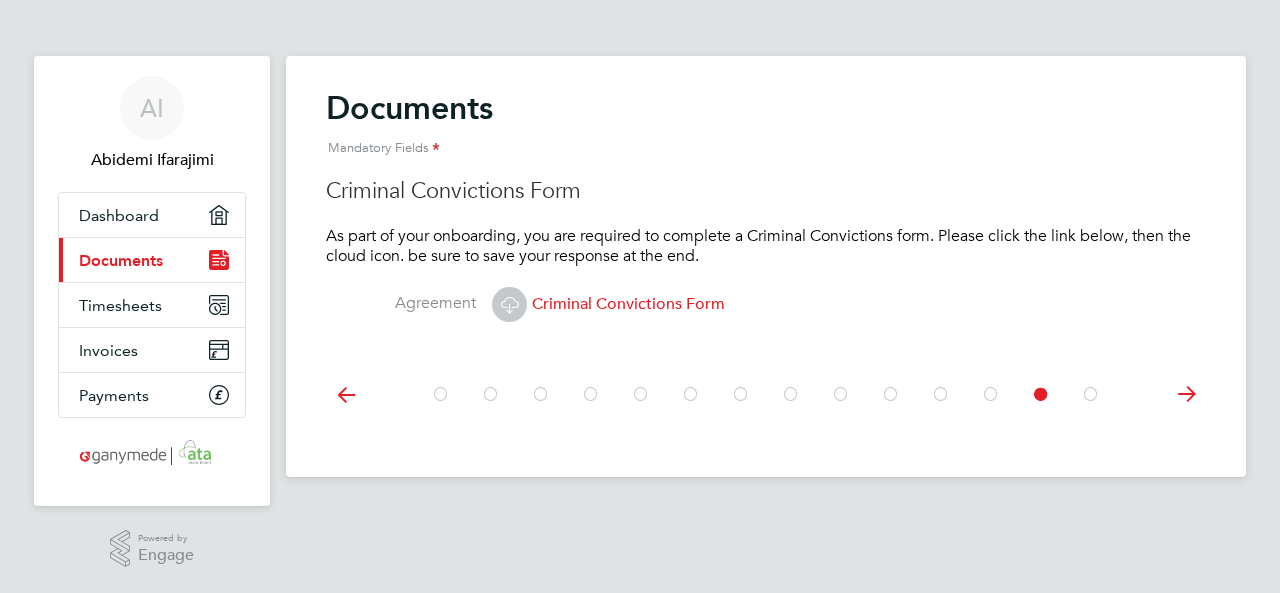 click 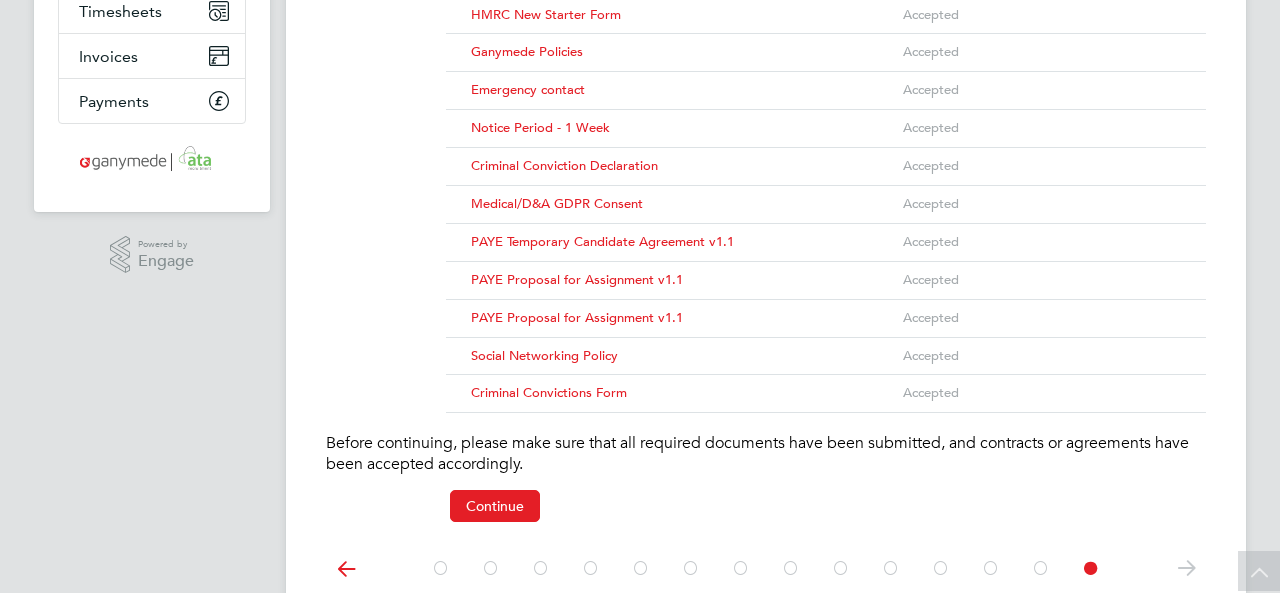 scroll, scrollTop: 378, scrollLeft: 0, axis: vertical 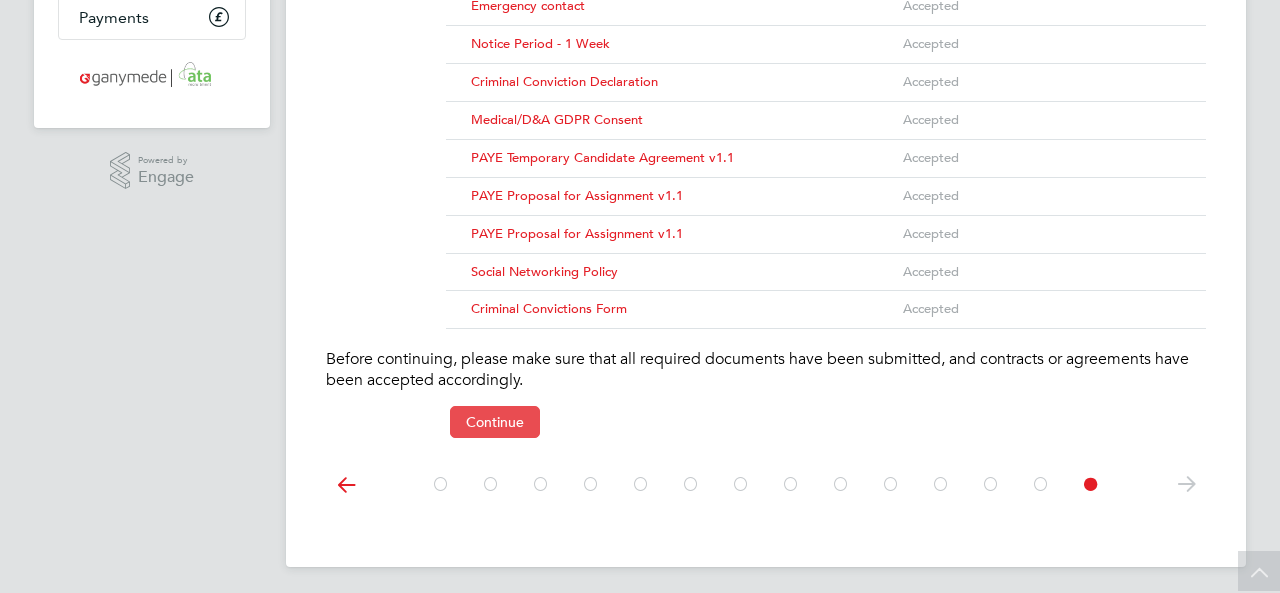 click on "Continue" 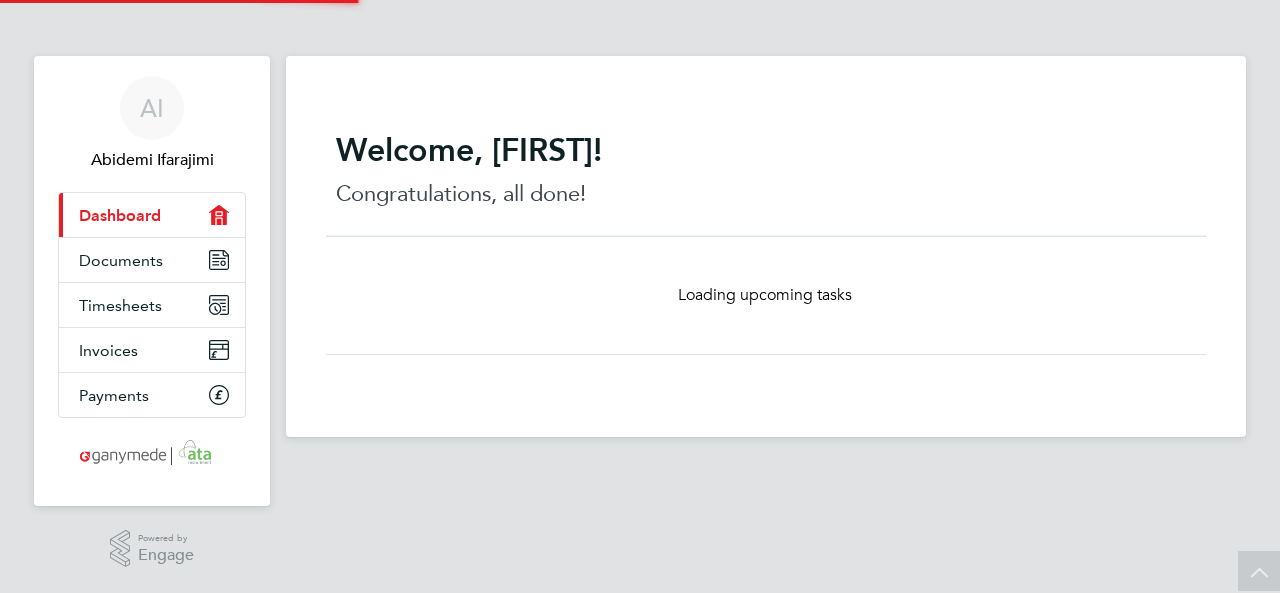 scroll, scrollTop: 0, scrollLeft: 0, axis: both 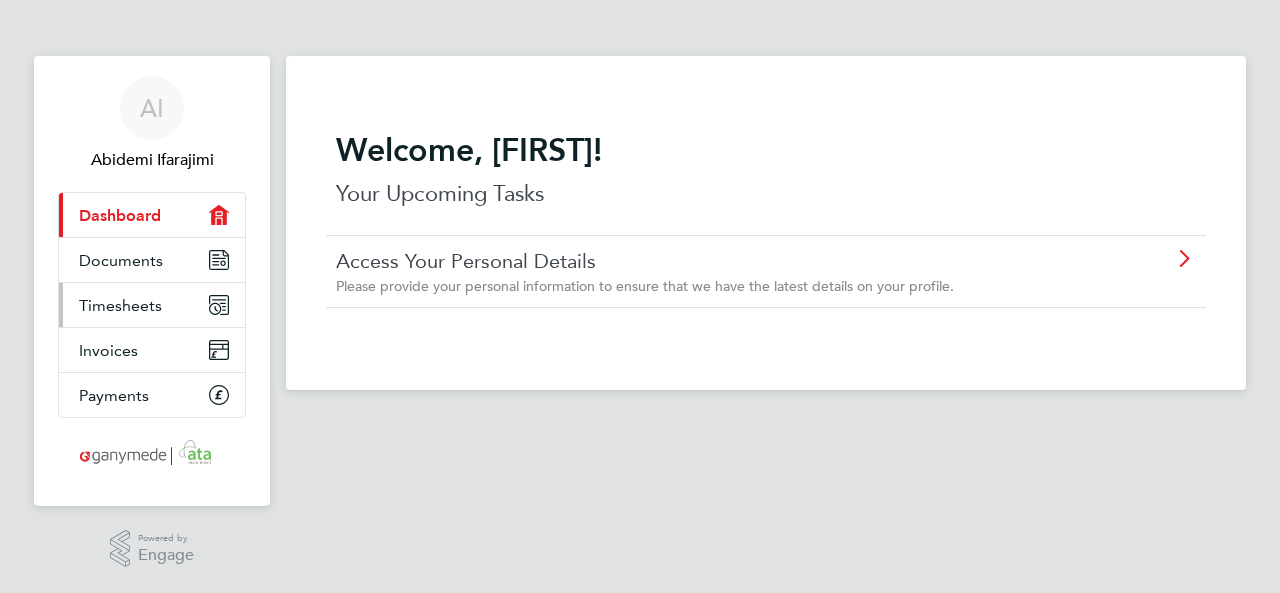 click on "Timesheets" at bounding box center (152, 305) 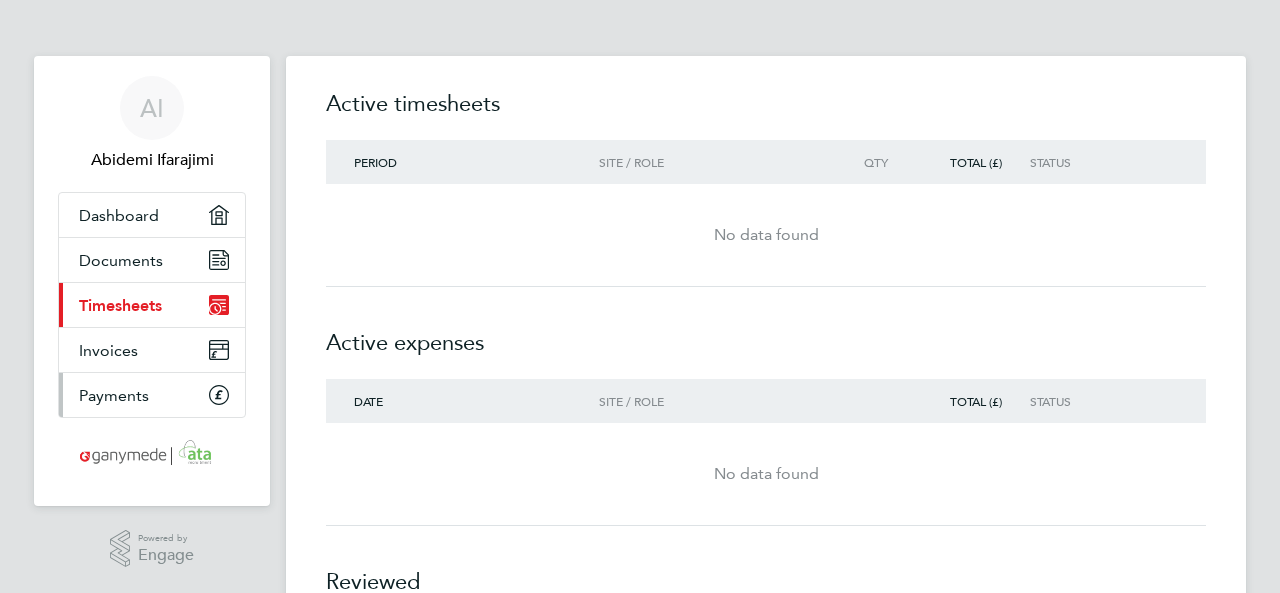 click 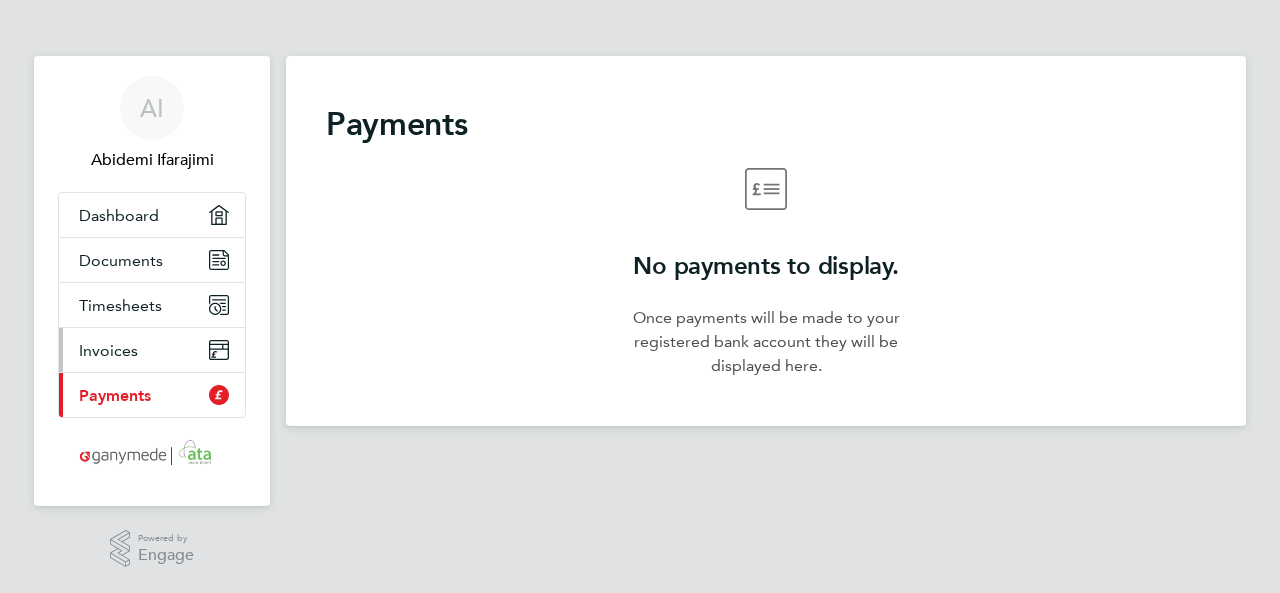 click on "Invoices" at bounding box center [152, 350] 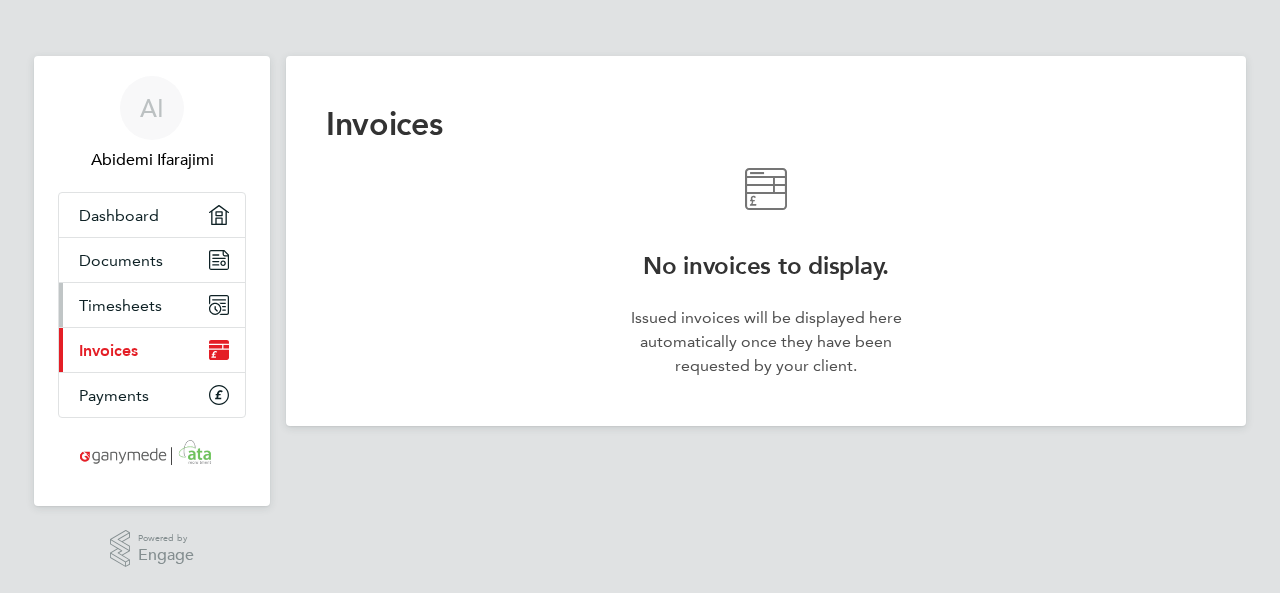 click on "Timesheets" at bounding box center (152, 305) 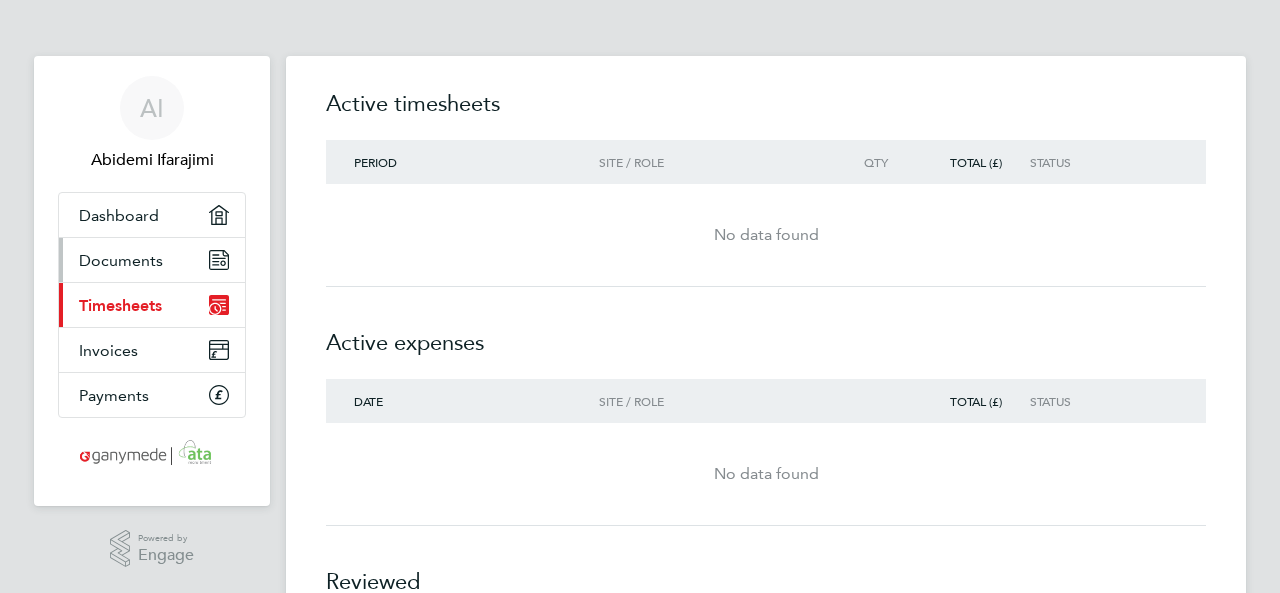 click on "Documents" at bounding box center [152, 260] 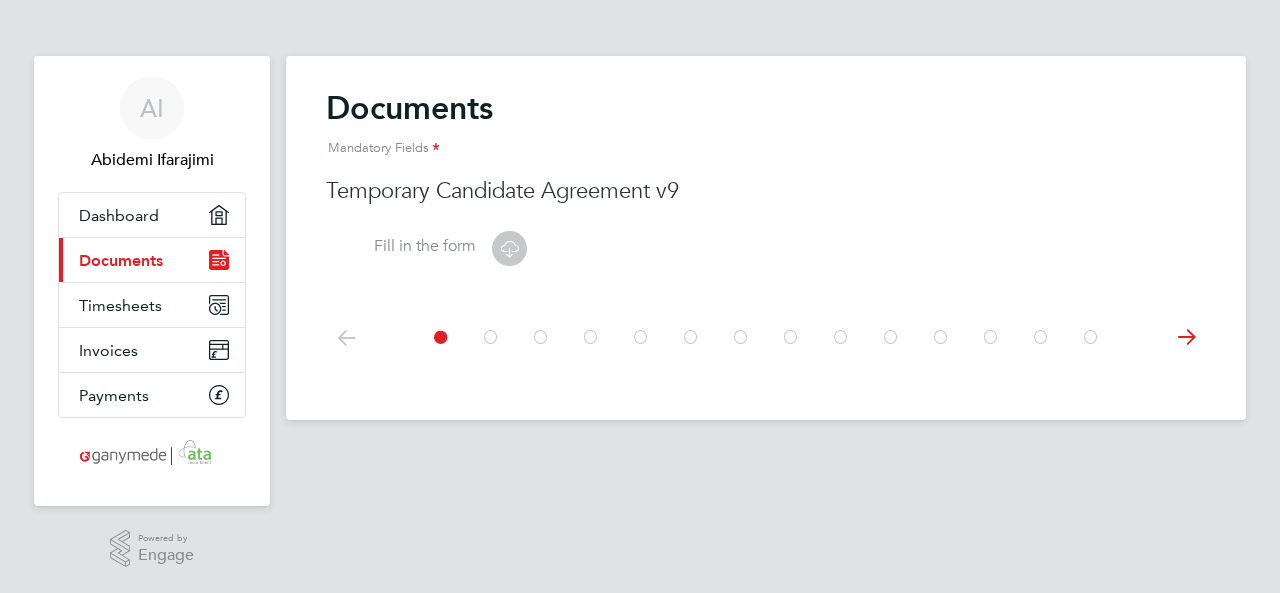 click 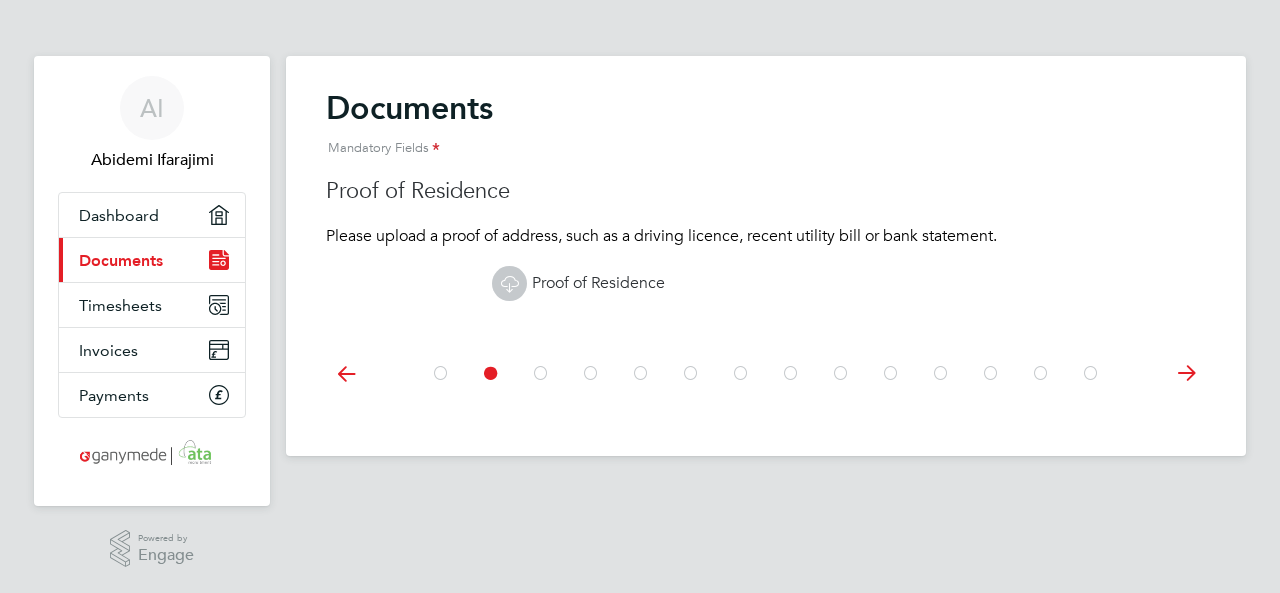 click 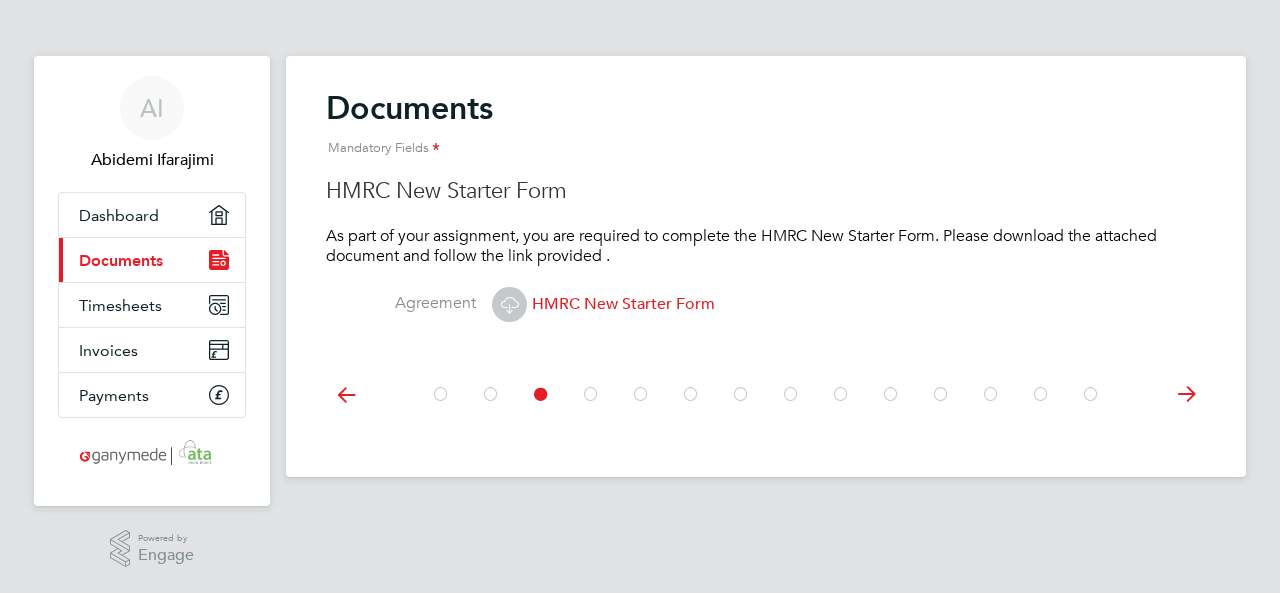 click 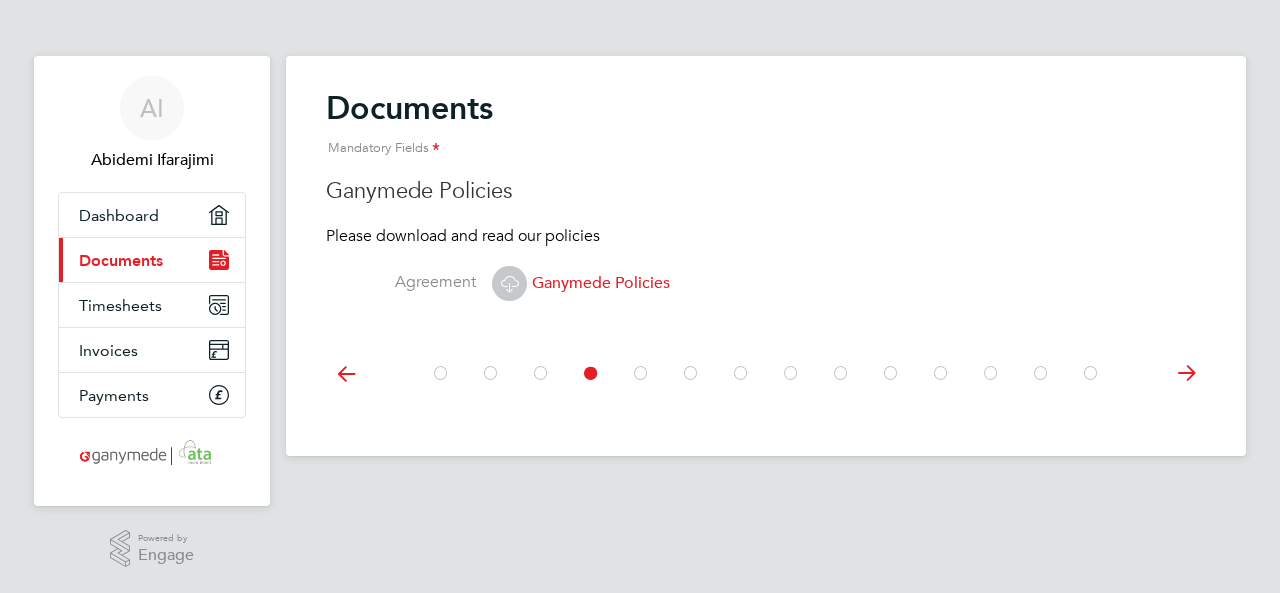 click 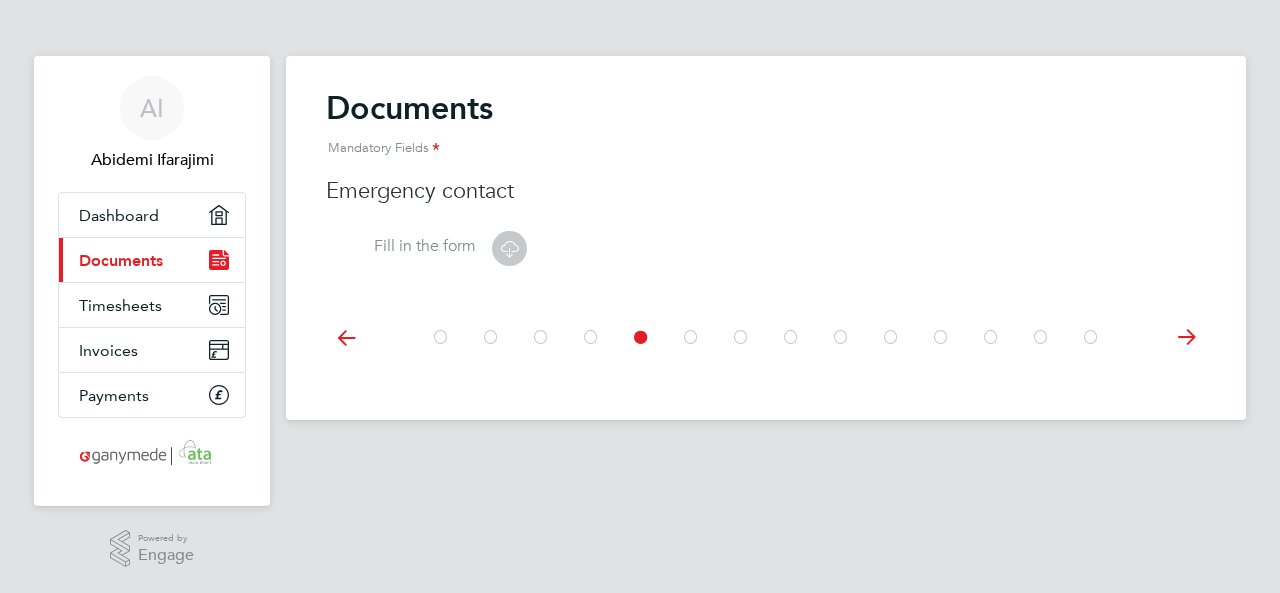 click 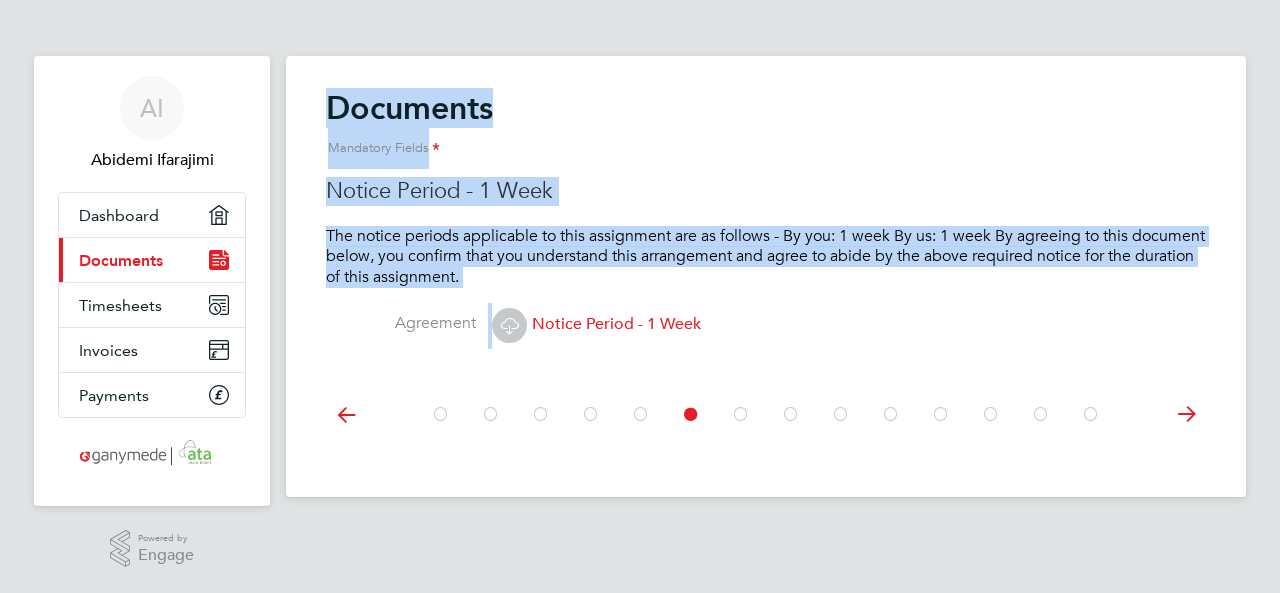 click on "Agreement    Notice Period - 1 Week" 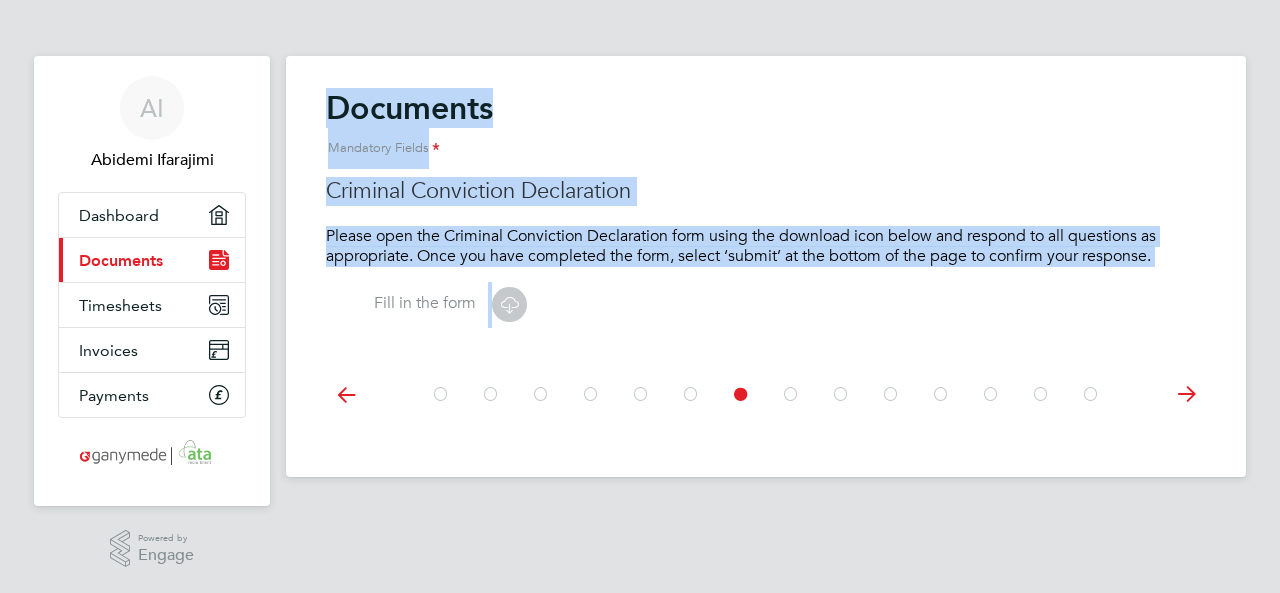 click 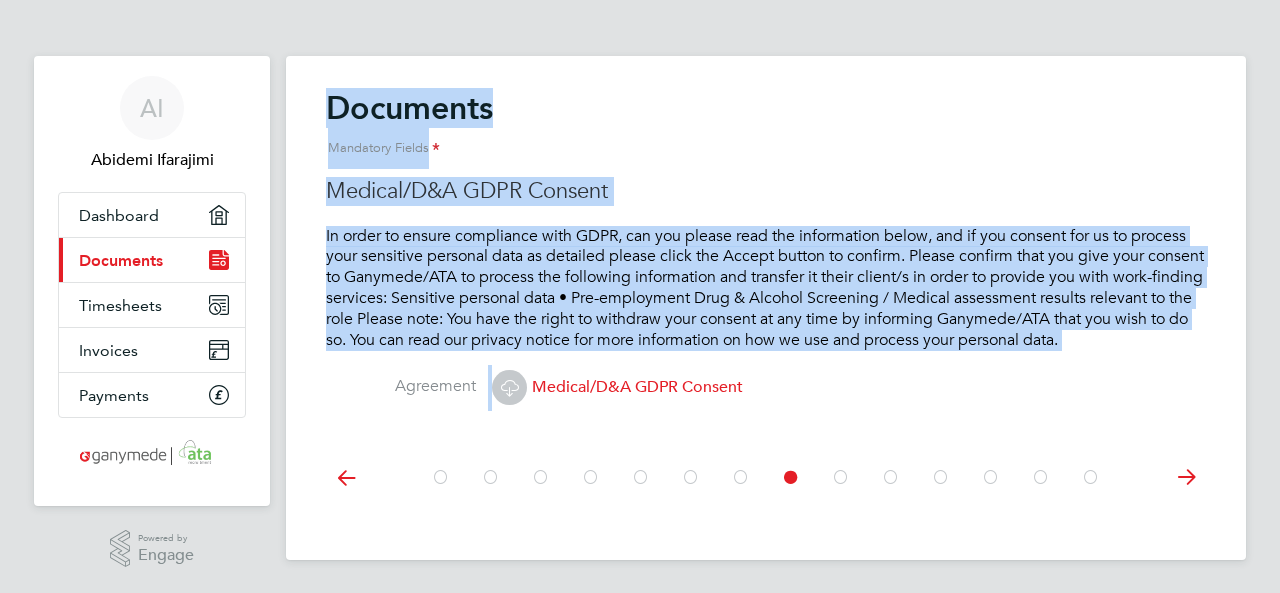 click 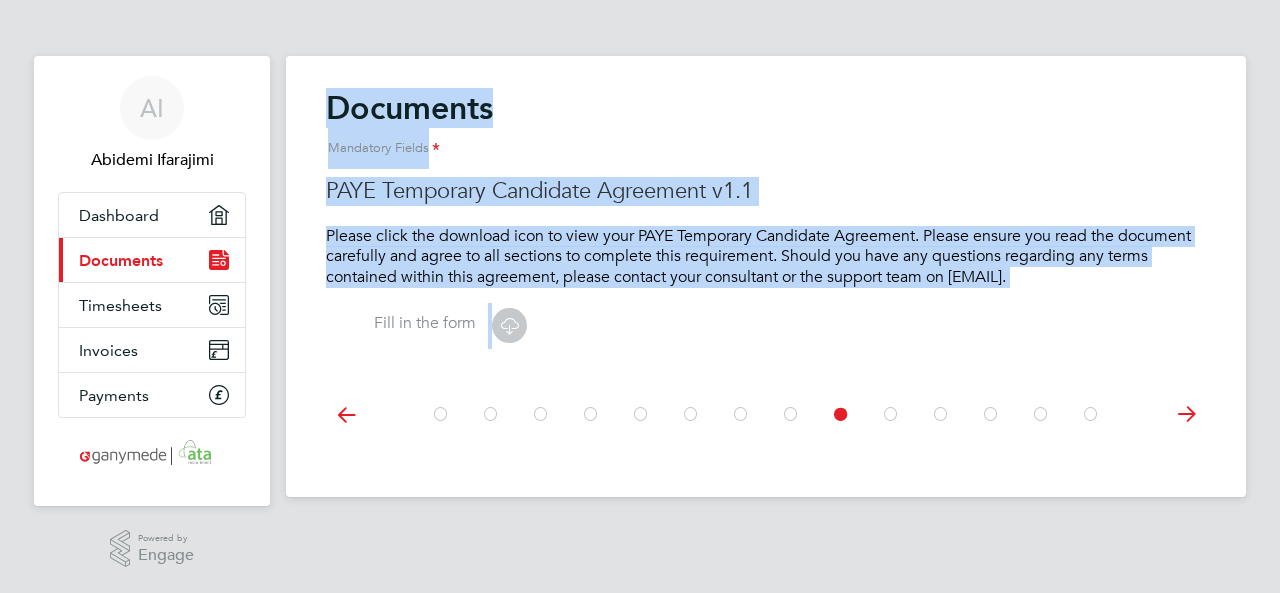 click 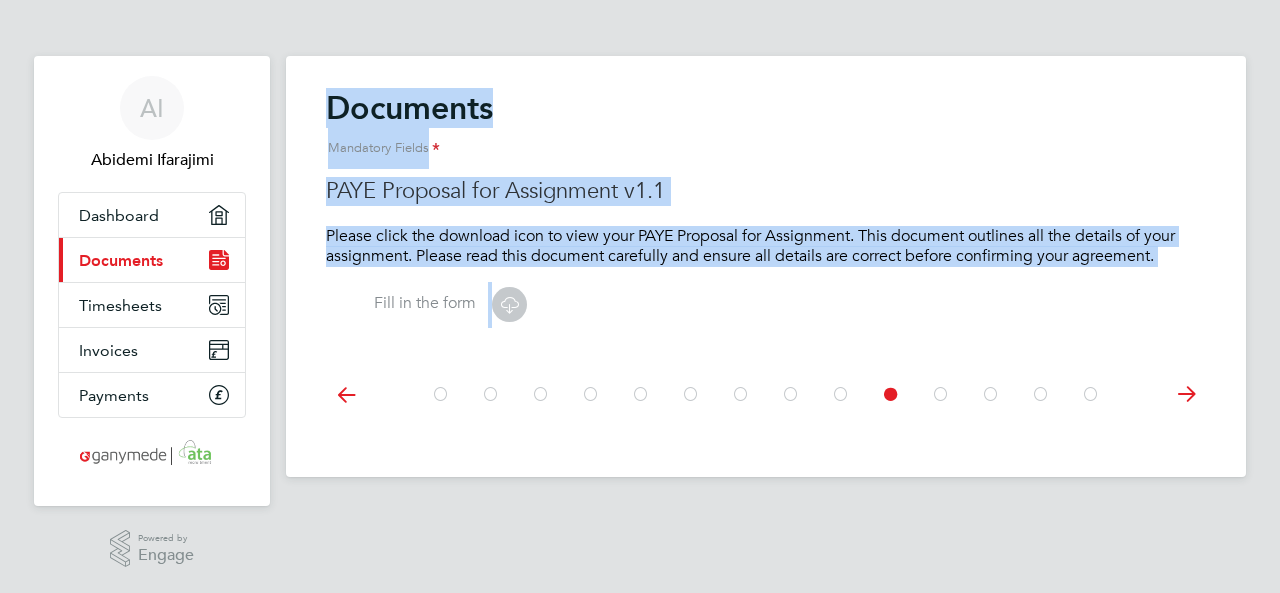 click 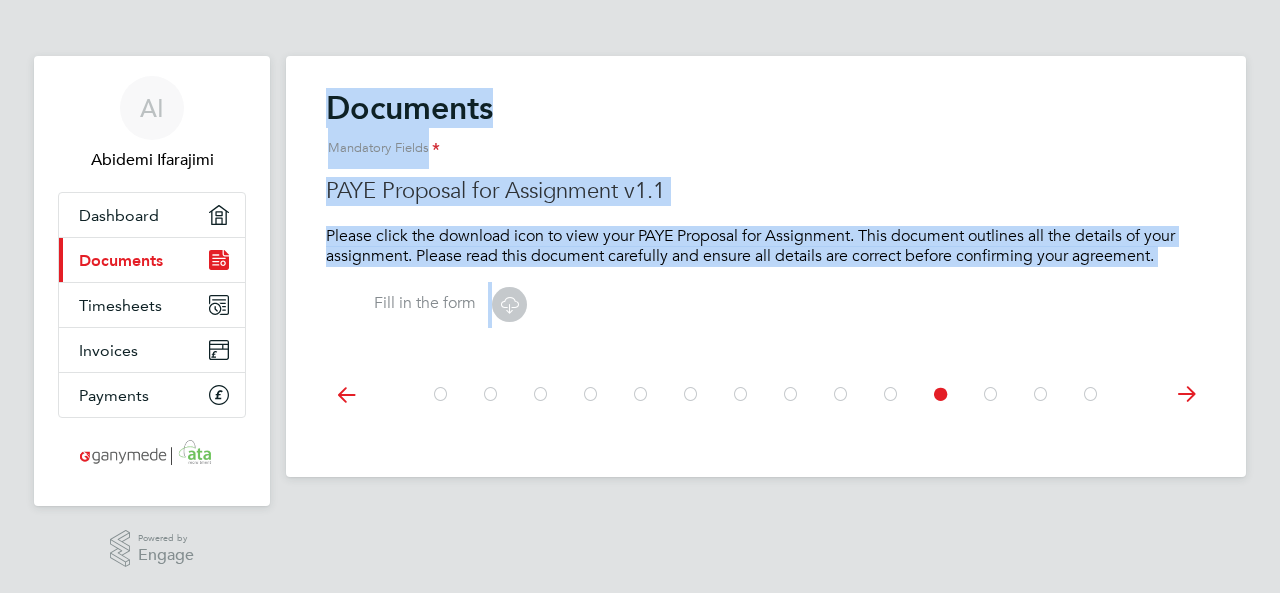 click 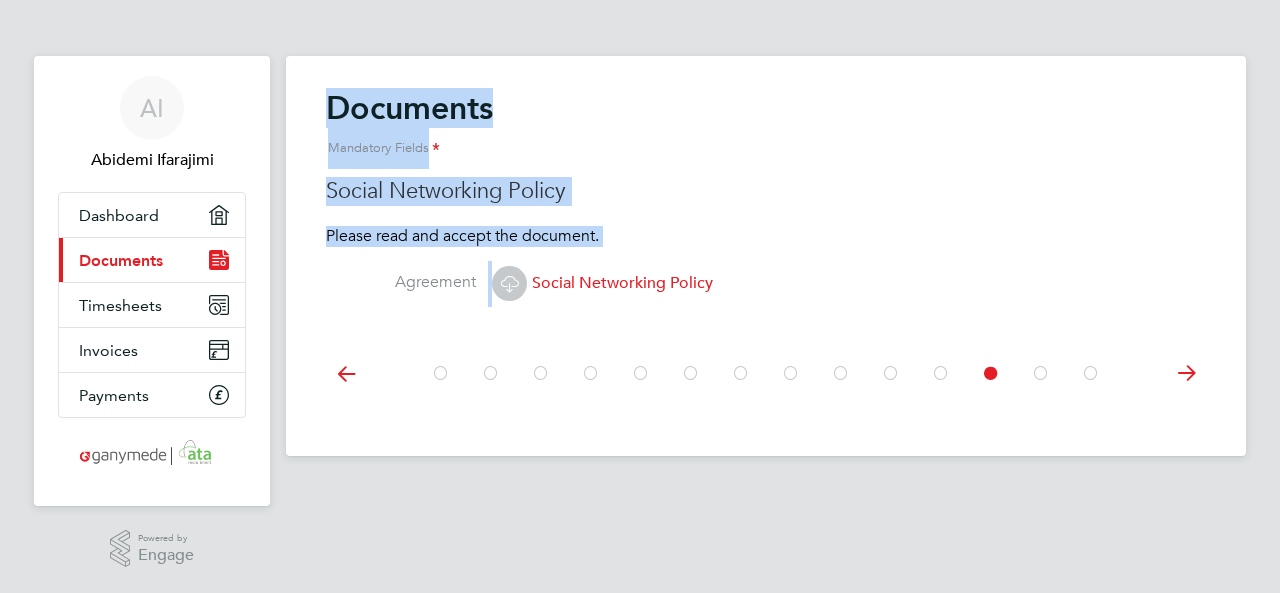 click 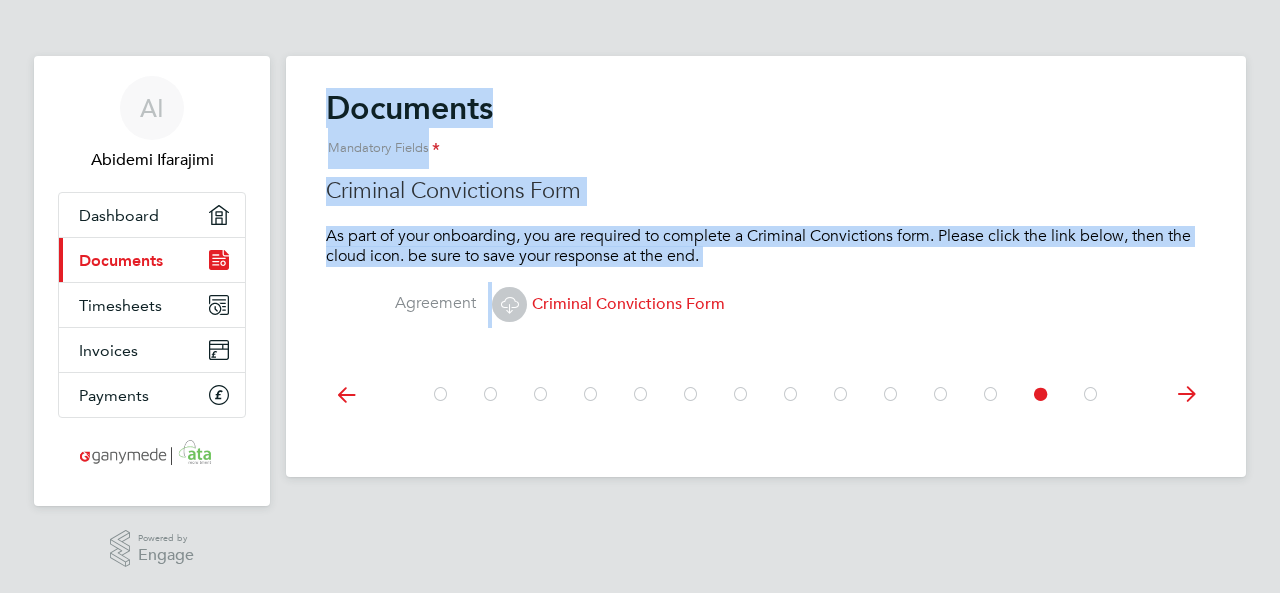 click 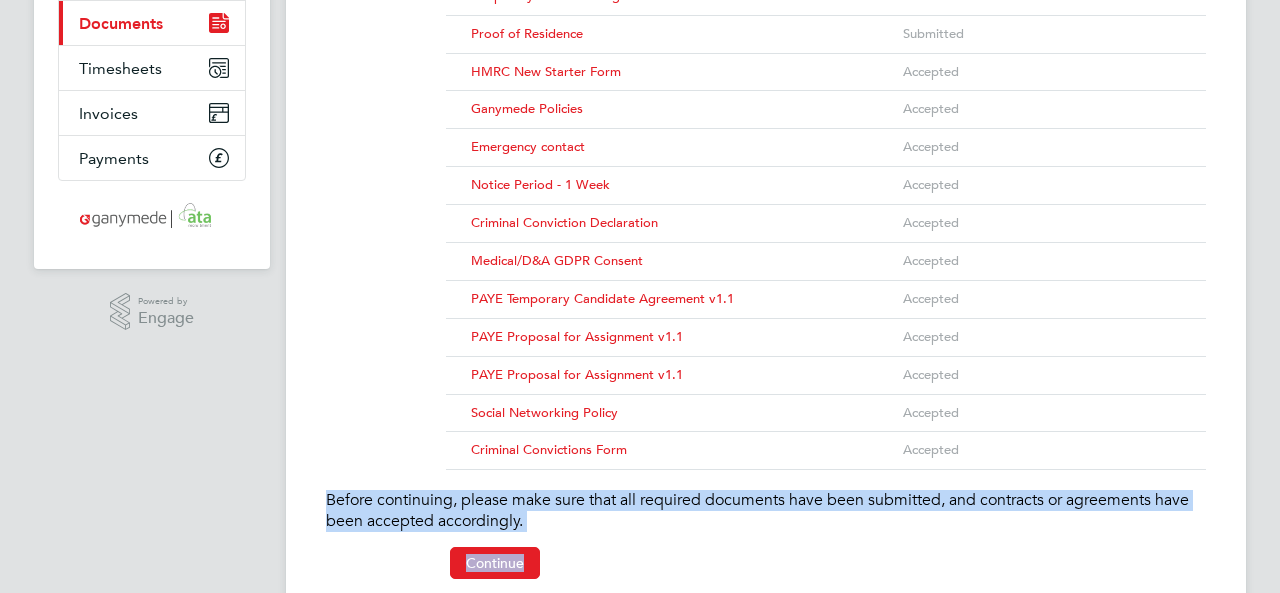 scroll, scrollTop: 378, scrollLeft: 0, axis: vertical 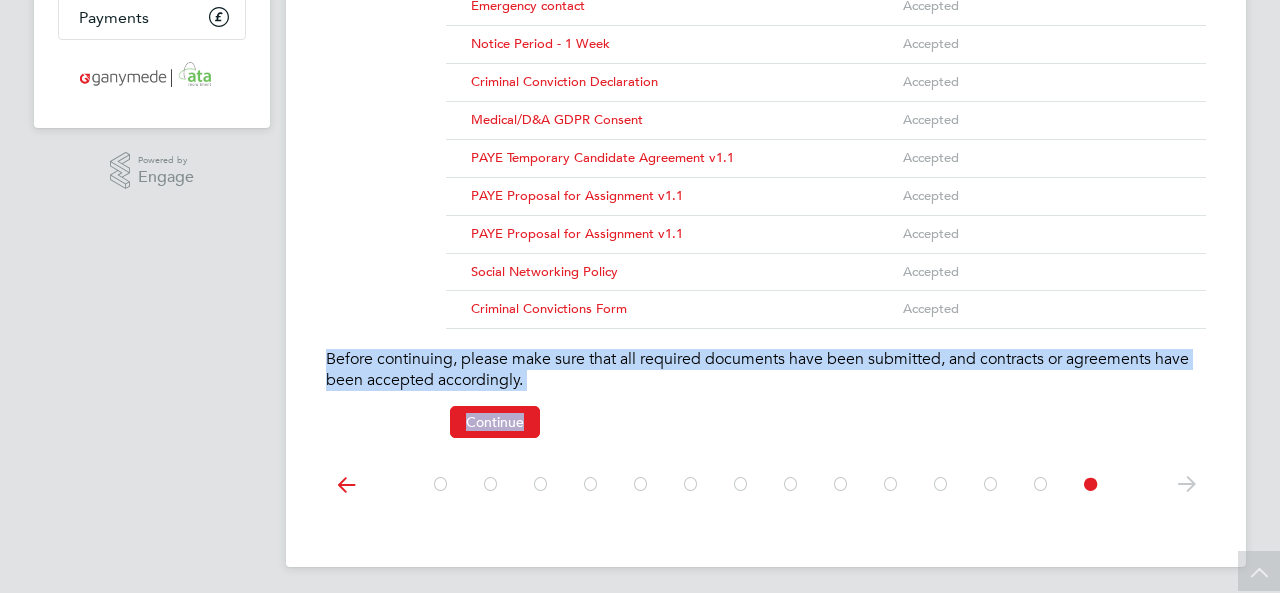 click 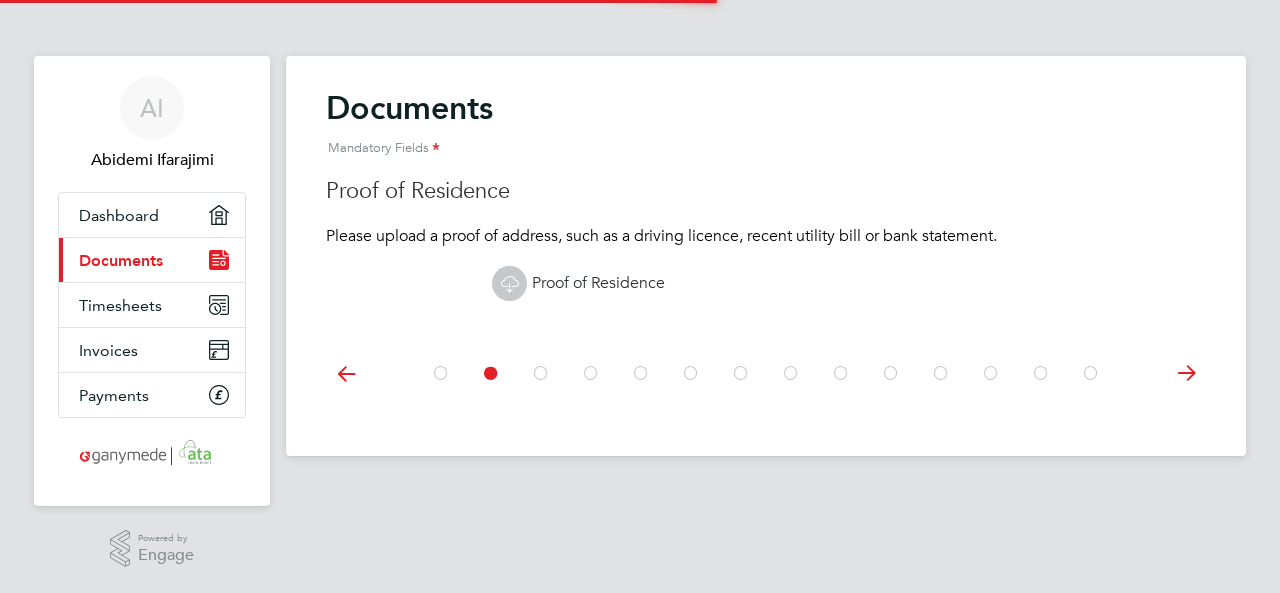scroll, scrollTop: 0, scrollLeft: 0, axis: both 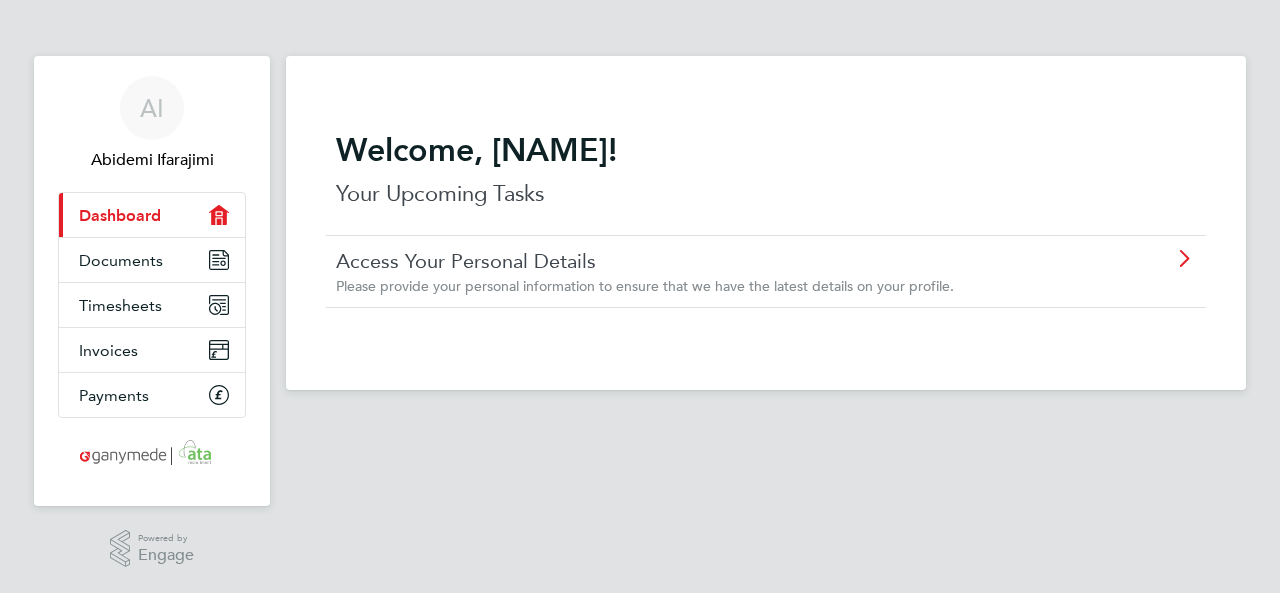 click on "Access Your Personal Details Please provide your personal information to ensure that we have the latest details on your profile." 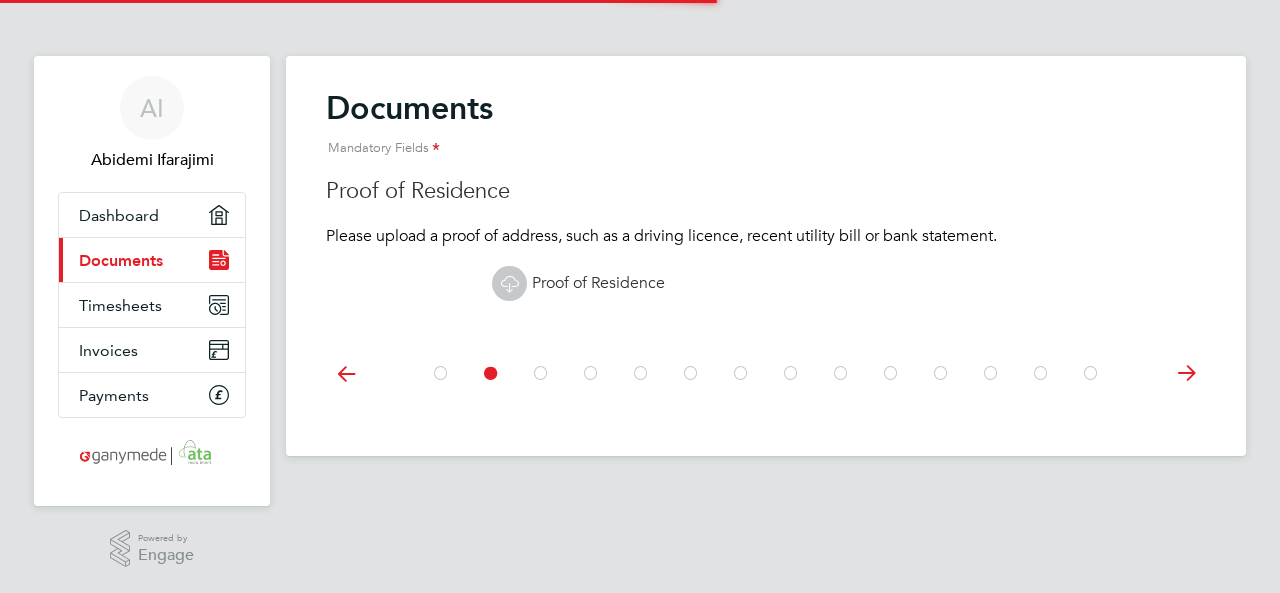scroll, scrollTop: 0, scrollLeft: 0, axis: both 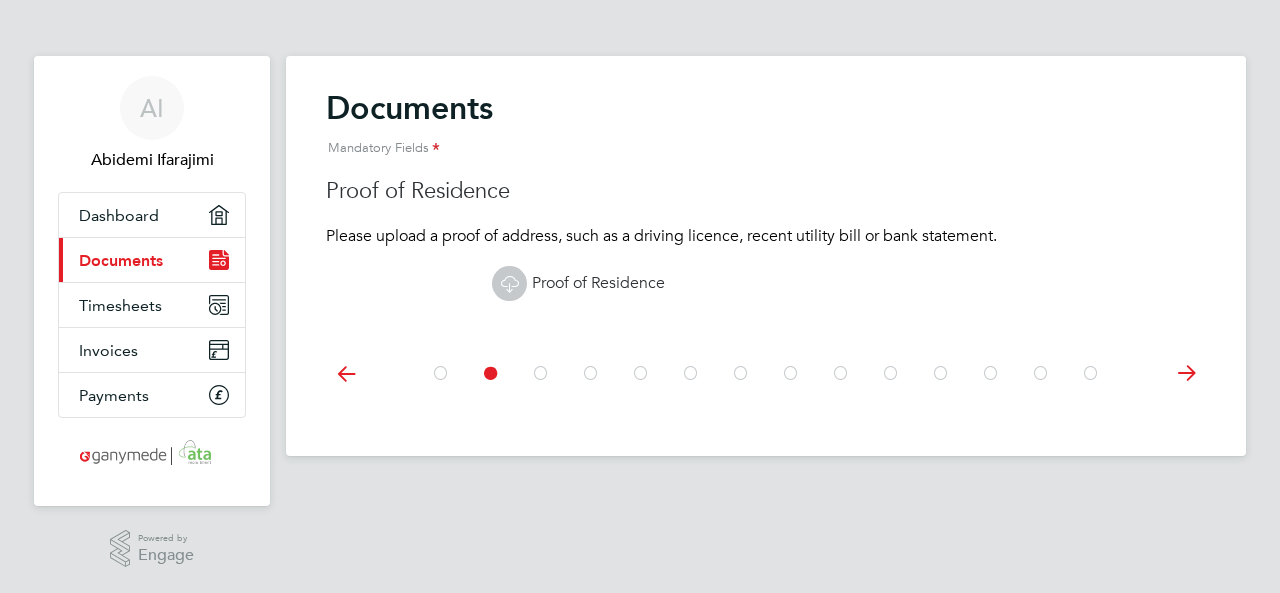 click on "Proof of Residence" 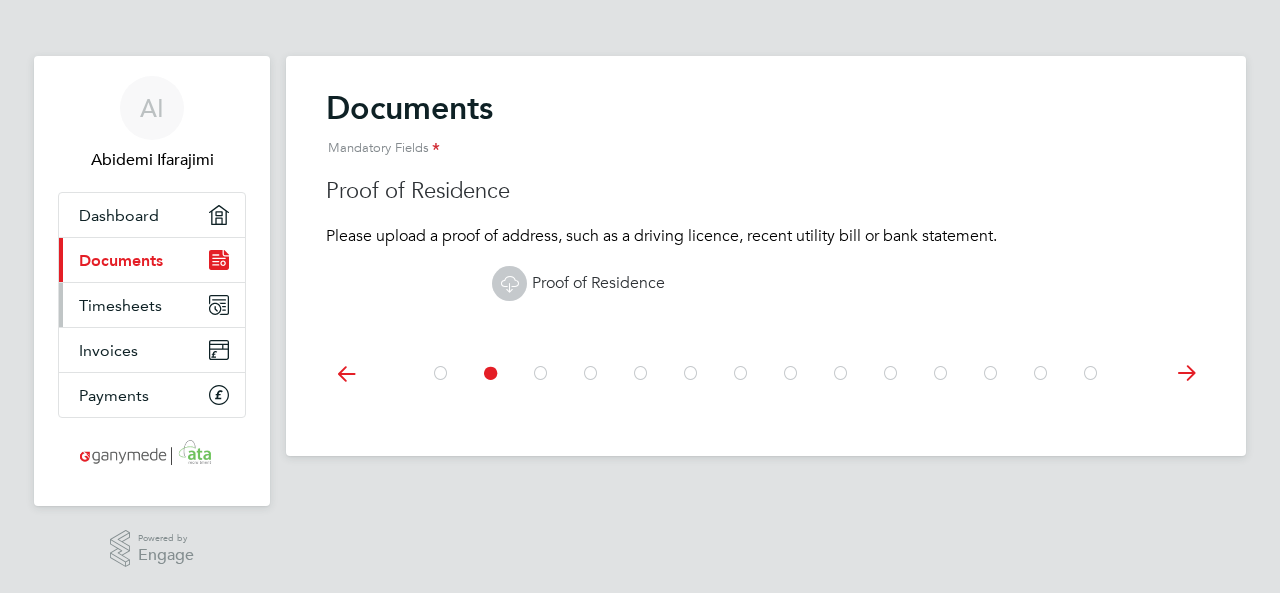 click on "Timesheets" at bounding box center (120, 305) 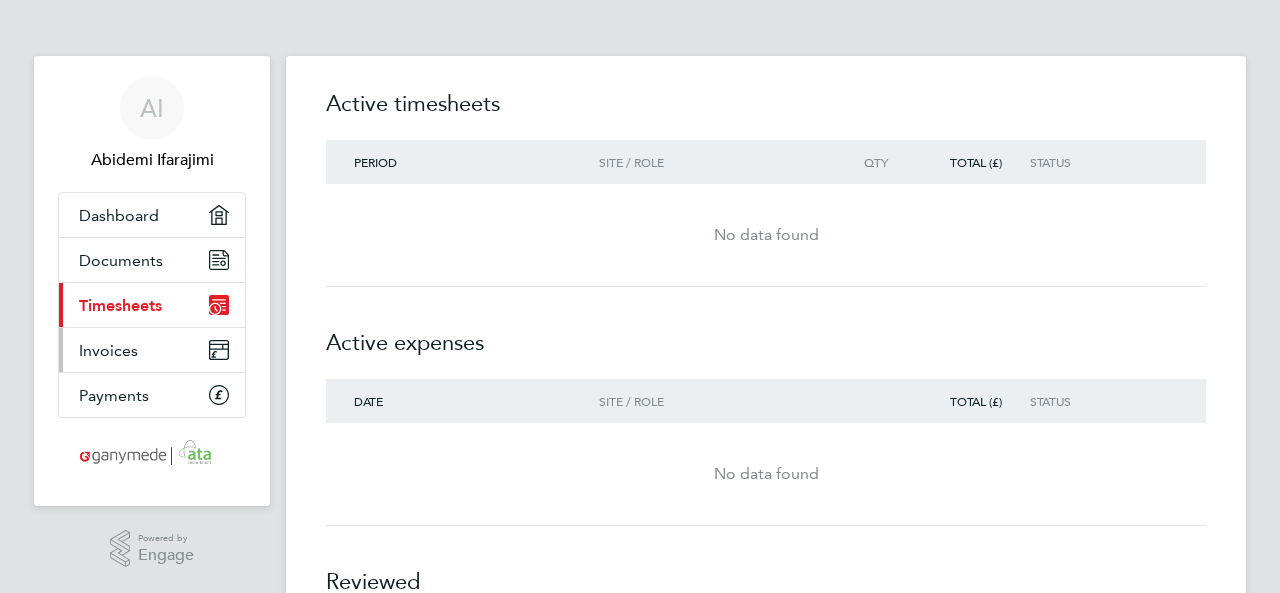 click on "Invoices" at bounding box center [152, 350] 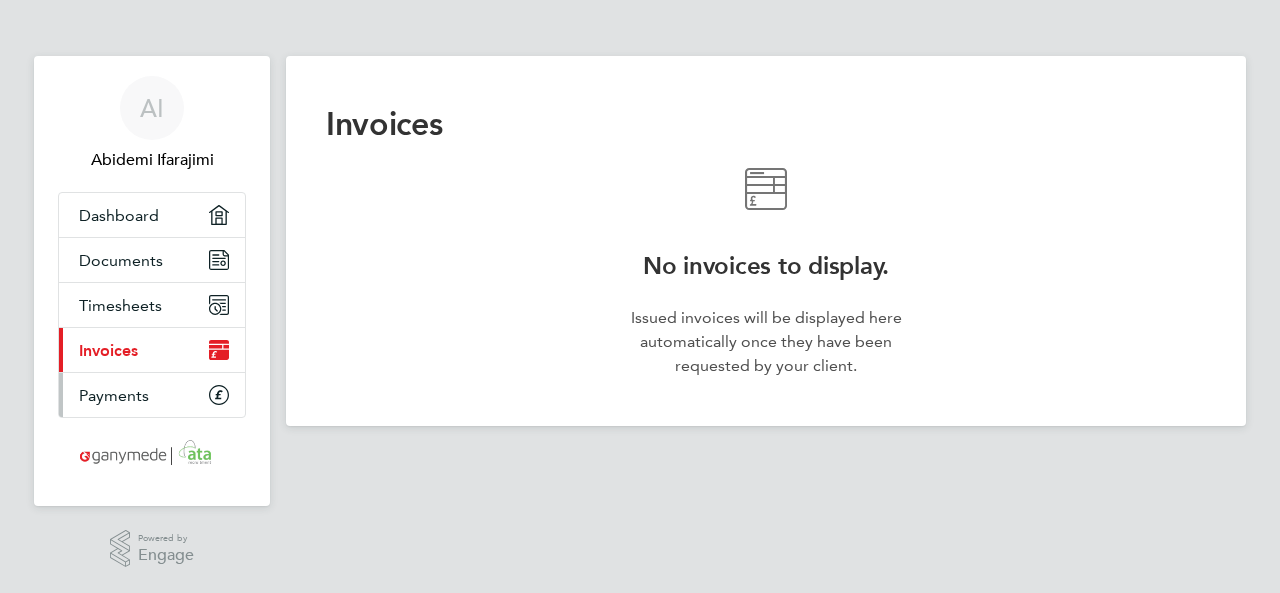 click on "Payments" at bounding box center [152, 395] 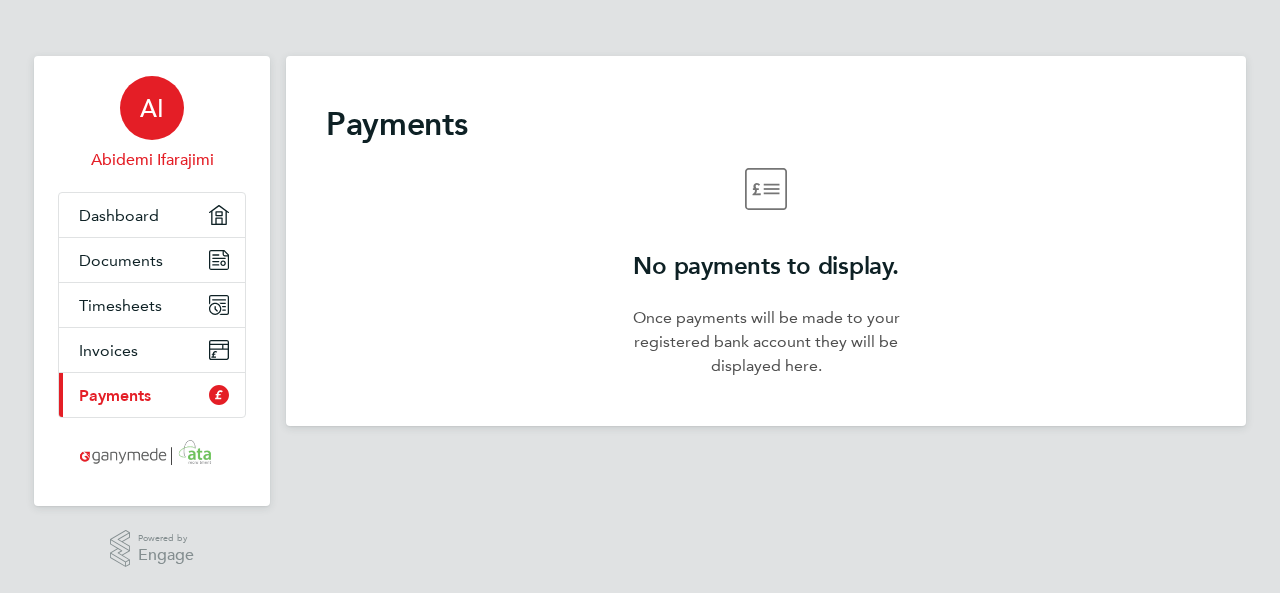 click on "Abidemi Ifarajimi" at bounding box center [152, 160] 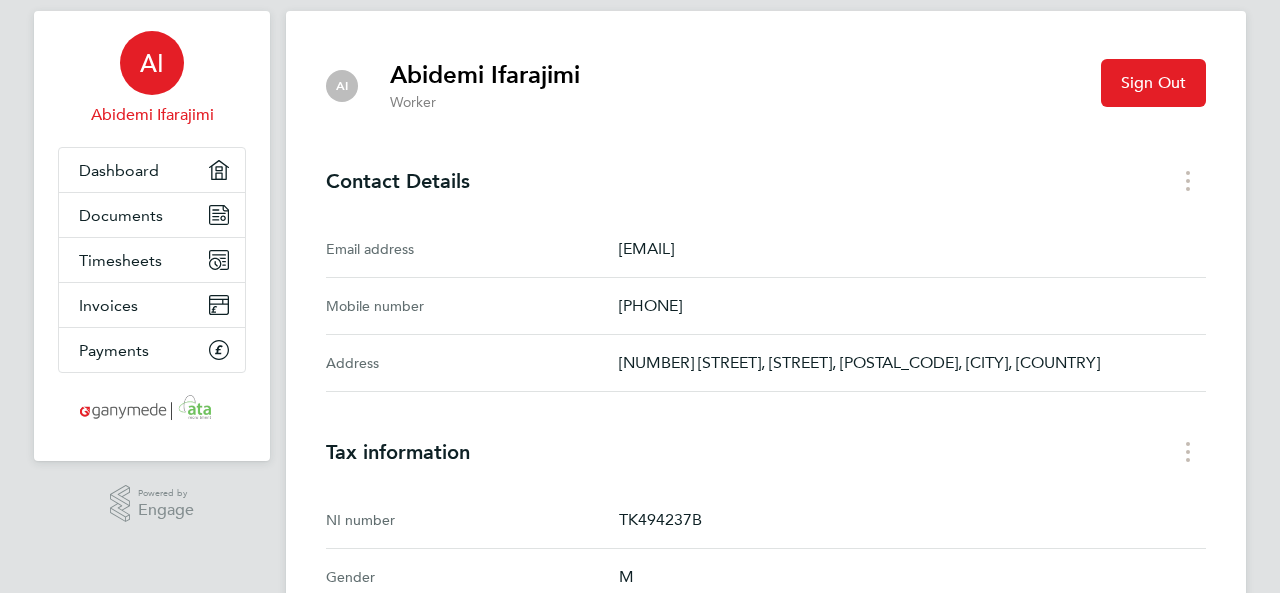 scroll, scrollTop: 0, scrollLeft: 0, axis: both 